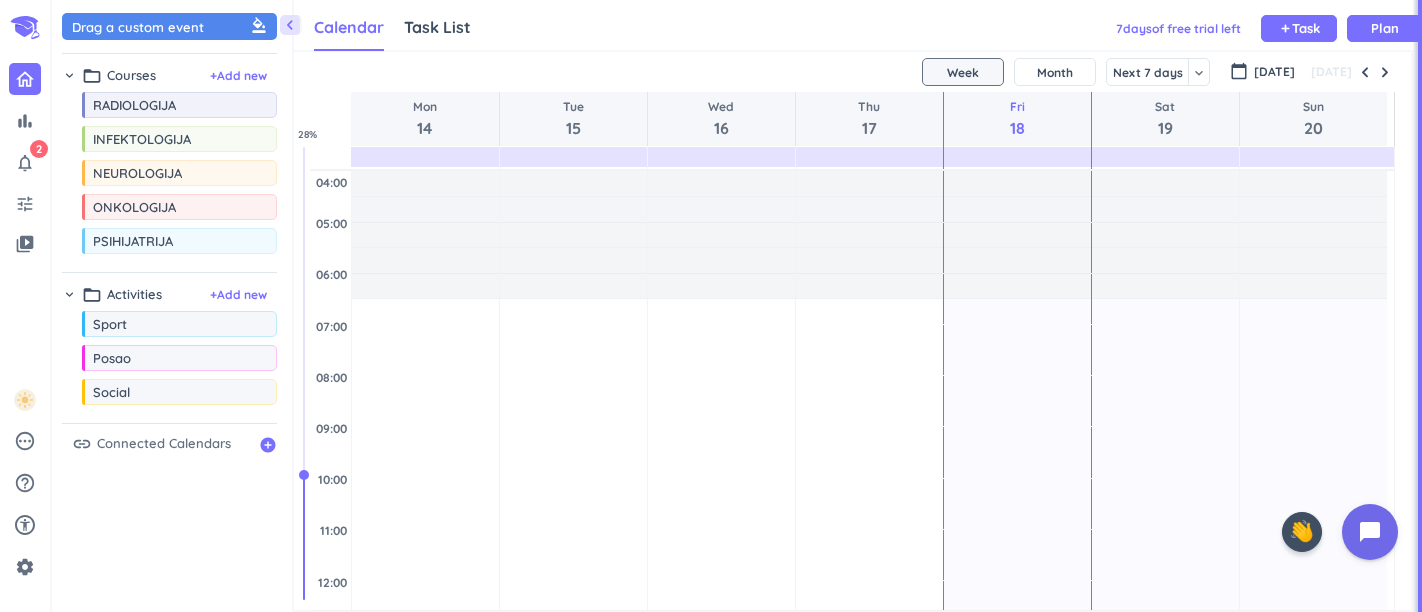 scroll, scrollTop: 0, scrollLeft: 0, axis: both 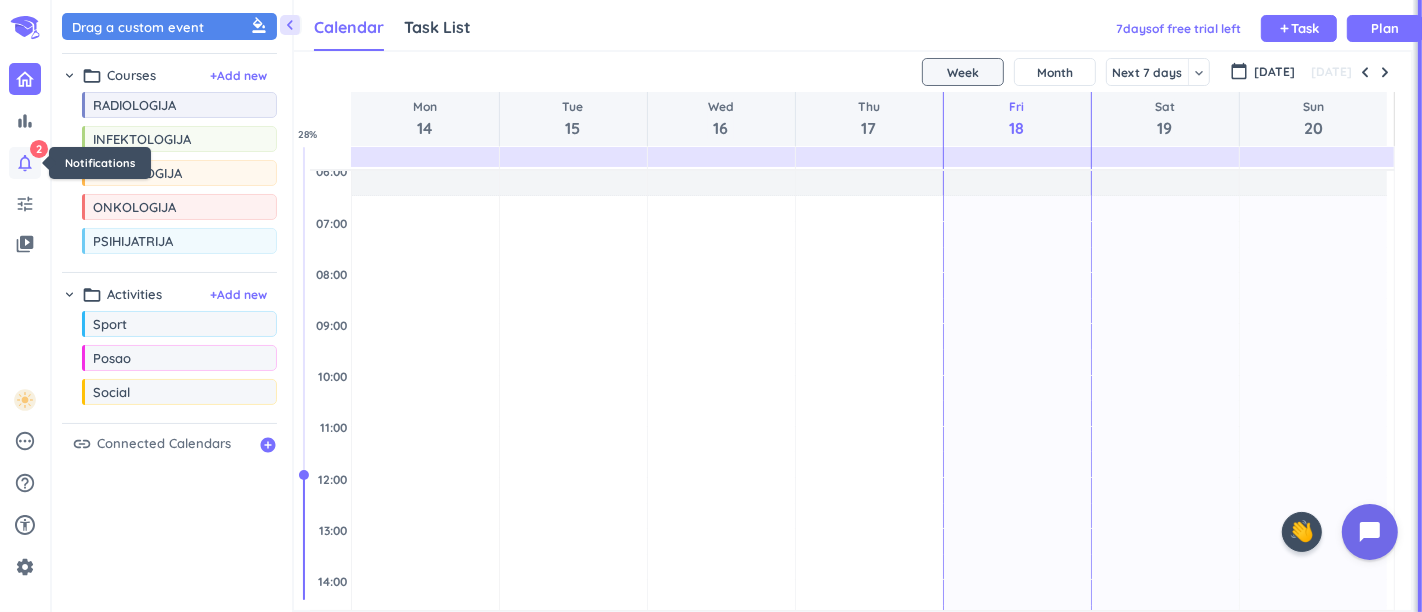 click on "notifications_none 2" at bounding box center [25, 163] 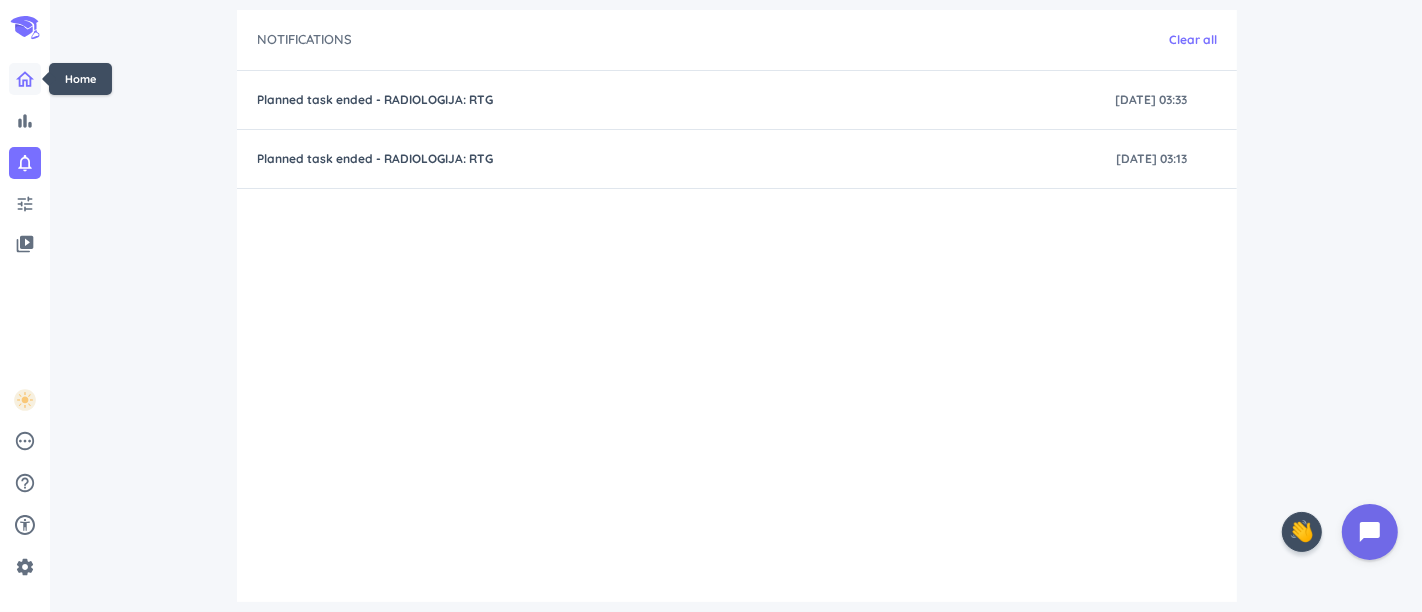 click at bounding box center [25, 79] 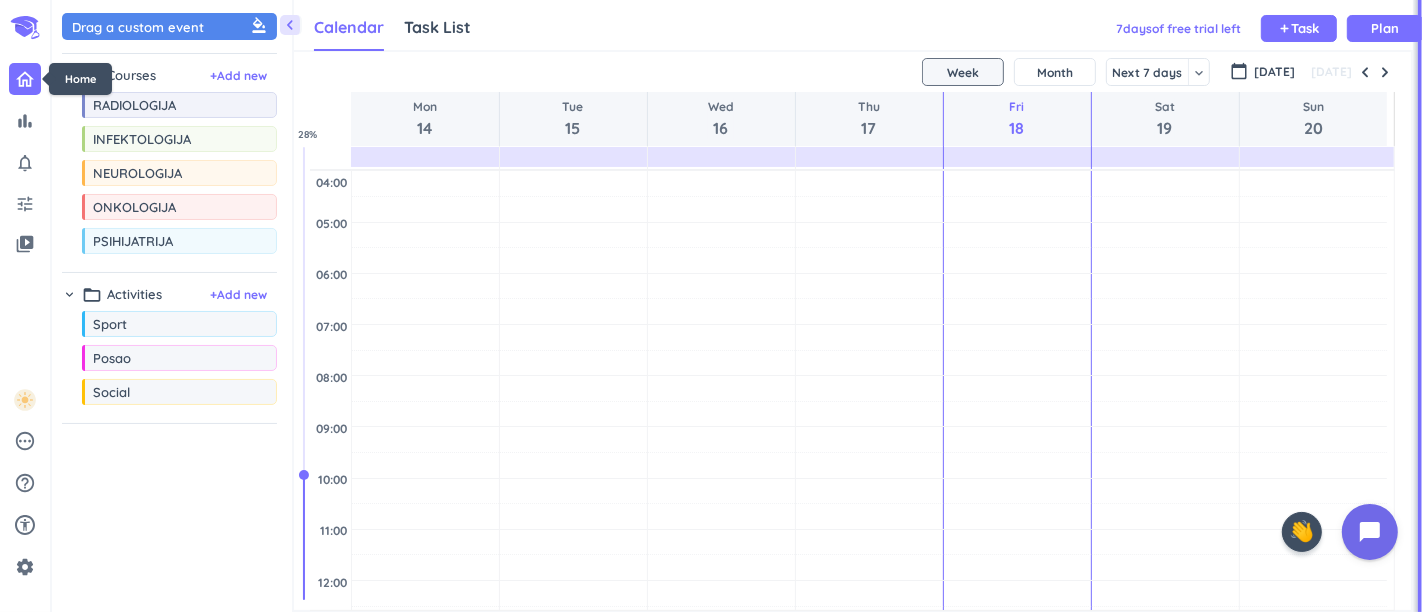 scroll, scrollTop: 8, scrollLeft: 8, axis: both 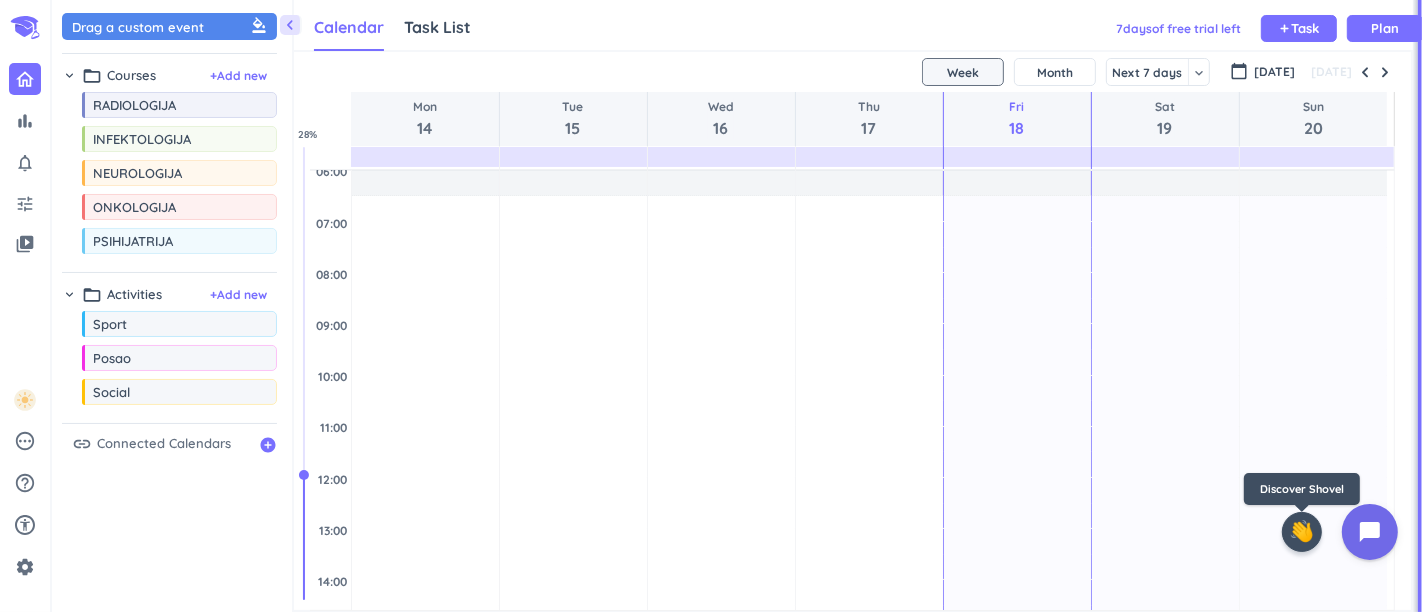 click on "👋" at bounding box center (1302, 532) 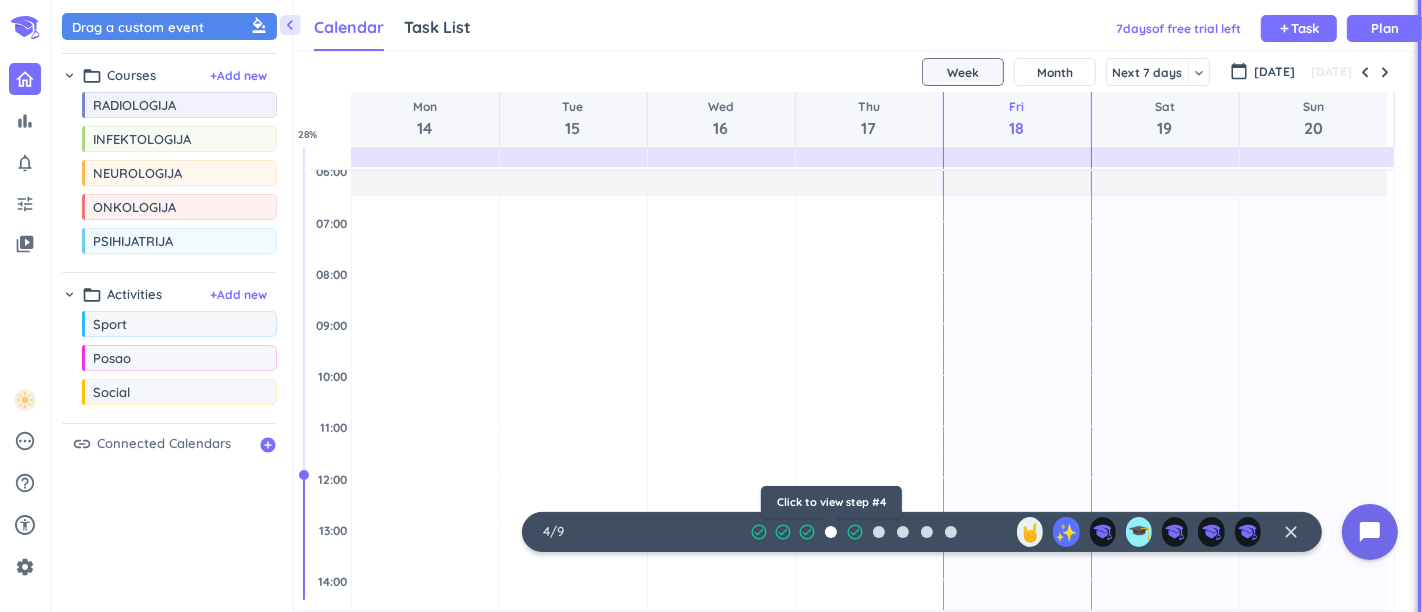 click at bounding box center [831, 532] 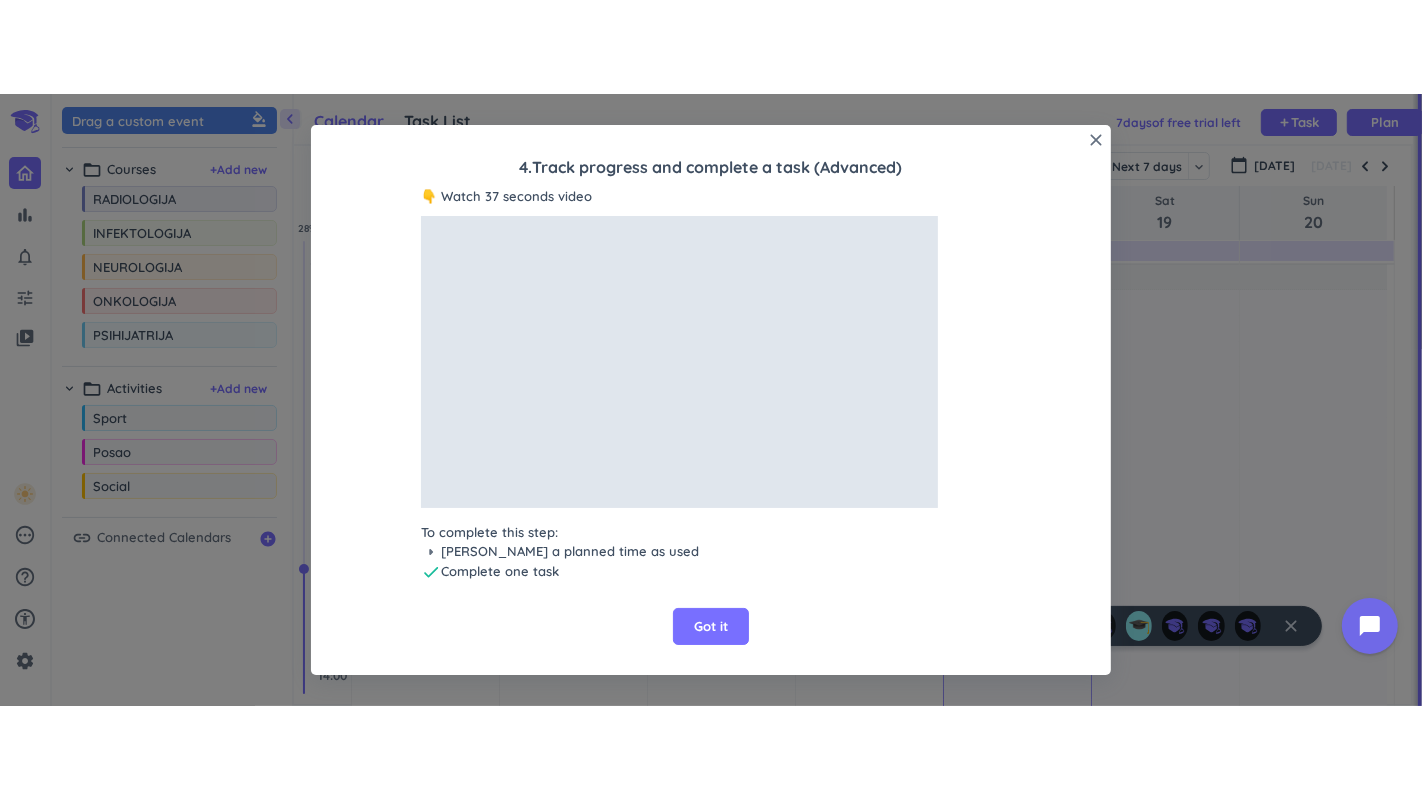 scroll, scrollTop: 8, scrollLeft: 8, axis: both 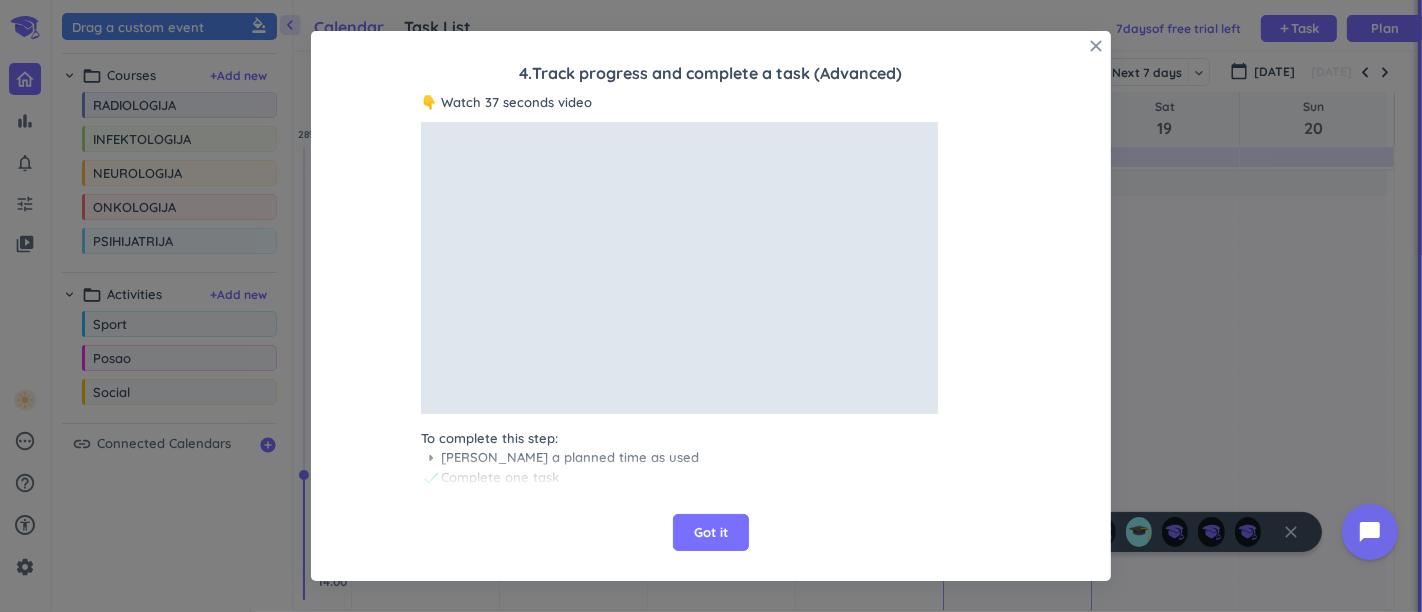 click on "close" at bounding box center [1096, 46] 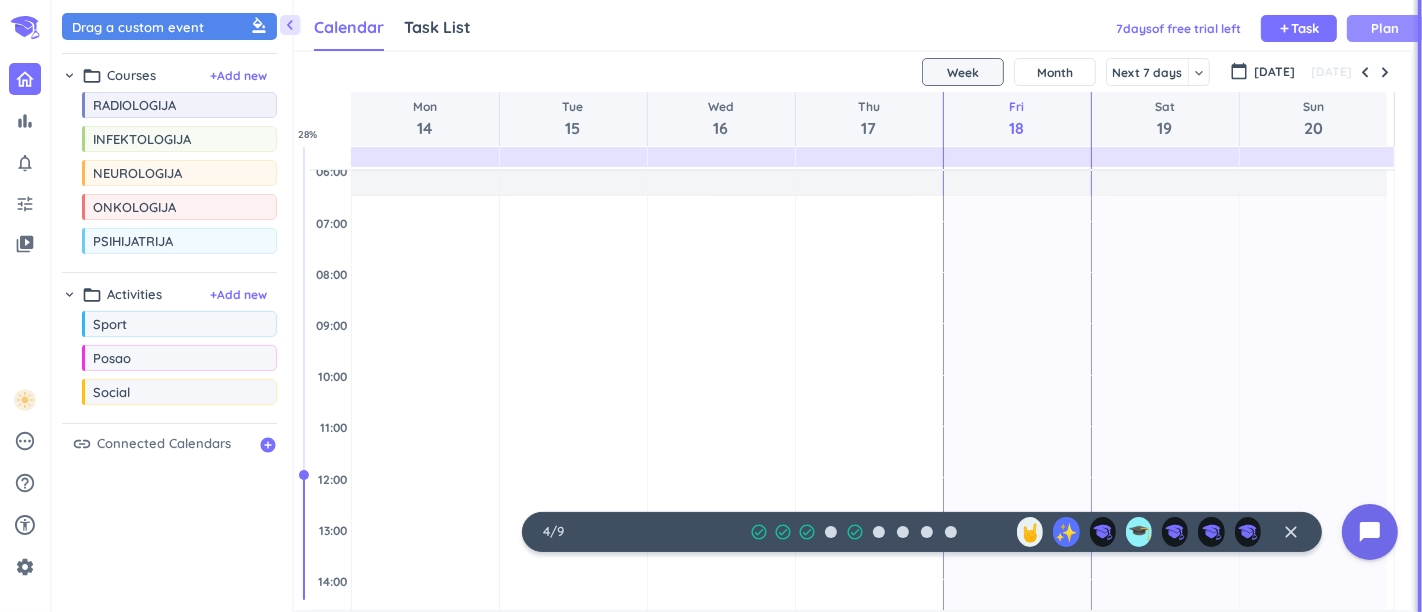 click on "Plan" at bounding box center [1385, 28] 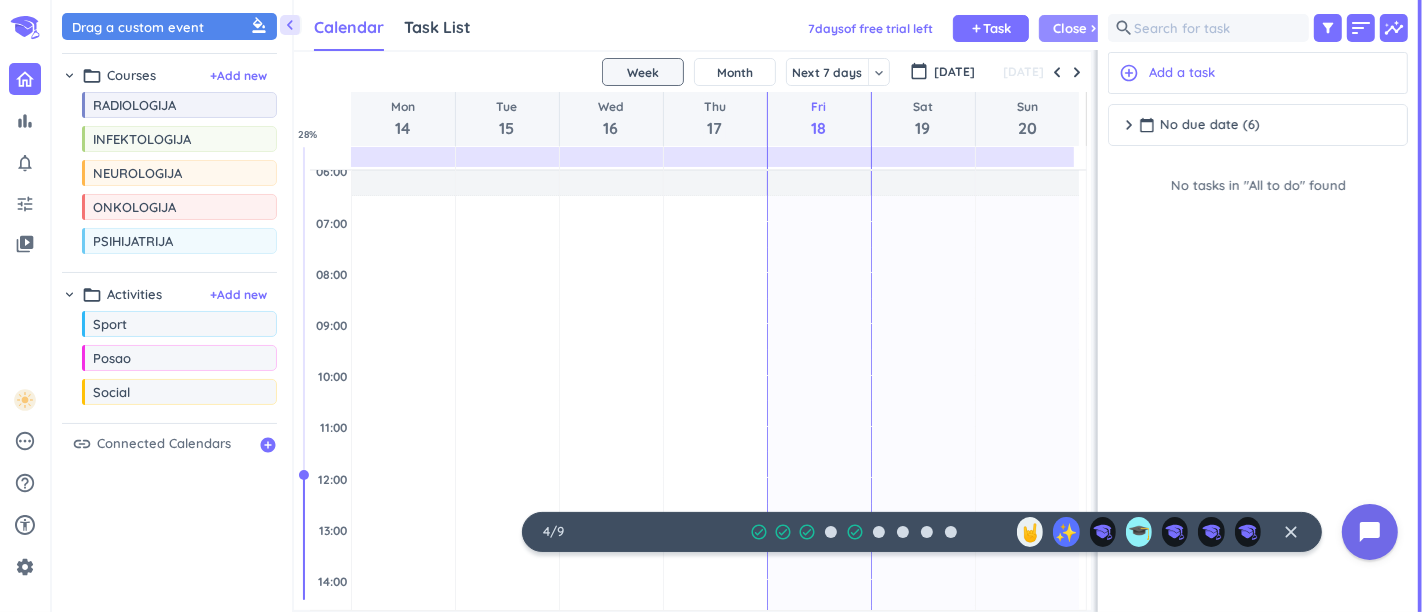 scroll, scrollTop: 42, scrollLeft: 791, axis: both 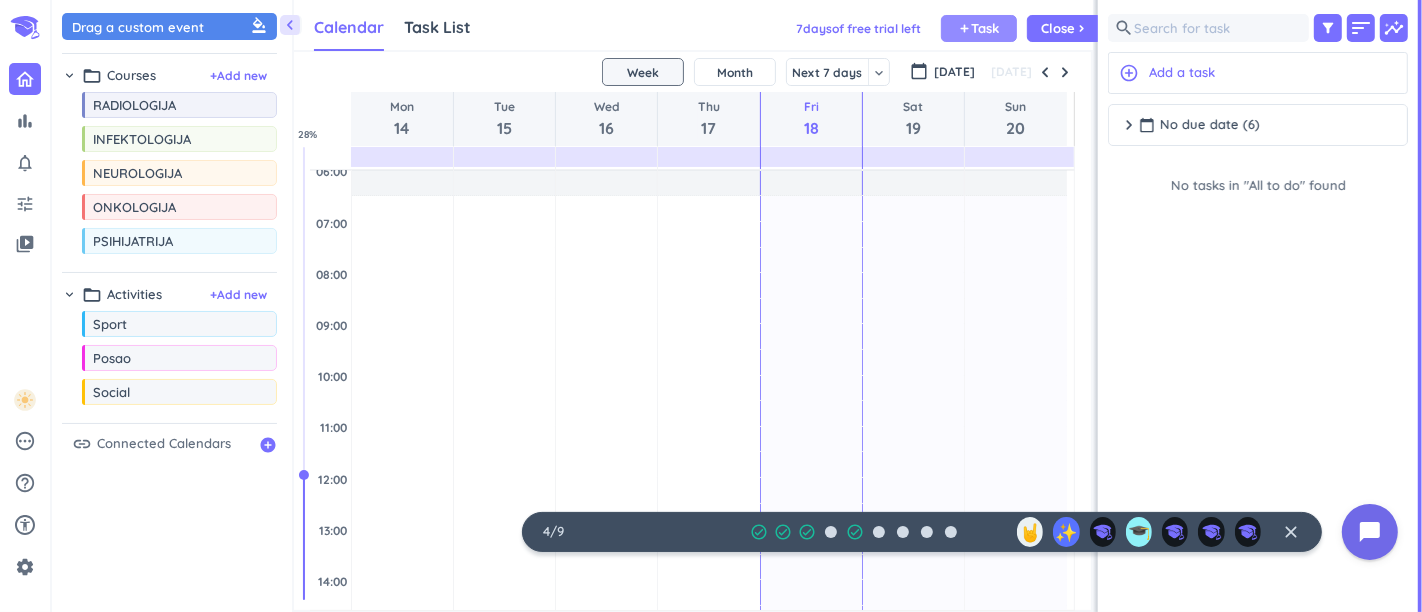 click on "add" at bounding box center (965, 28) 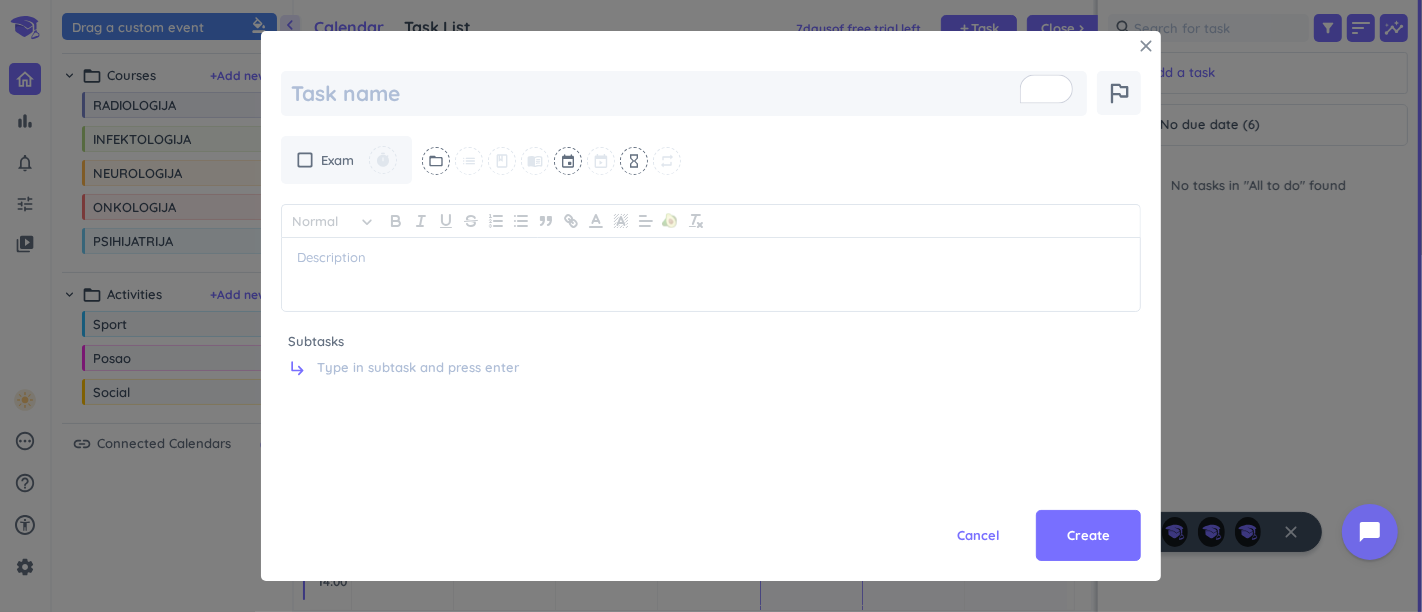 click on "close" at bounding box center [1146, 46] 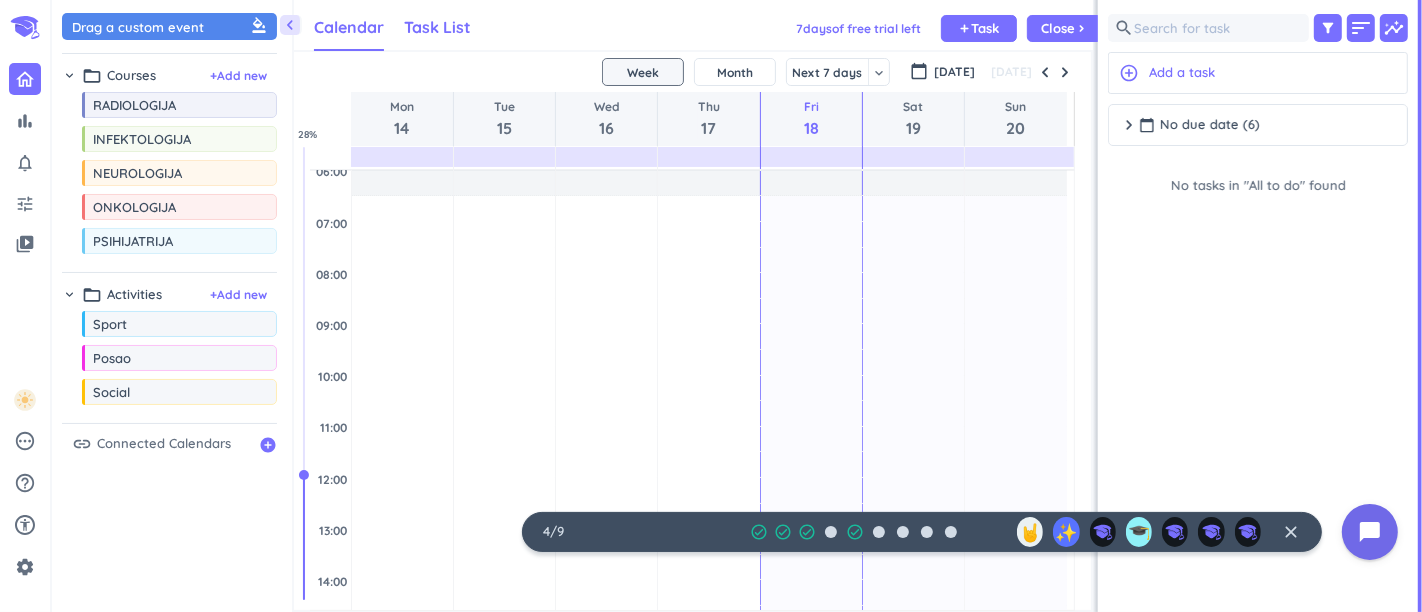 click on "Task List" at bounding box center (437, 27) 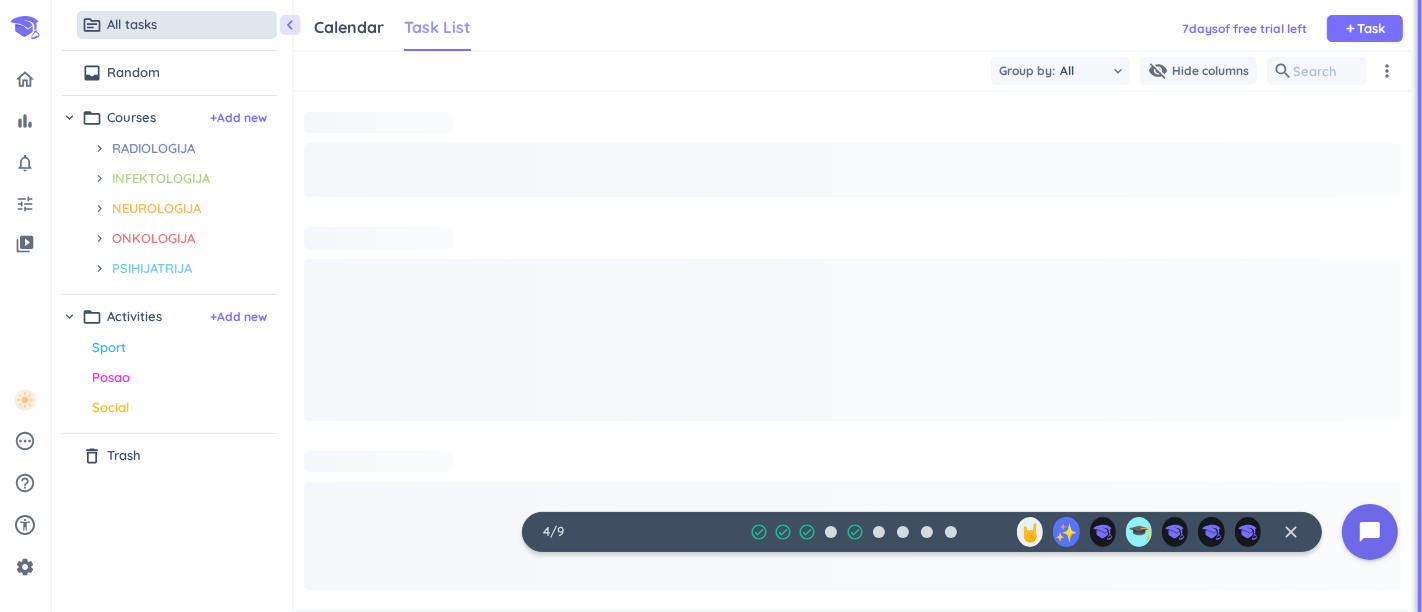 scroll, scrollTop: 8, scrollLeft: 8, axis: both 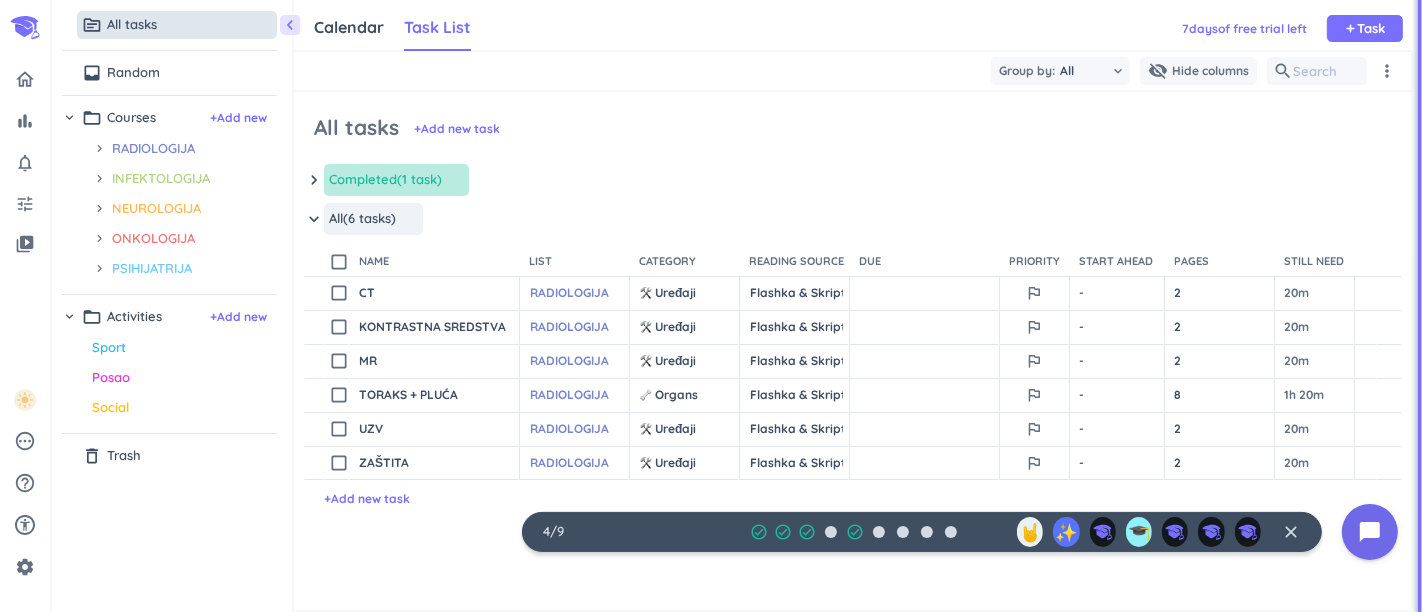 click on "Group by: All keyboard_arrow_down visibility_off   Hide columns search more_vert" at bounding box center (852, 71) 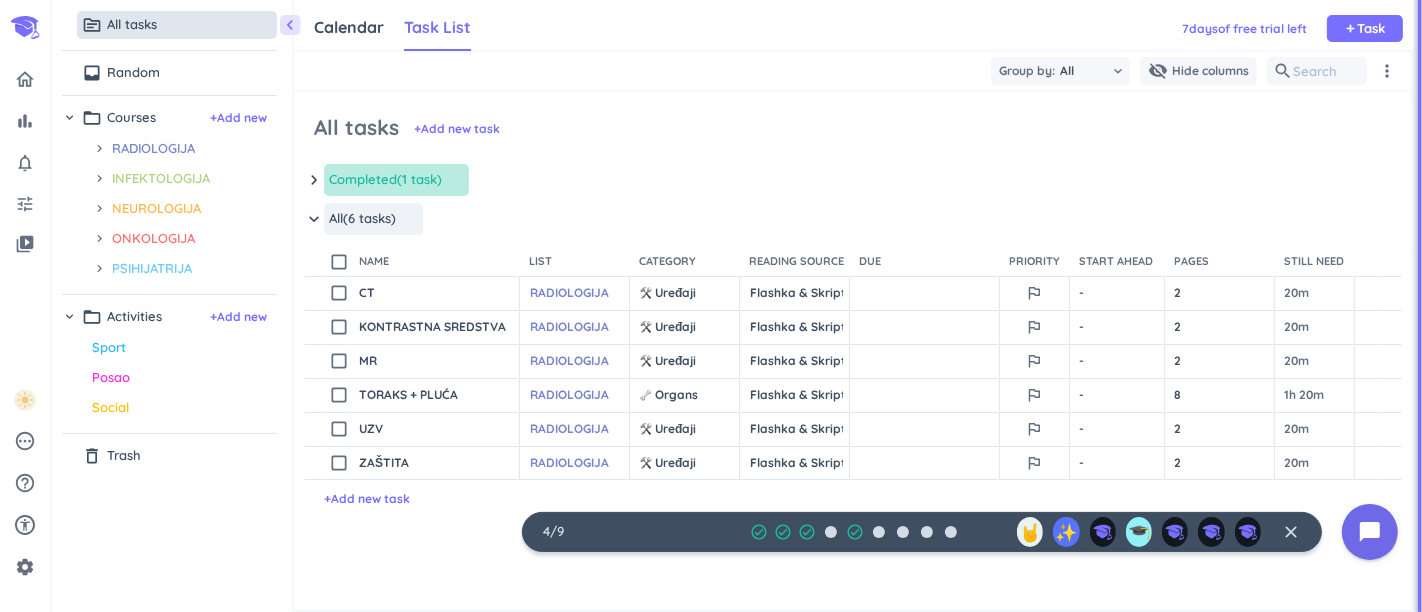 click on "keyboard_arrow_down" at bounding box center (314, 180) 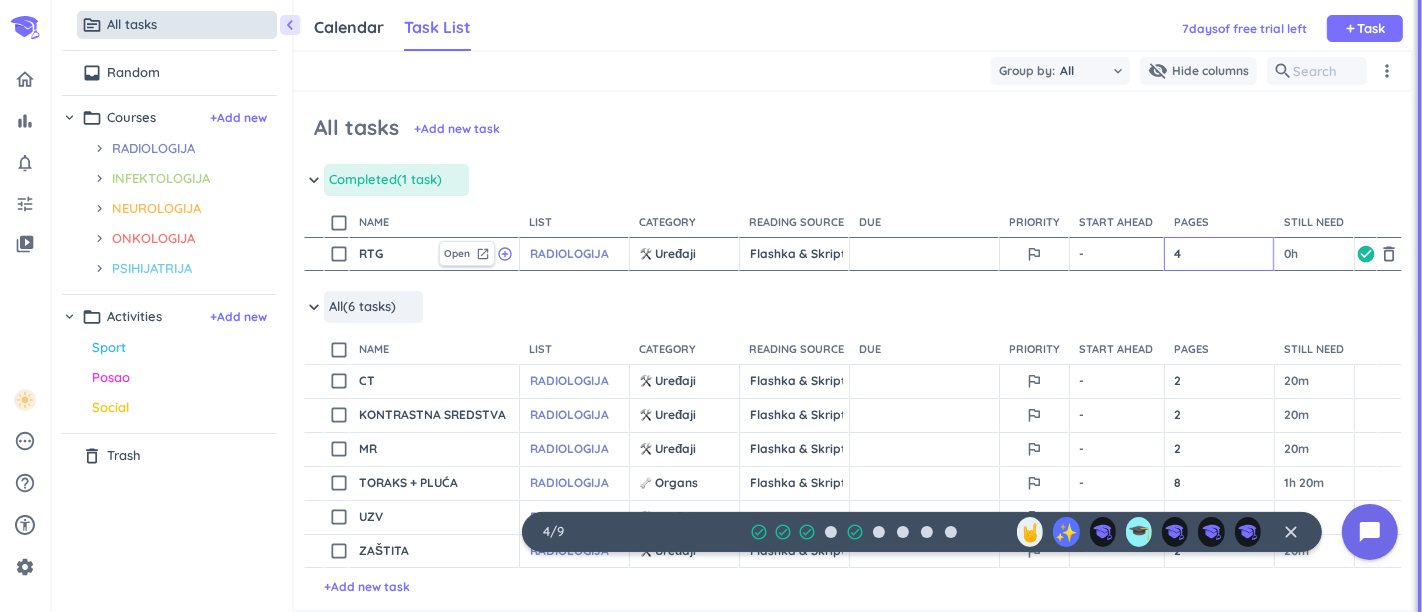 click on "4" at bounding box center [1219, 254] 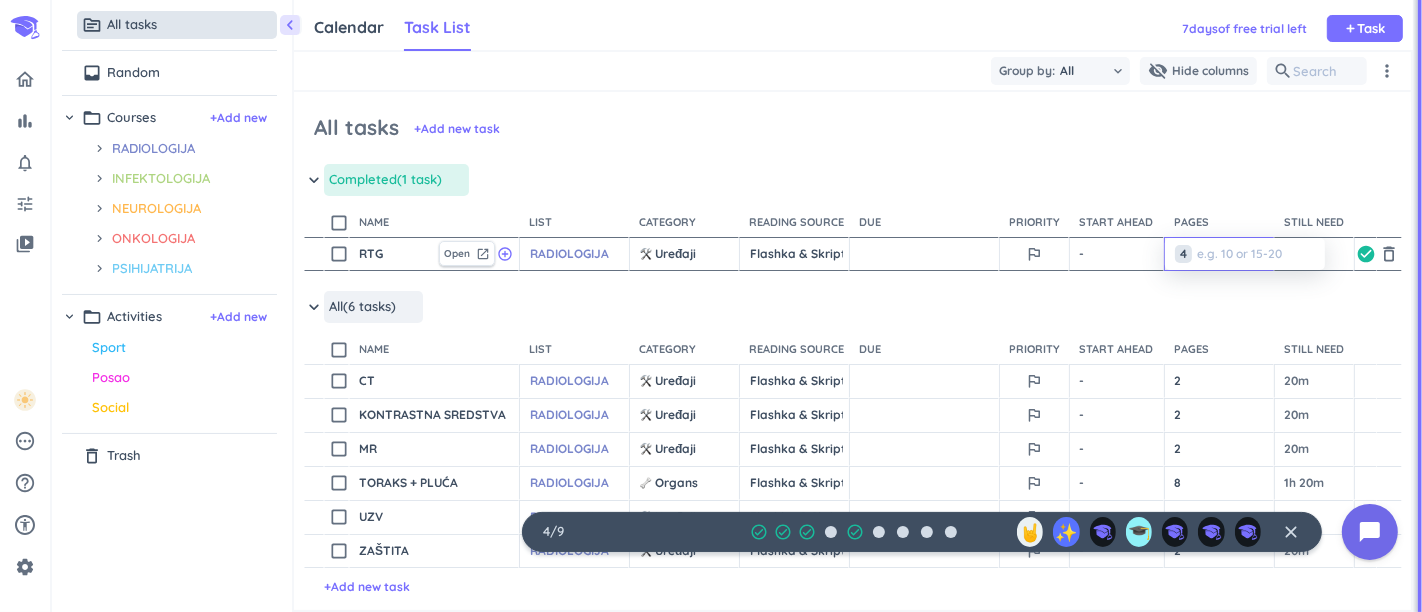 click at bounding box center (711, 306) 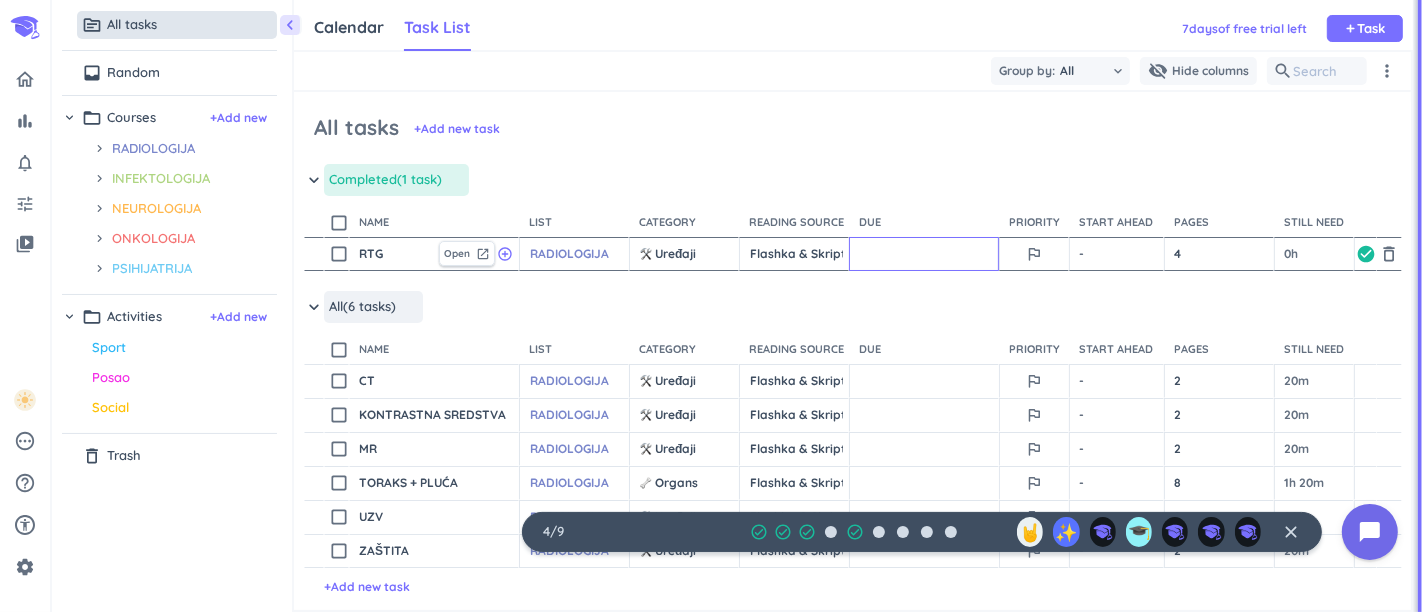 click at bounding box center (924, 254) 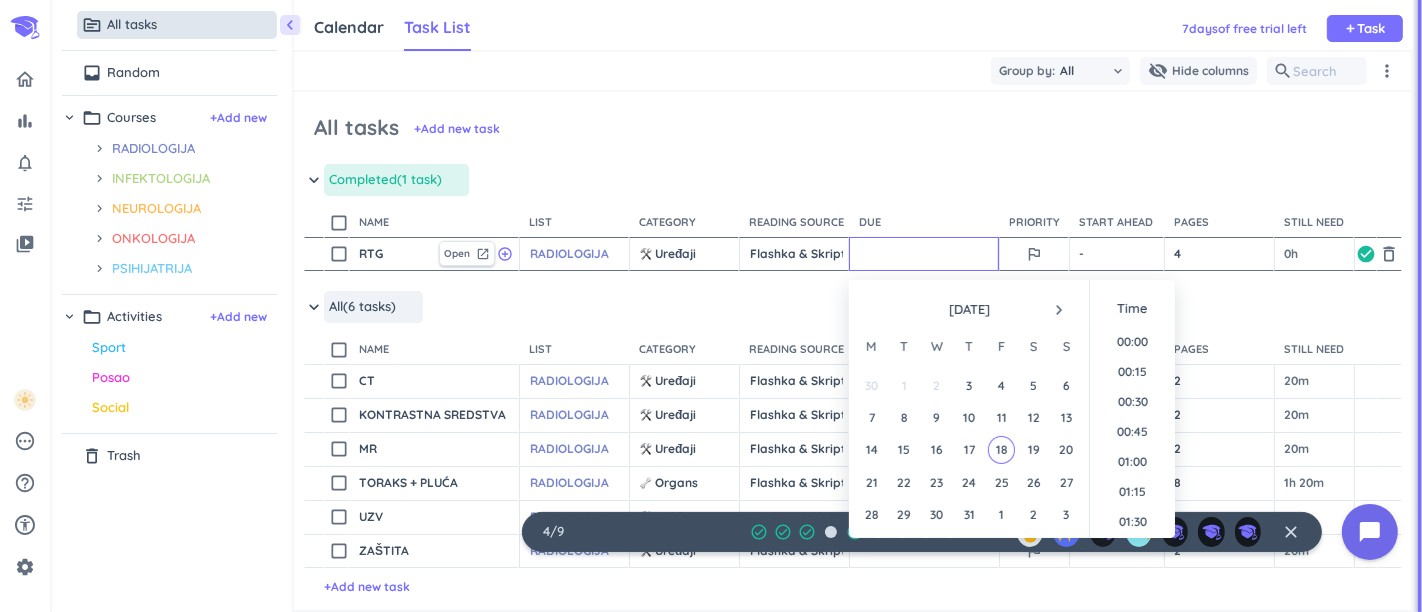 scroll, scrollTop: 2037, scrollLeft: 0, axis: vertical 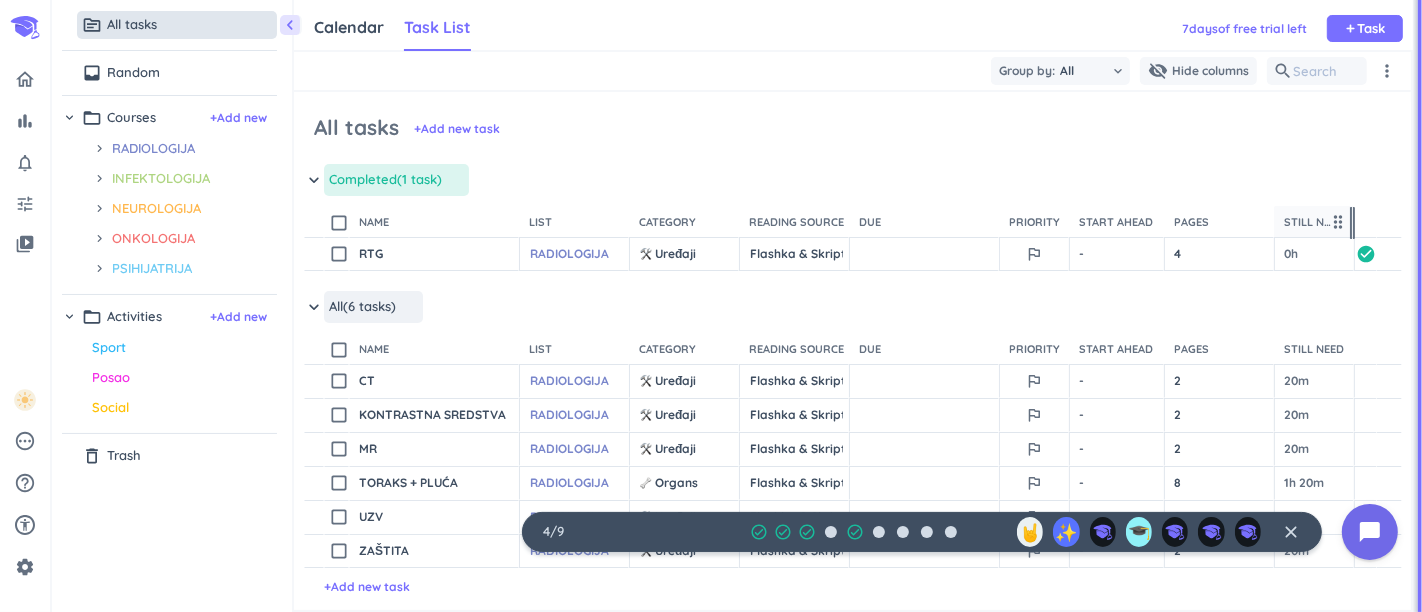 click on "drag_indicator" at bounding box center [1338, 222] 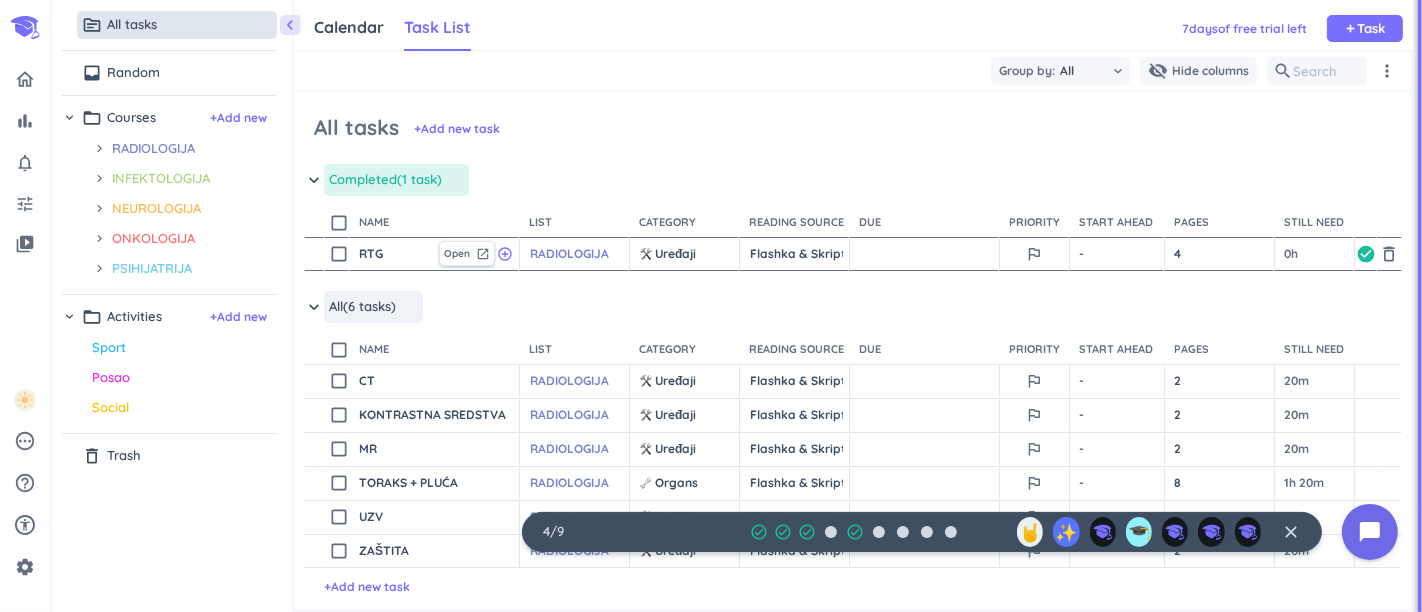 click on "0h" at bounding box center [1314, 254] 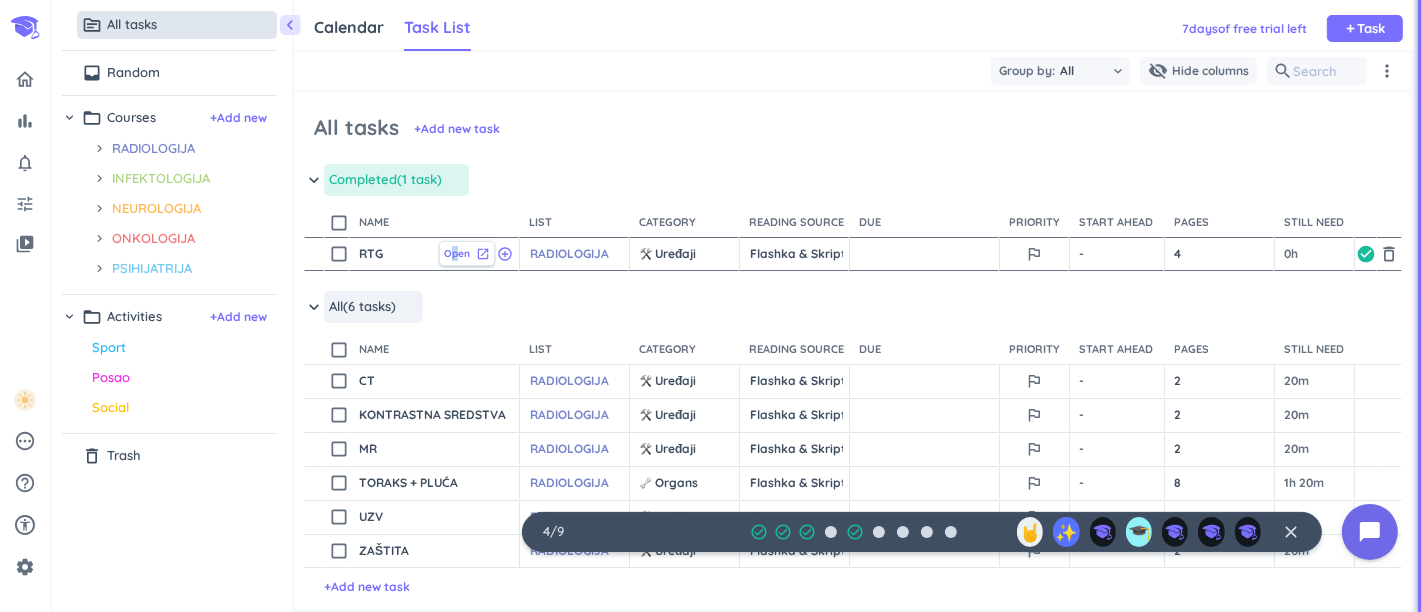 click on "Open" at bounding box center [457, 253] 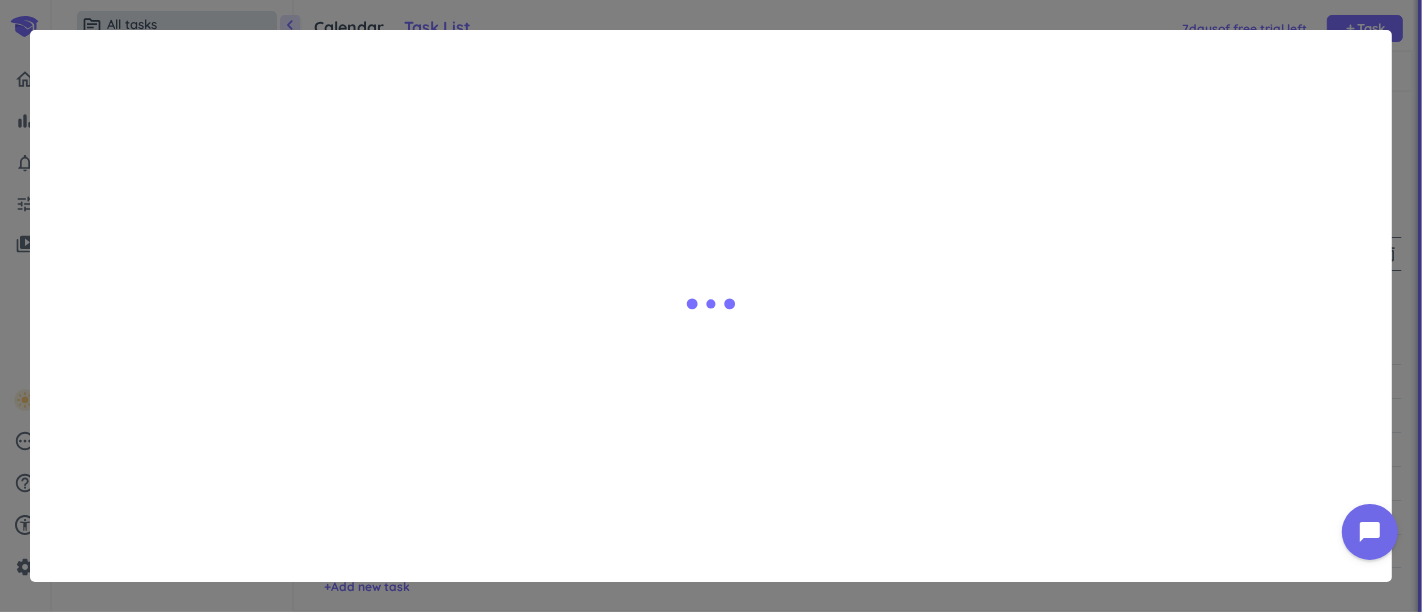 type on "x" 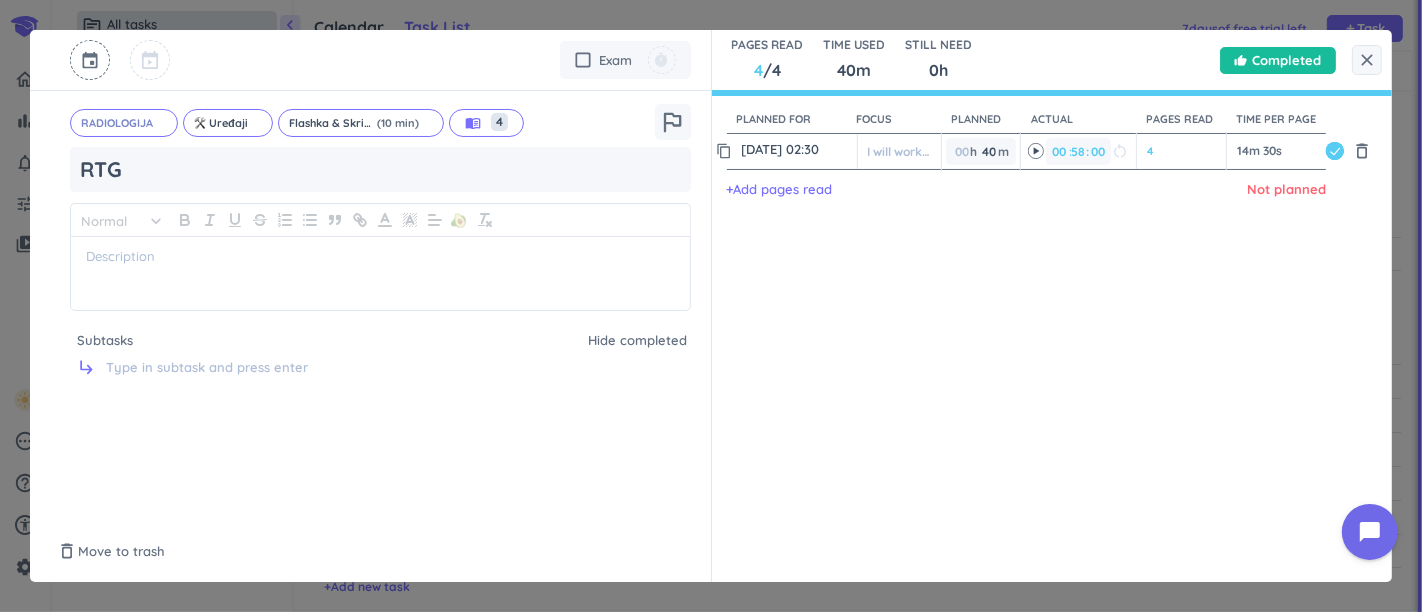 click 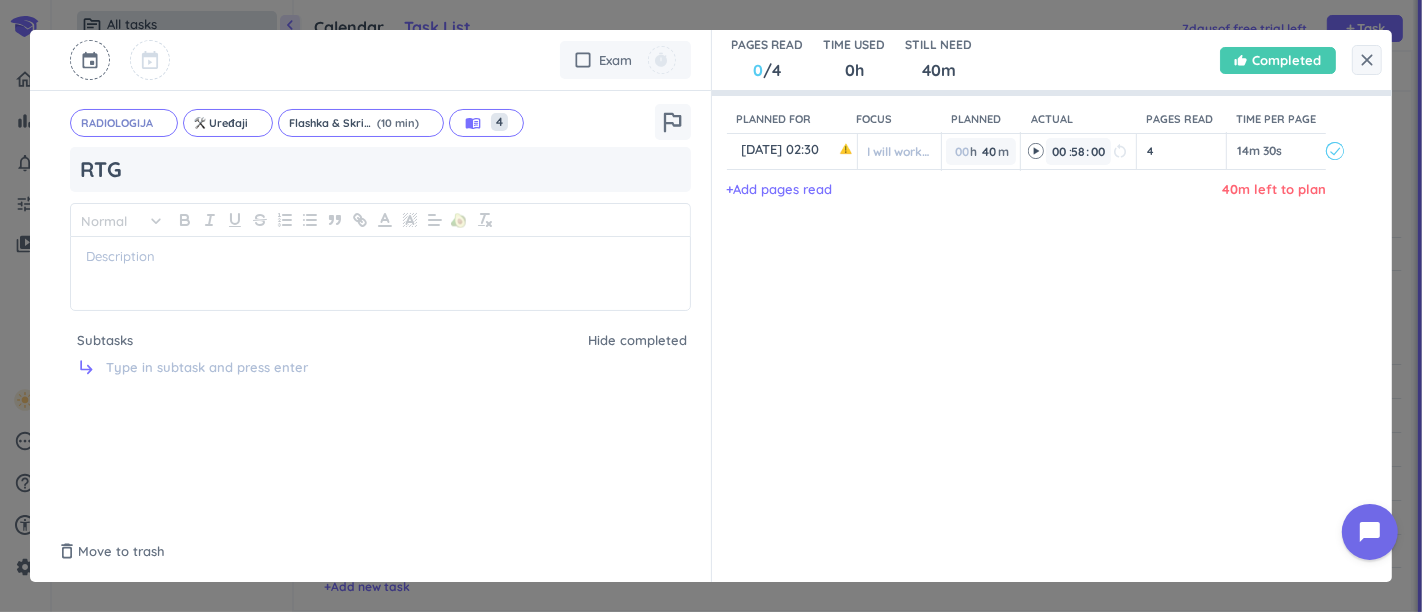 click on "thumb_up Completed" at bounding box center [1278, 60] 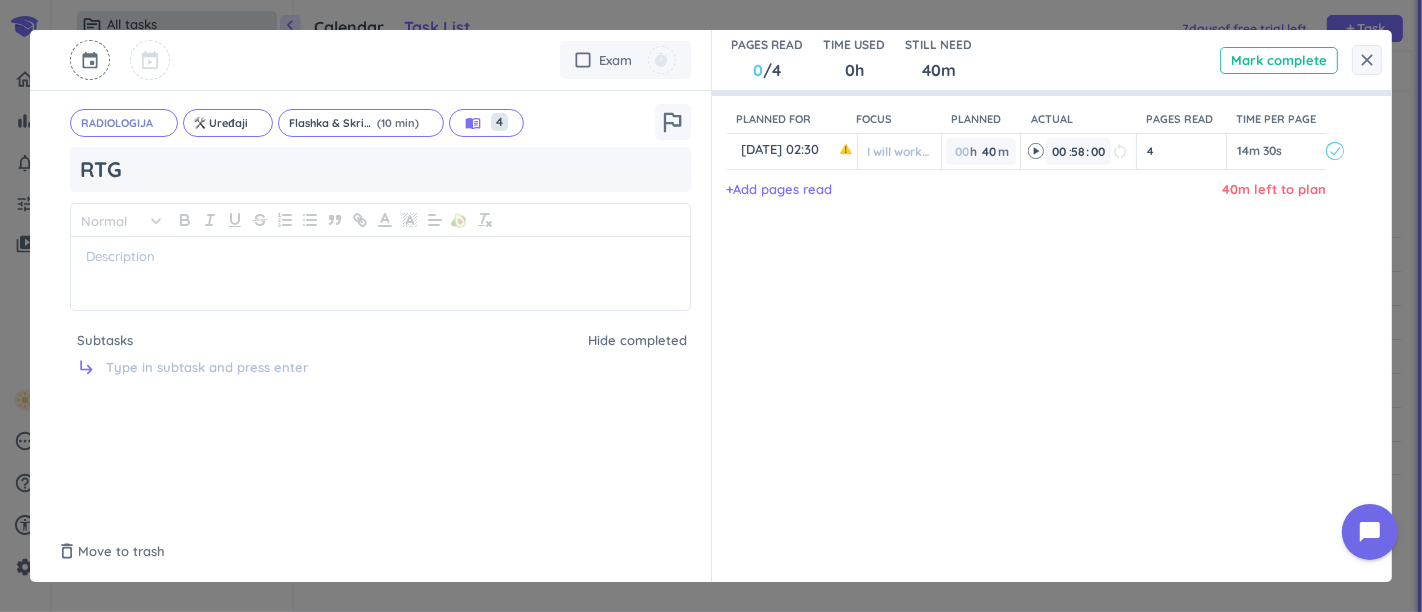 click on "Mark complete" at bounding box center (1279, 60) 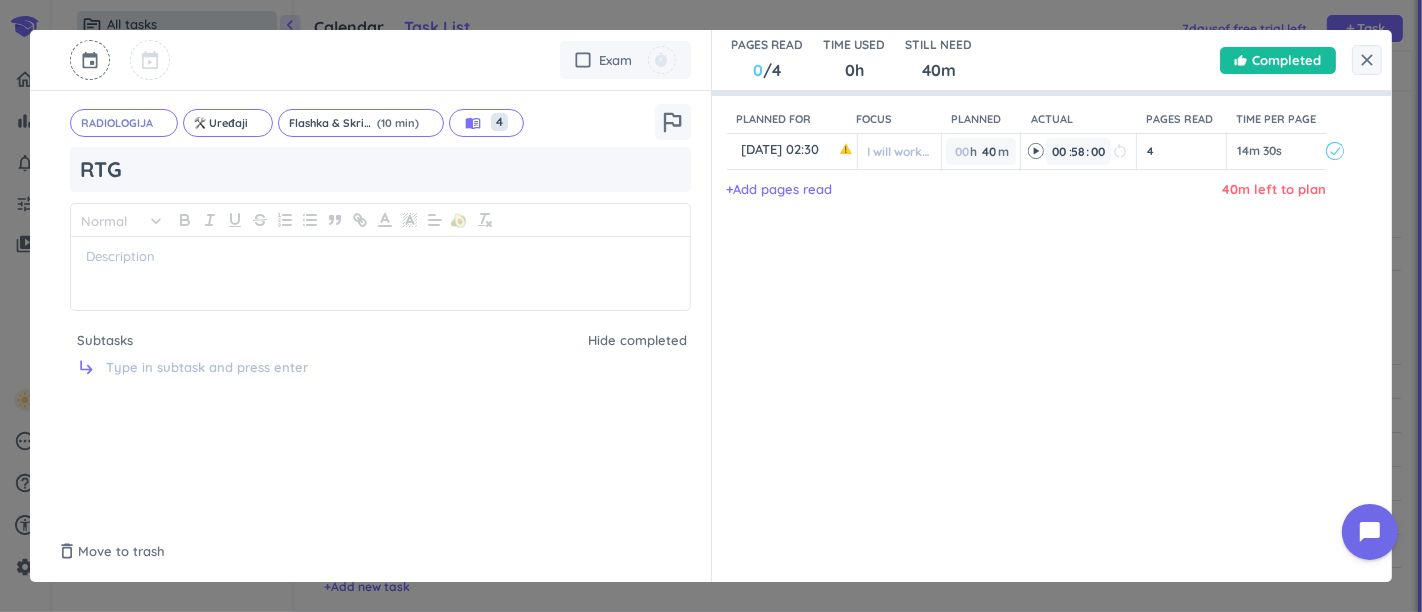 click on "0" at bounding box center (759, 70) 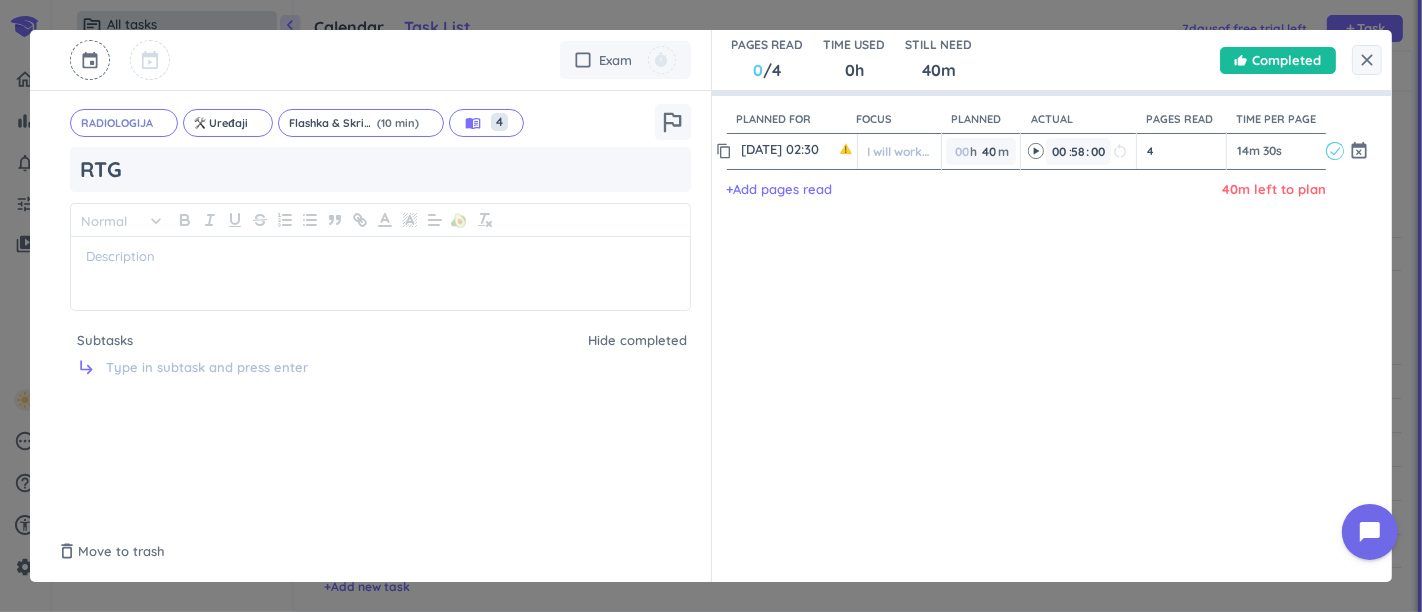 click on "4" at bounding box center [1181, 151] 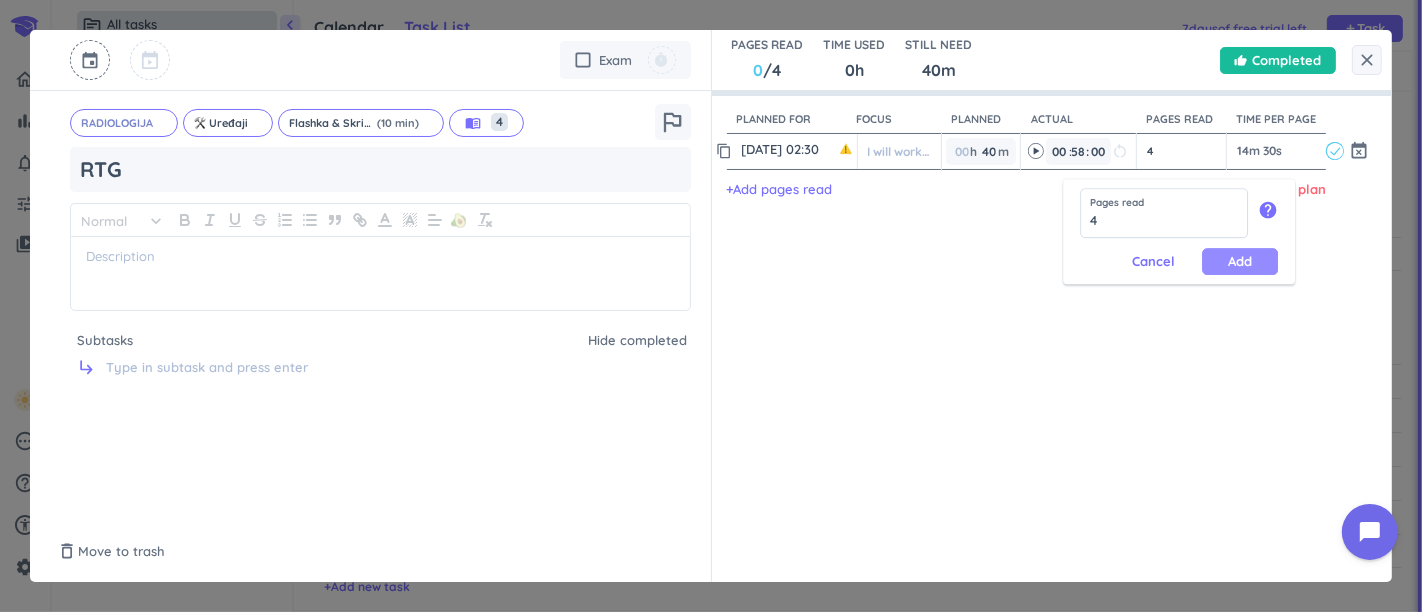 click on "Add" at bounding box center (1240, 261) 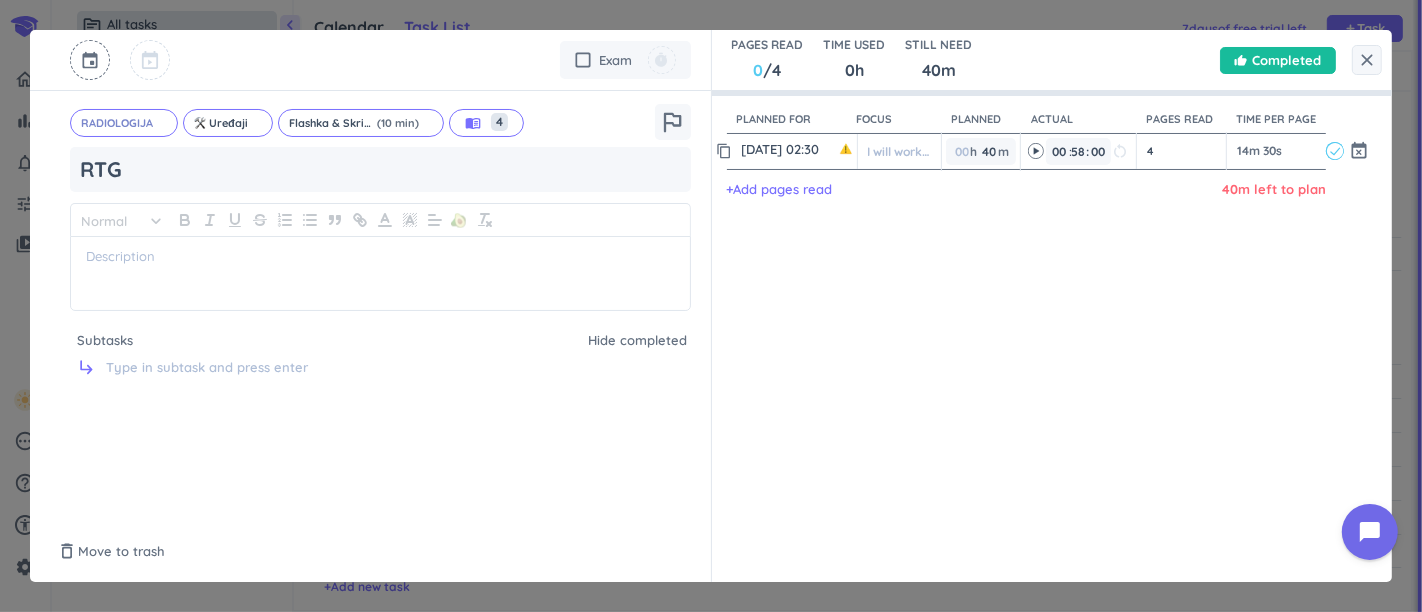 click on "0" at bounding box center (759, 70) 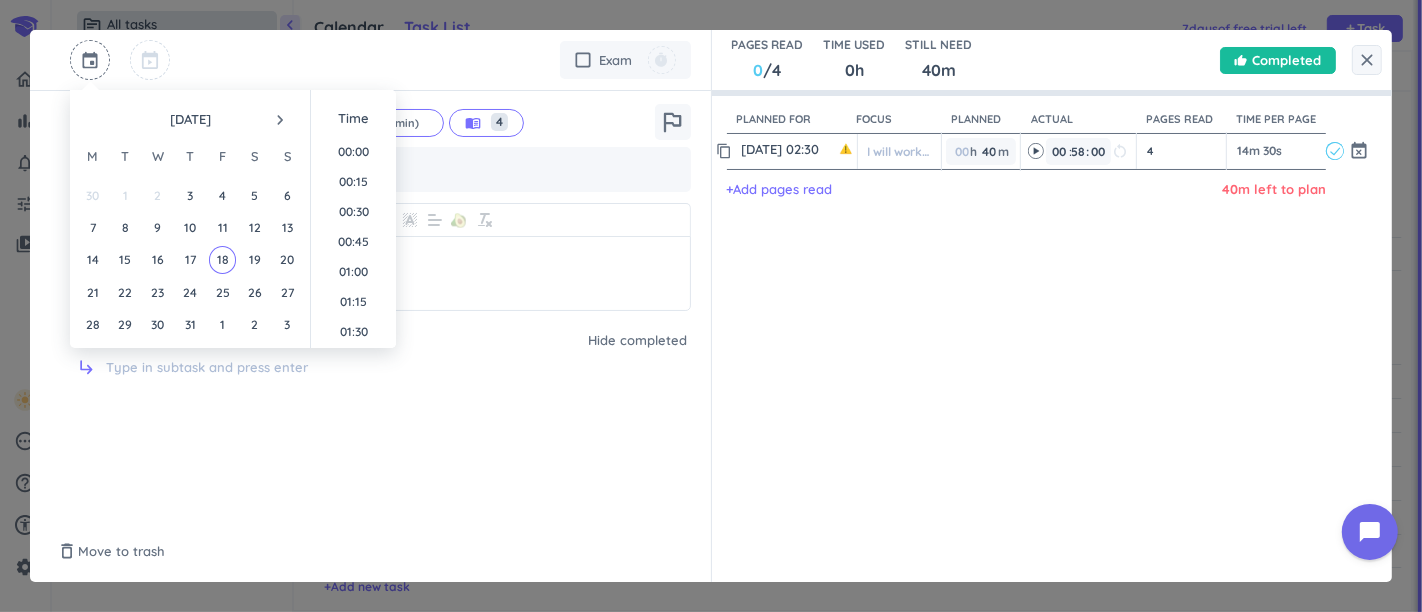 click at bounding box center (90, 60) 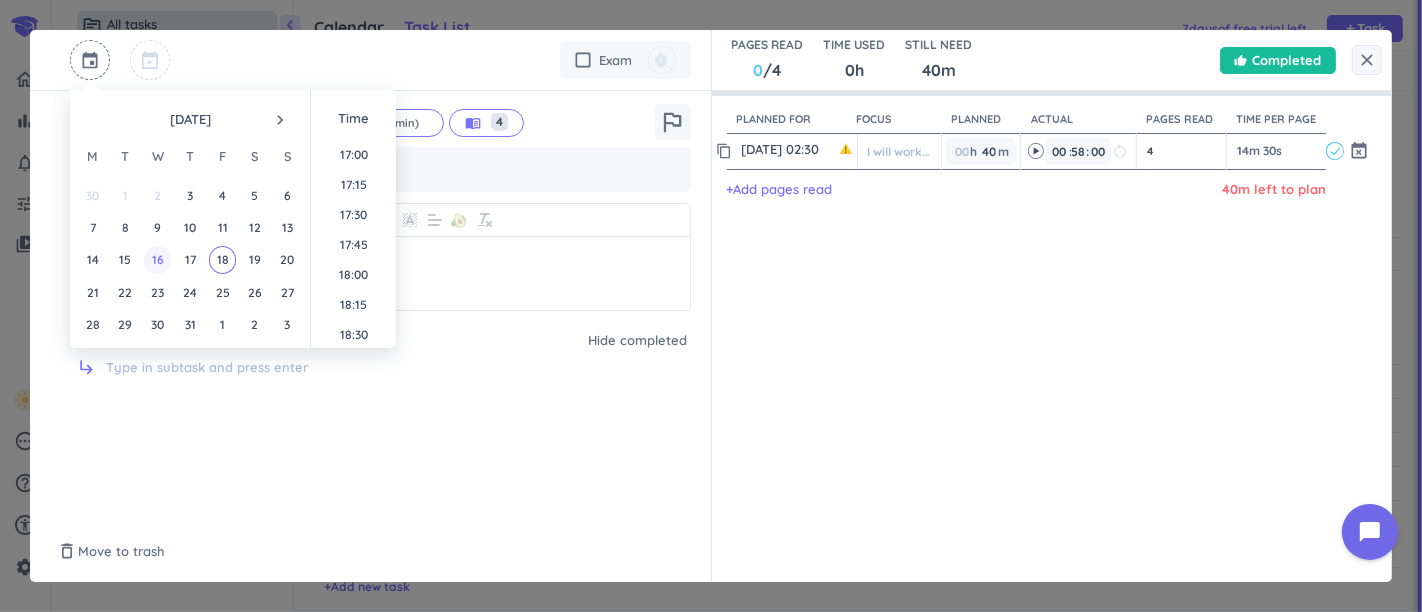 click on "16" at bounding box center [157, 259] 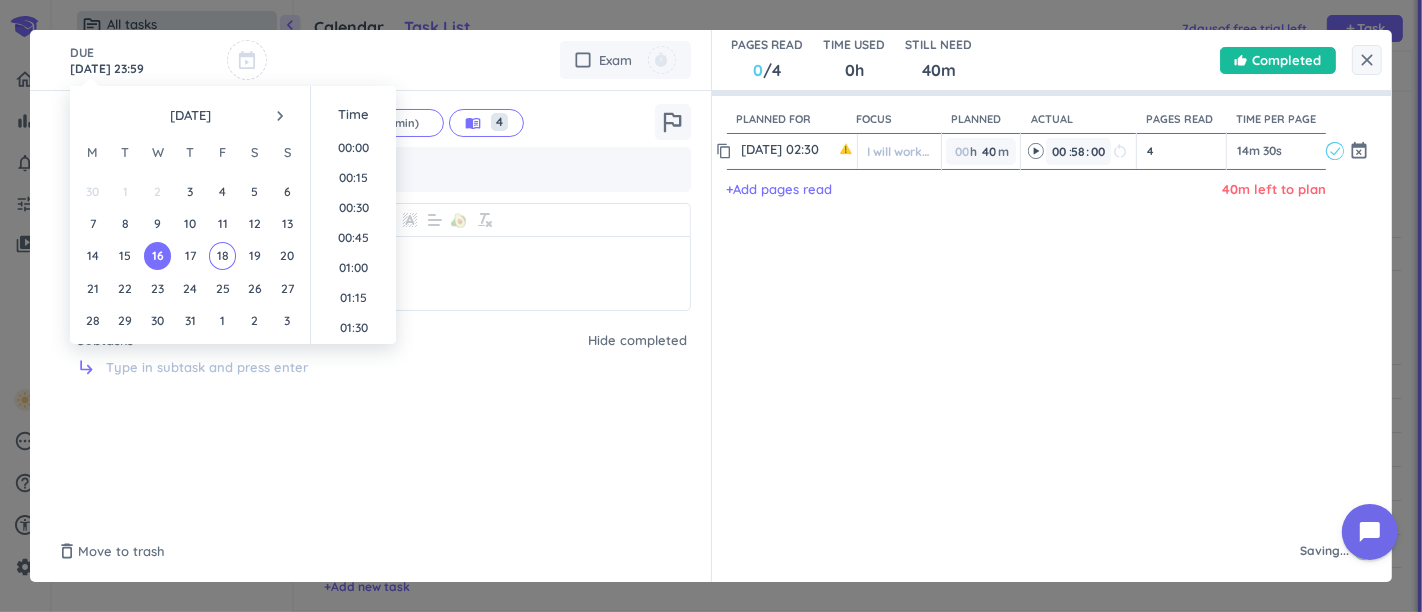 scroll, scrollTop: 2694, scrollLeft: 0, axis: vertical 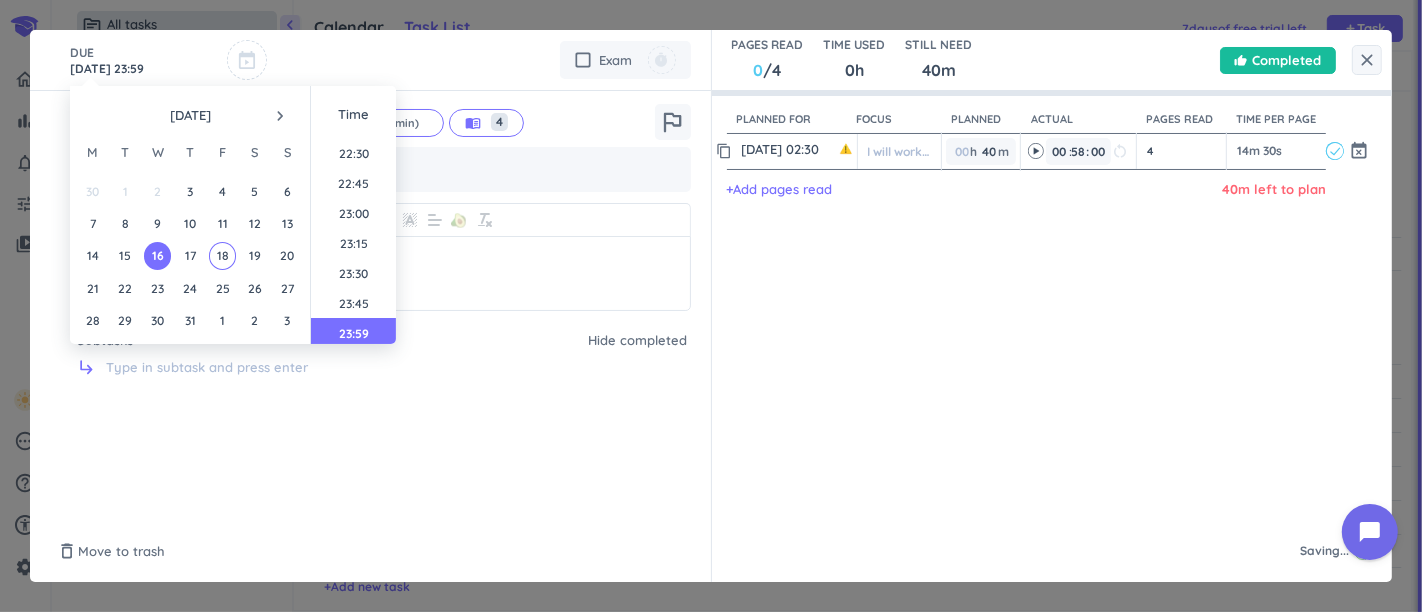 type on "[DATE] 23:59" 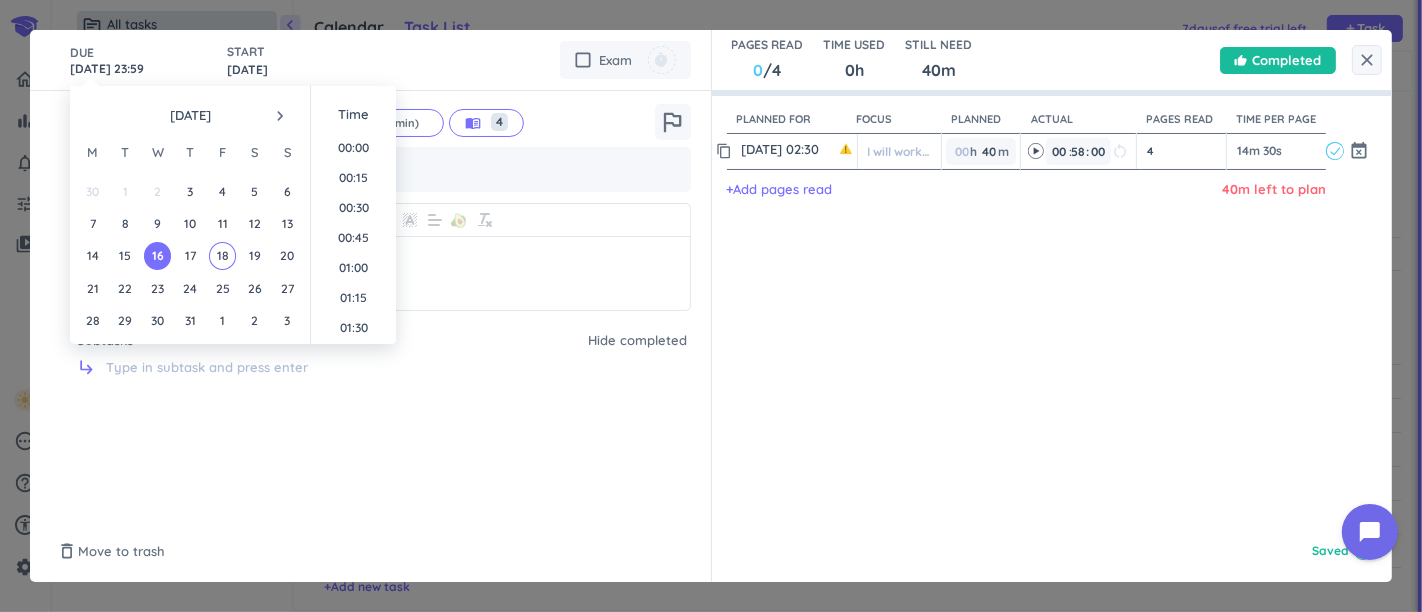 scroll, scrollTop: 2694, scrollLeft: 0, axis: vertical 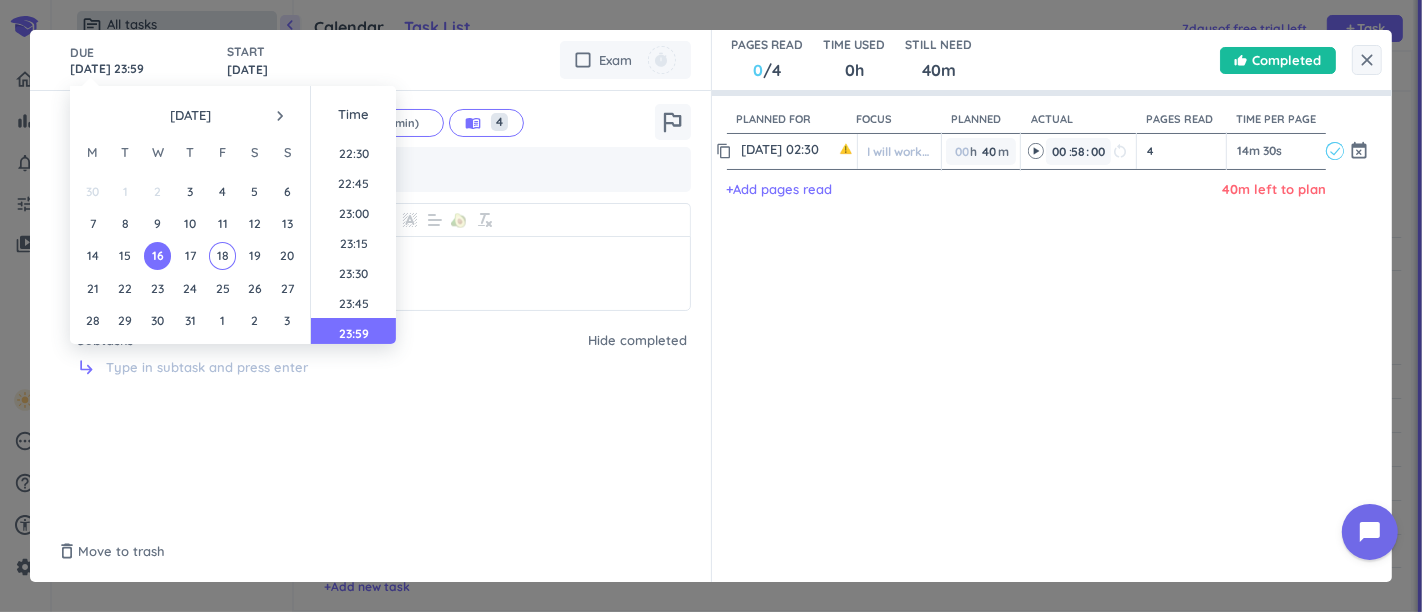click on "subdirectory_arrow_right" at bounding box center [377, 373] 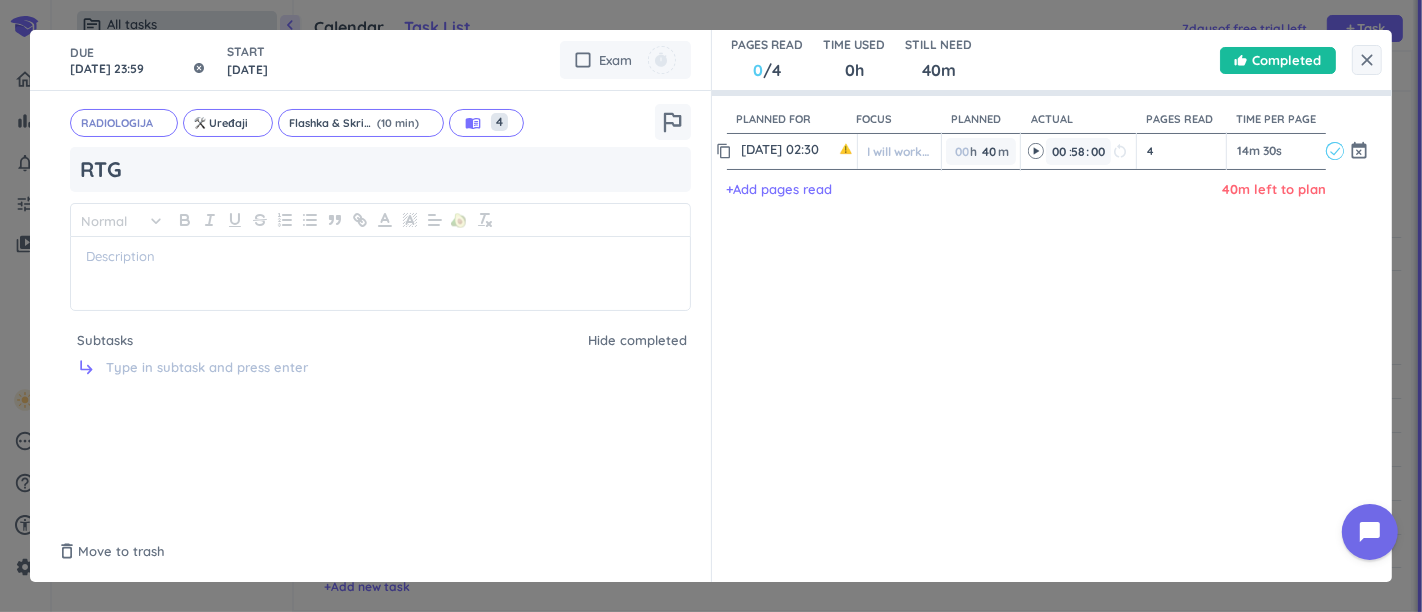 click on "[DATE] 23:59" at bounding box center (138, 60) 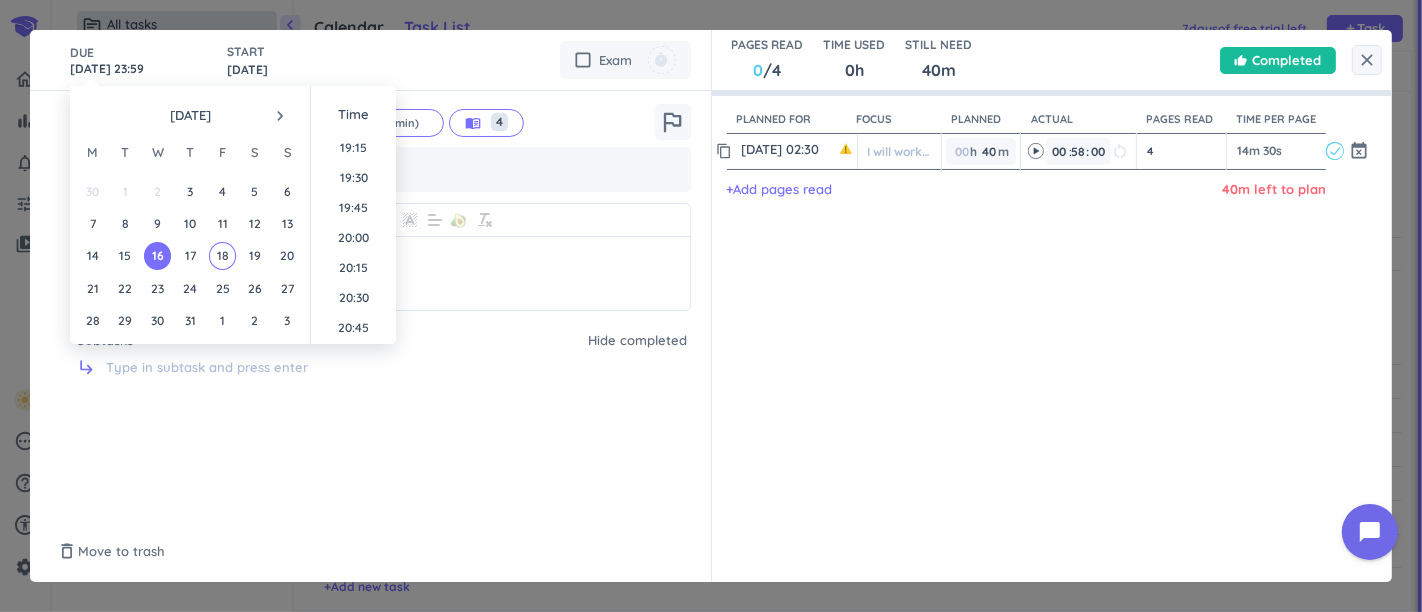 scroll, scrollTop: 2250, scrollLeft: 0, axis: vertical 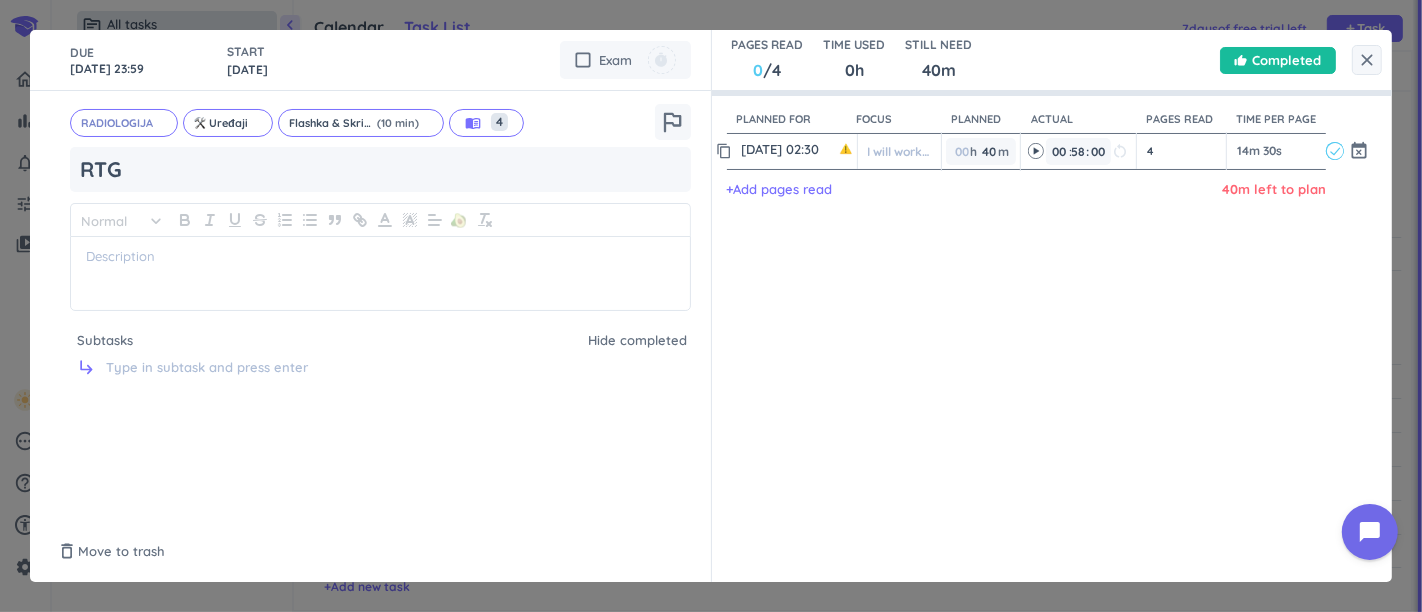 click on "DUE [DATE] 23:59 START [DATE] cancel check_box_outline_blank Exam timer RADIOLOGIJA cancel Uređaji cancel Flashka & Skripta  (10 min) cancel menu_book 4 close outlined_flag RTG Normal keyboard_arrow_down                                                                             🥑             Subtasks Hide completed subdirectory_arrow_right" at bounding box center (371, 306) 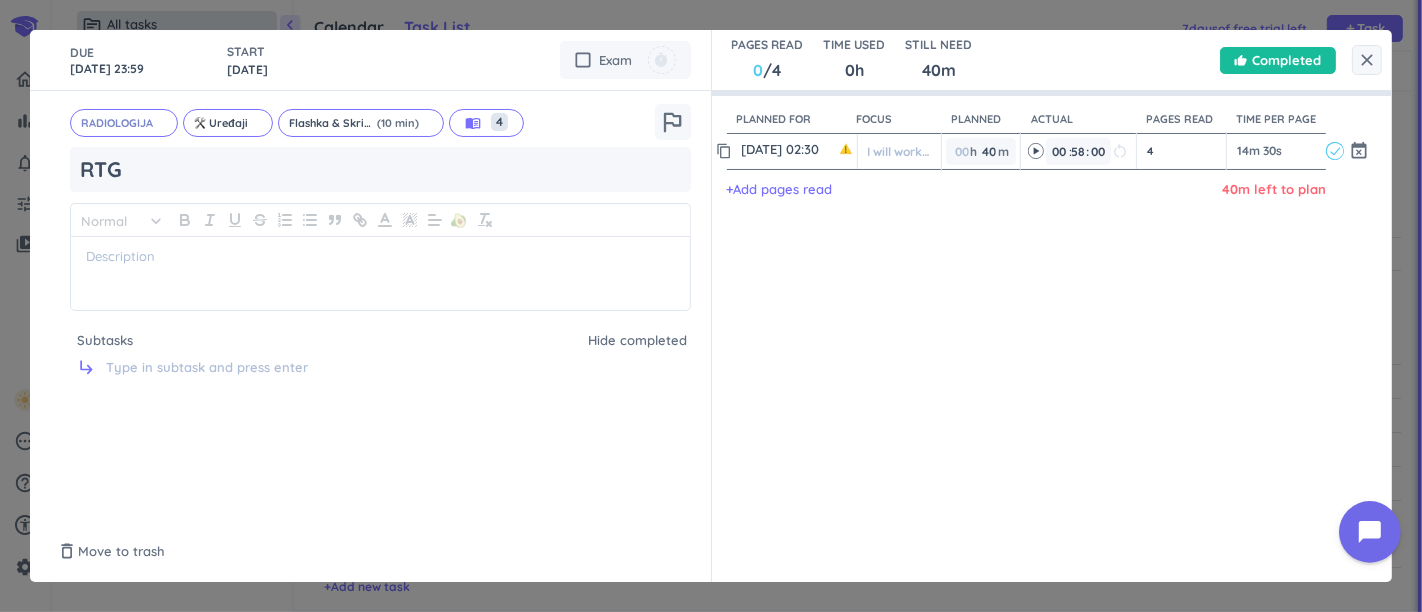 click 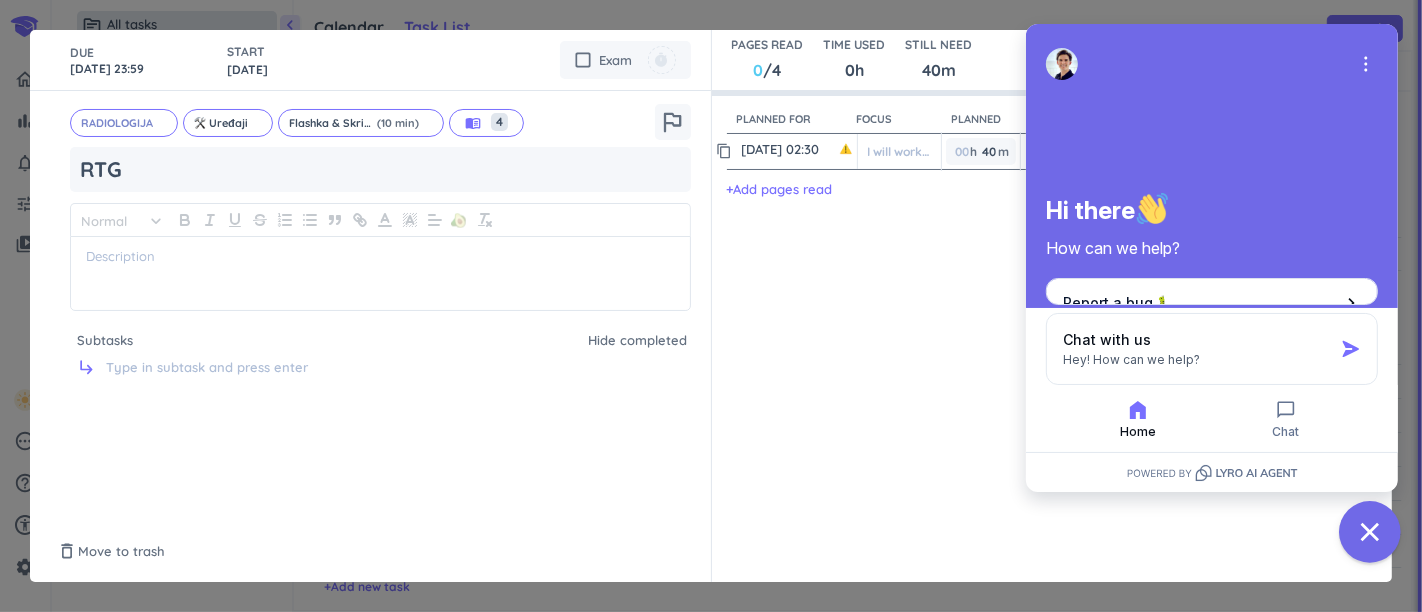 click at bounding box center (1370, 532) 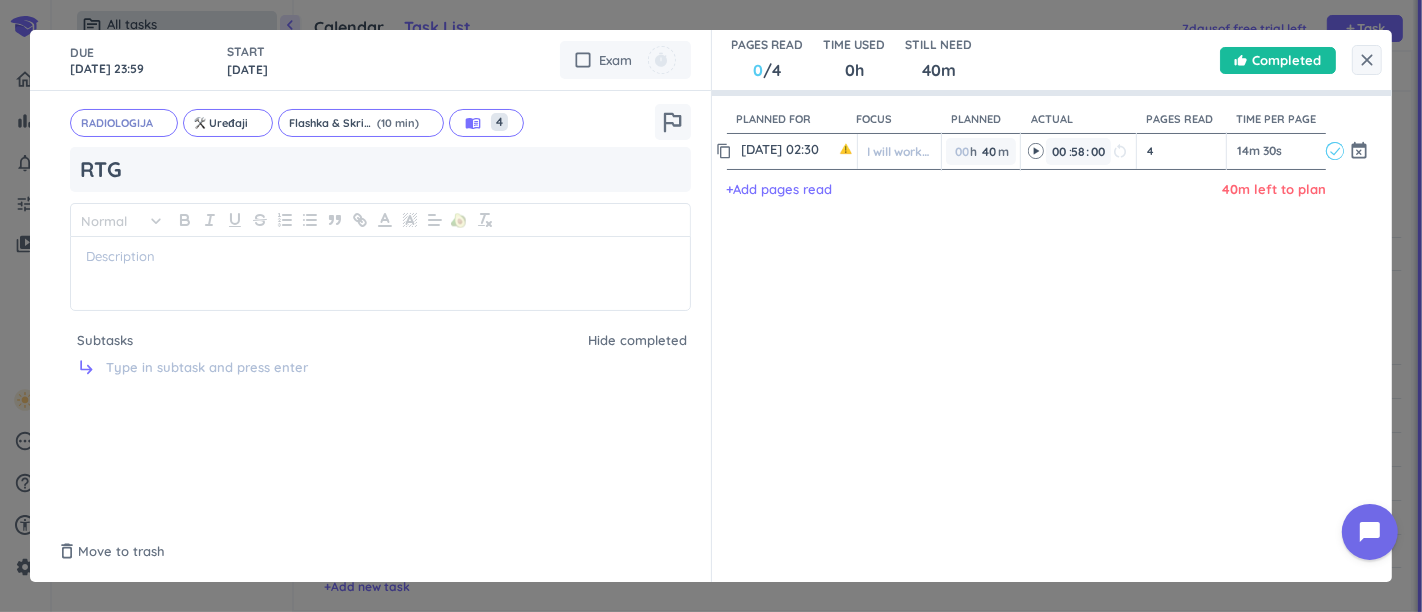 click on "0" at bounding box center [759, 70] 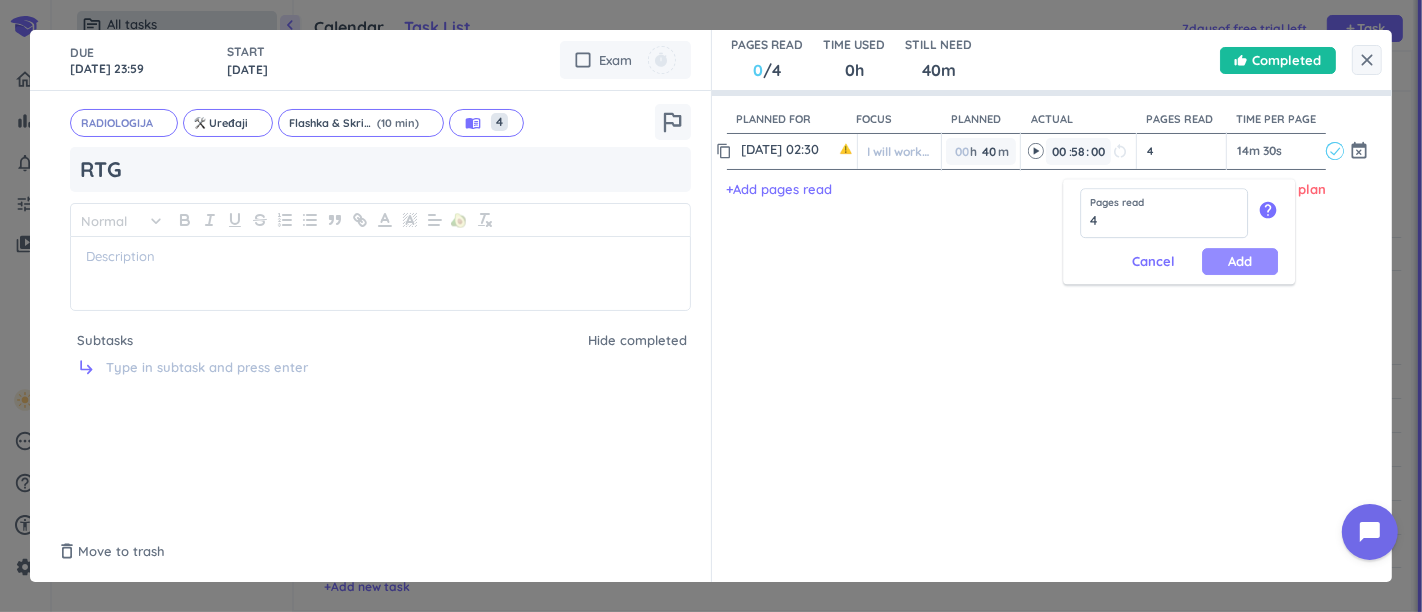 click on "Add" at bounding box center (1240, 261) 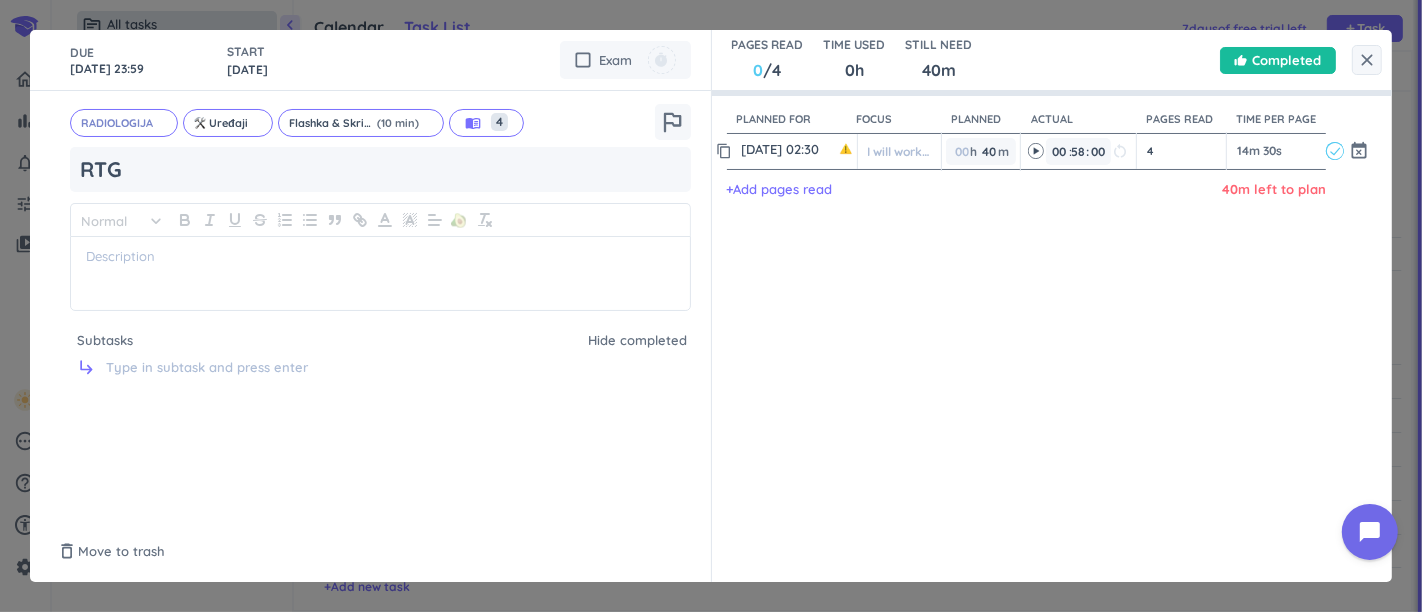 click on "0 /4" at bounding box center [768, 70] 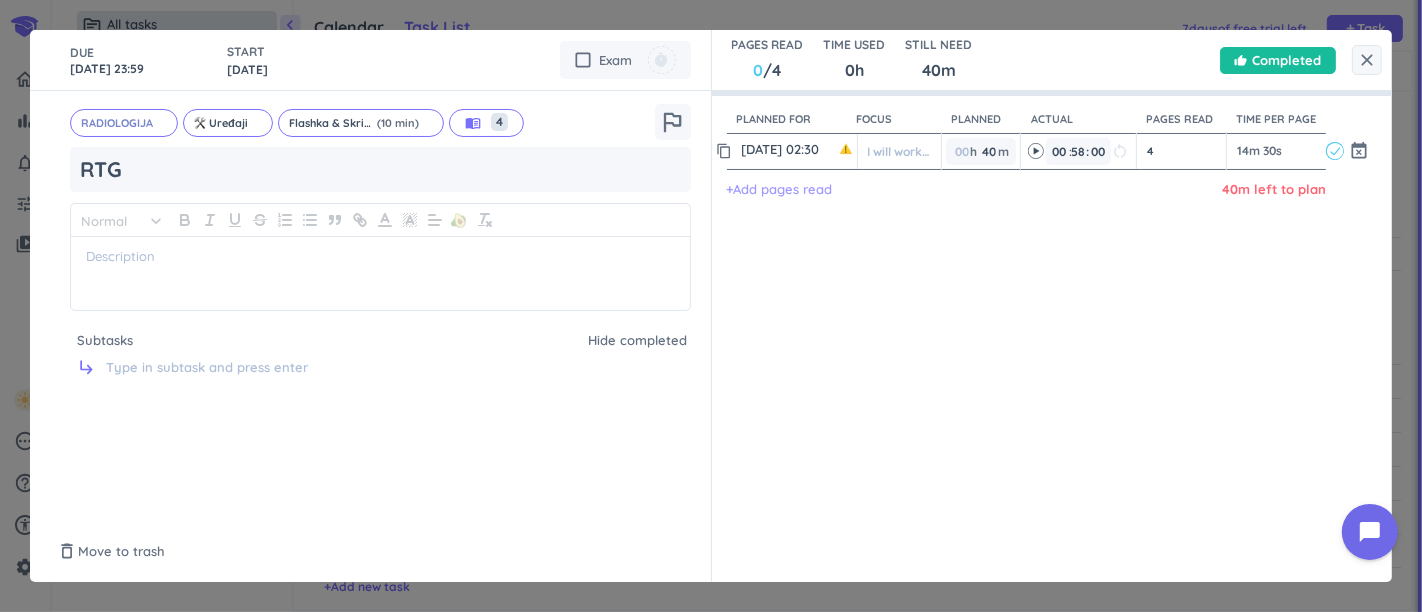click on "+  Add pages read" at bounding box center (780, 190) 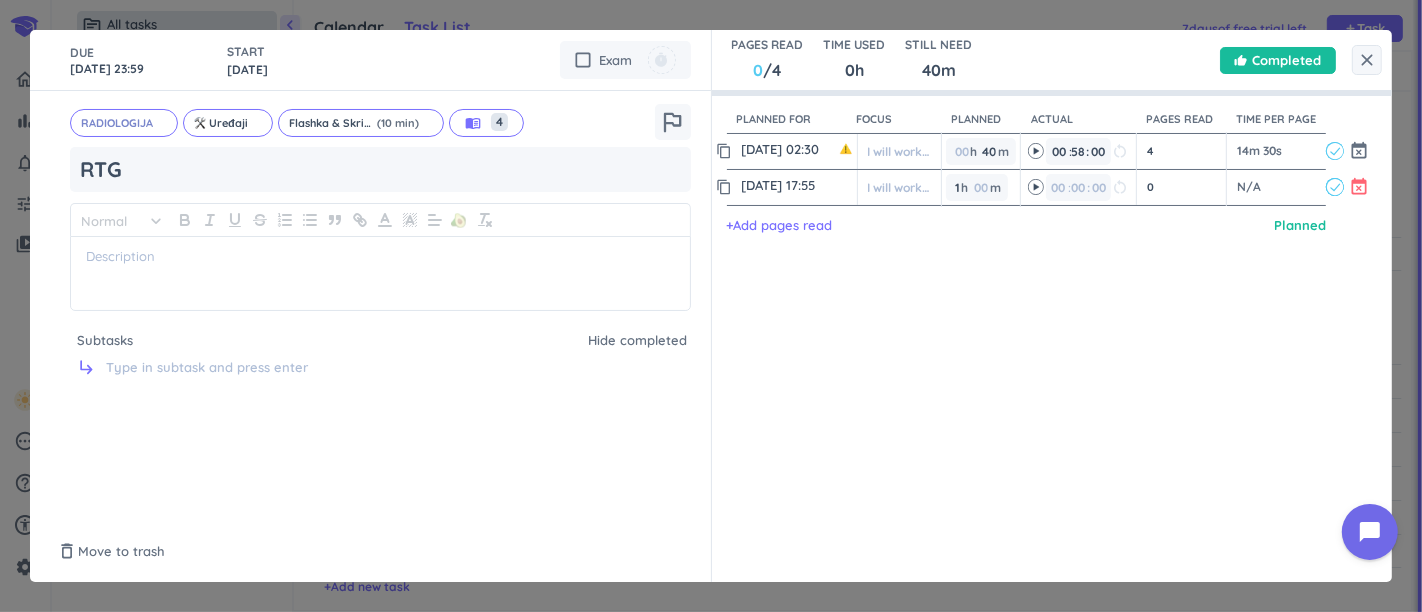 click on "event_busy" at bounding box center [1359, 187] 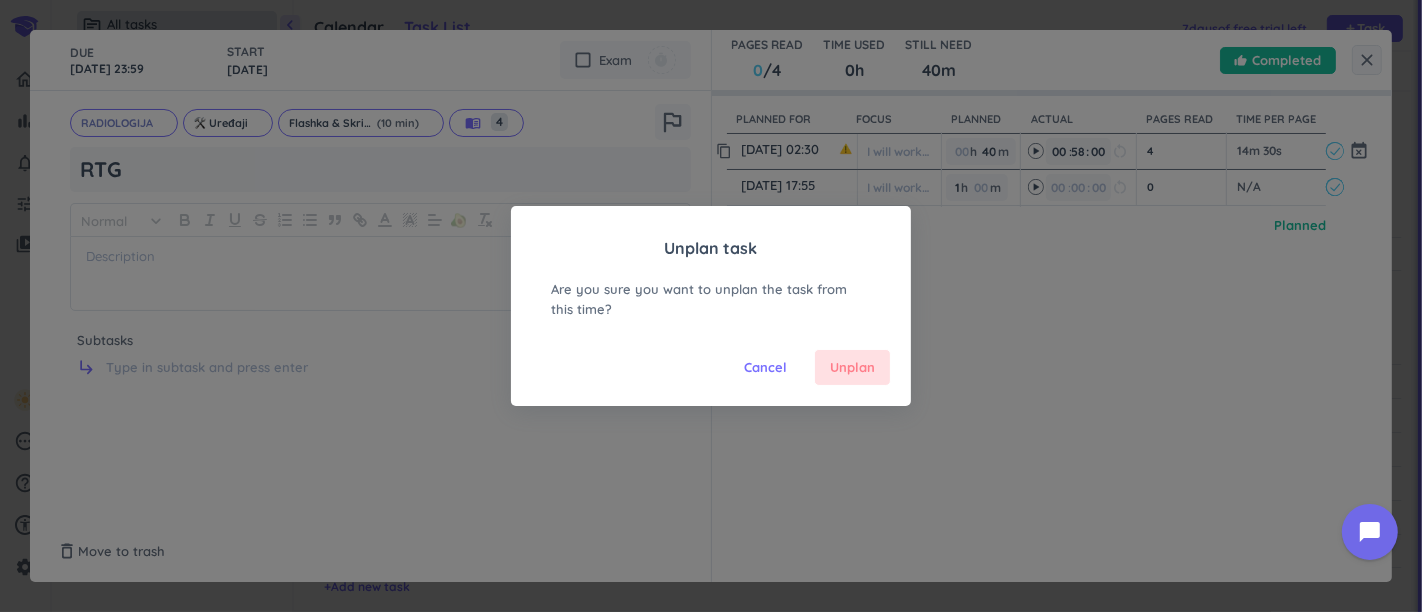 click on "Unplan" at bounding box center (852, 368) 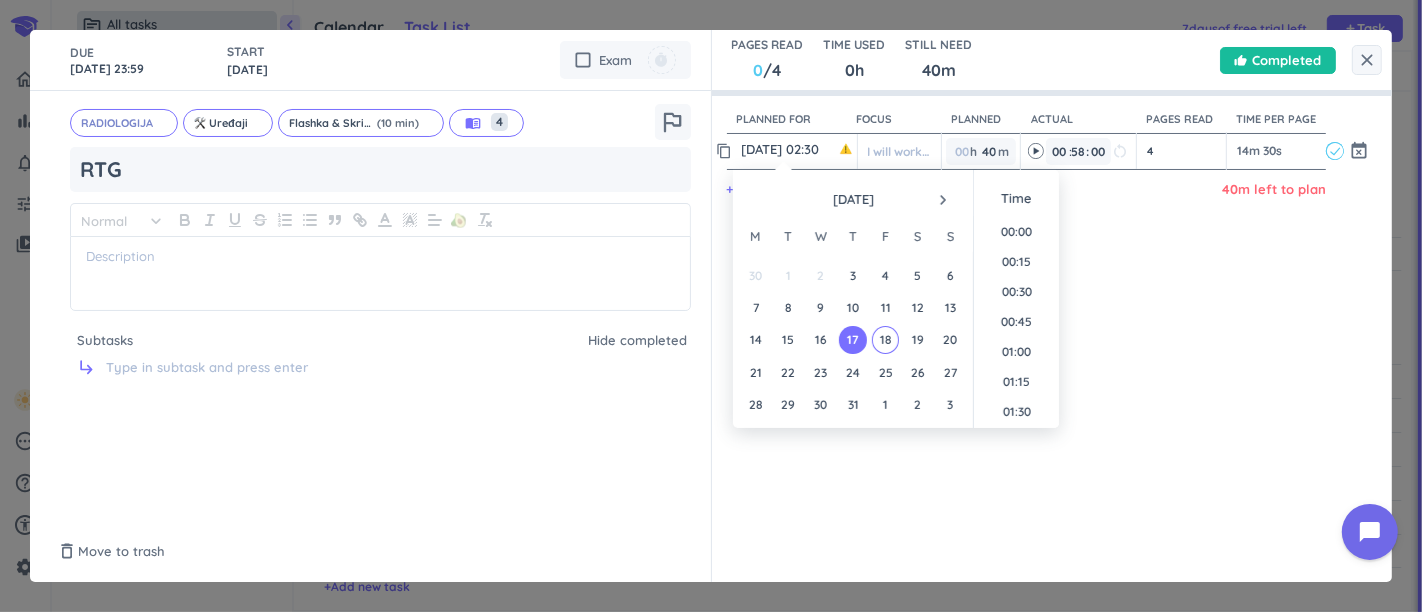 click on "[DATE] 02:30" at bounding box center [797, 149] 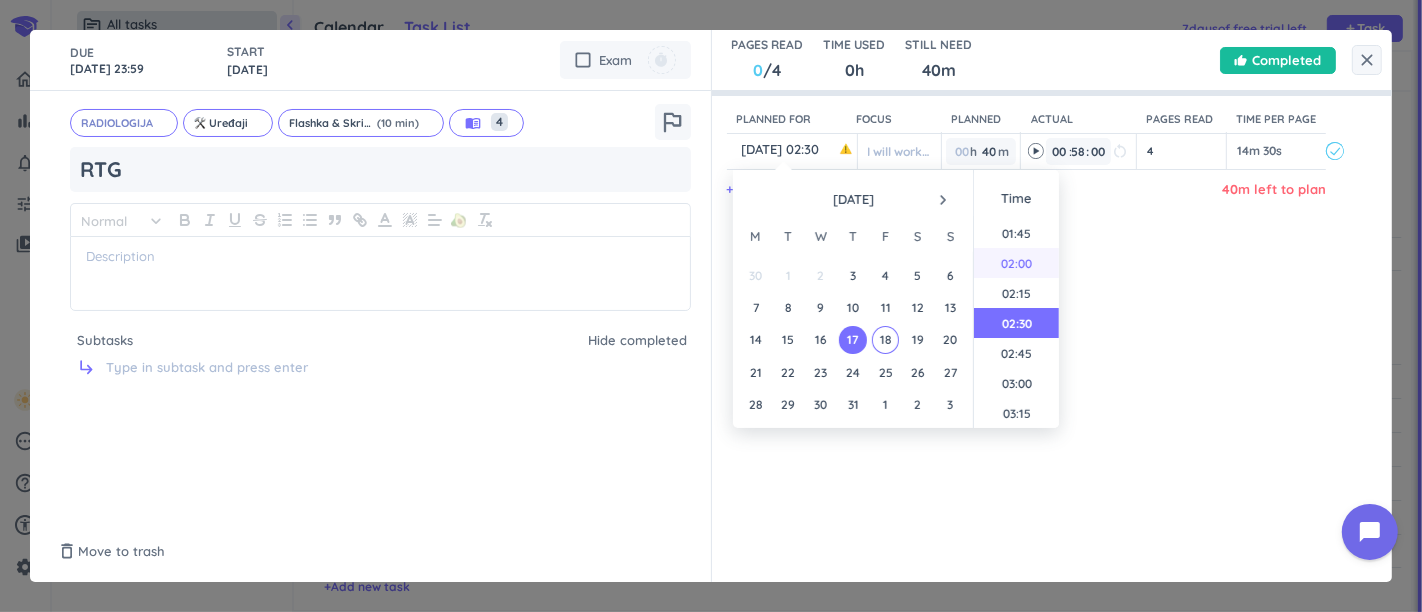 click on "02:00" at bounding box center [1016, 263] 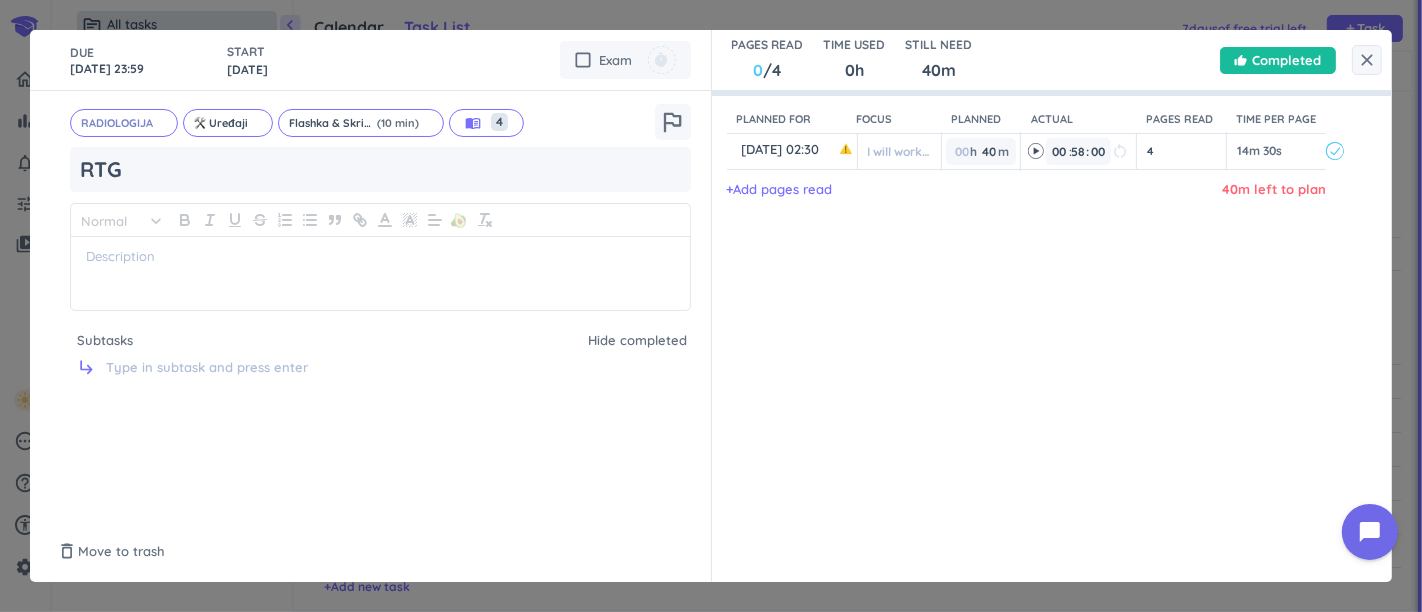 type on "[DATE] 02:00" 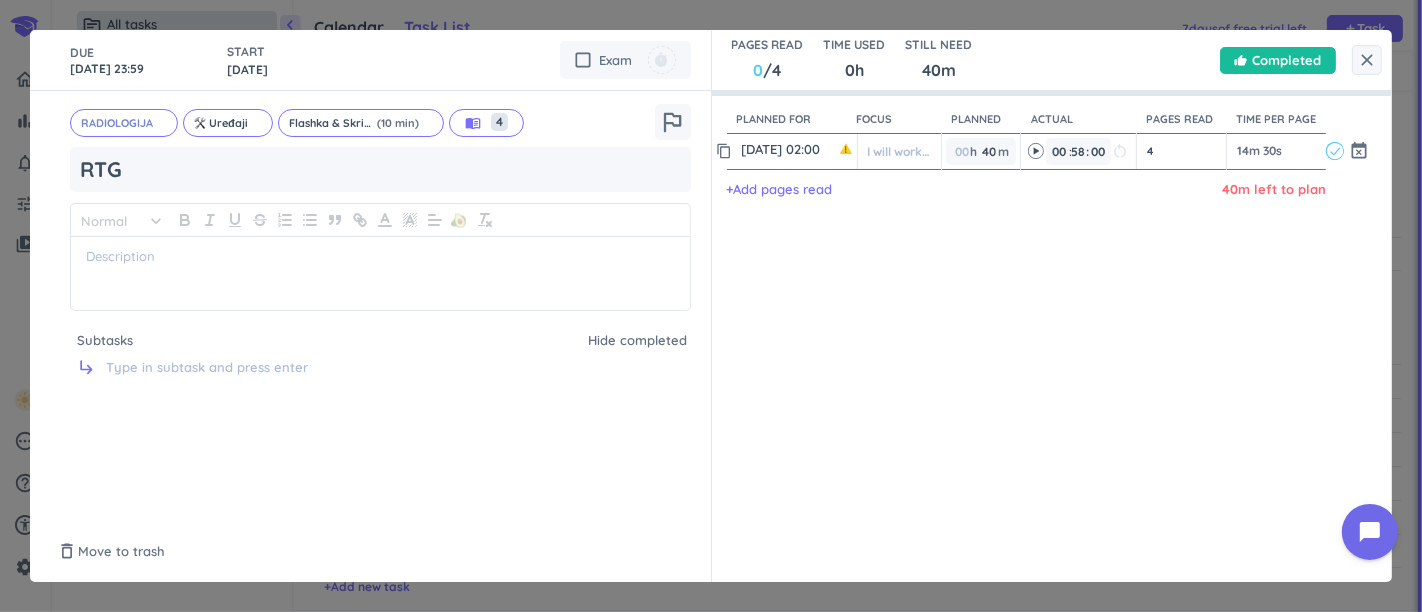 click on "[DATE] 02:00 ️" at bounding box center (792, 151) 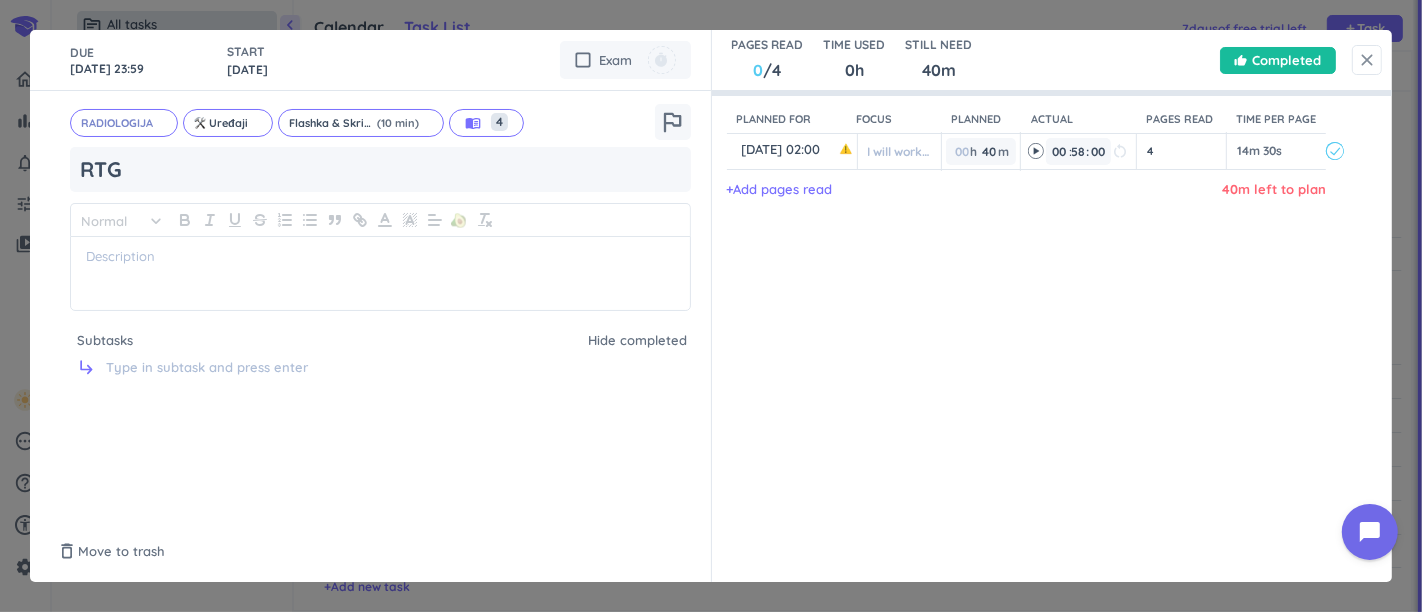 click on "close" at bounding box center (1367, 60) 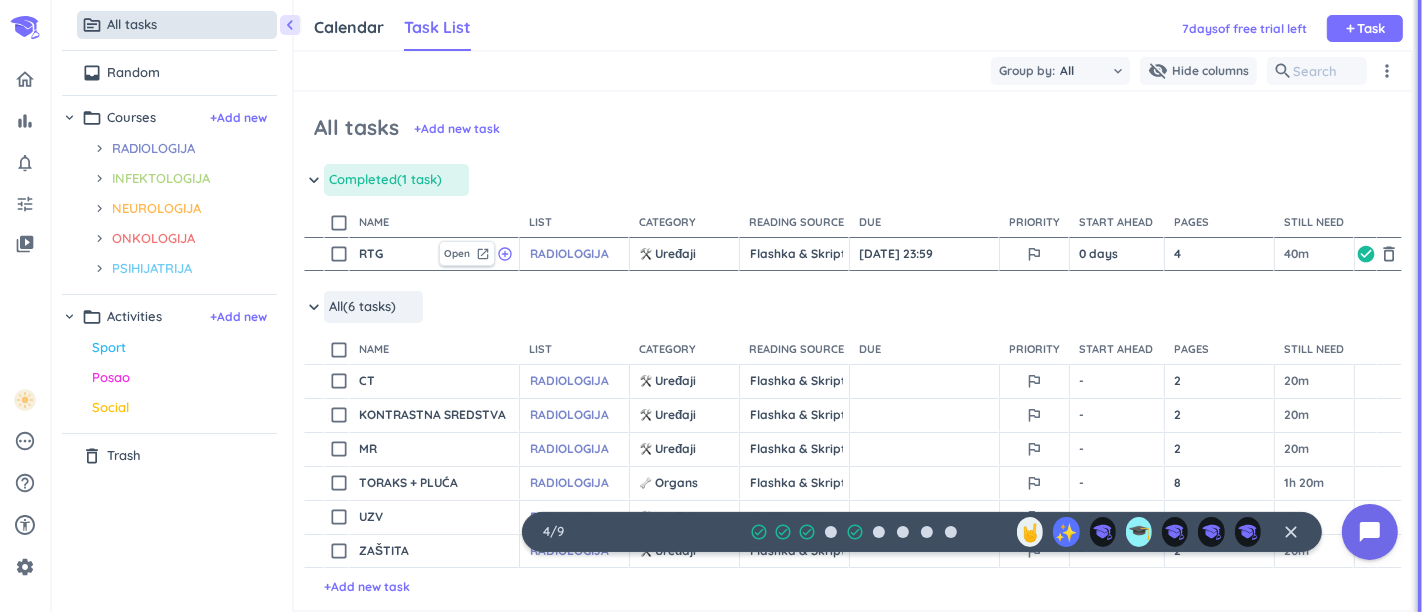 click on "40m" at bounding box center [1314, 254] 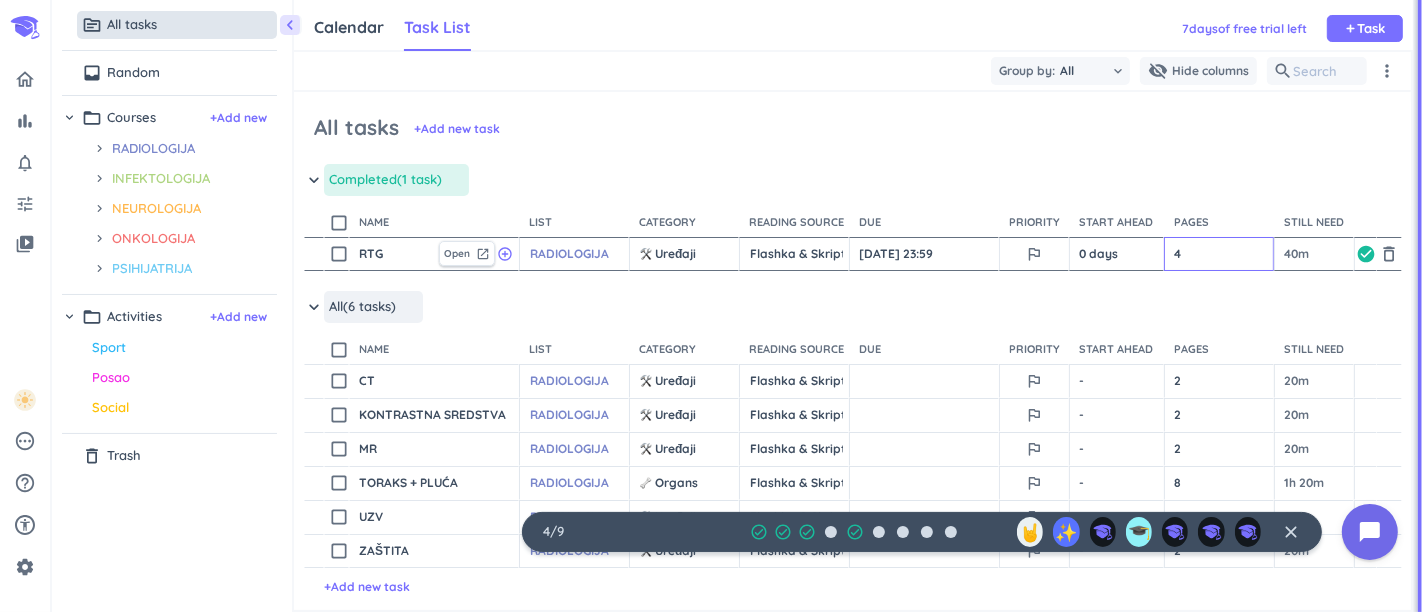 click on "4" at bounding box center (1219, 254) 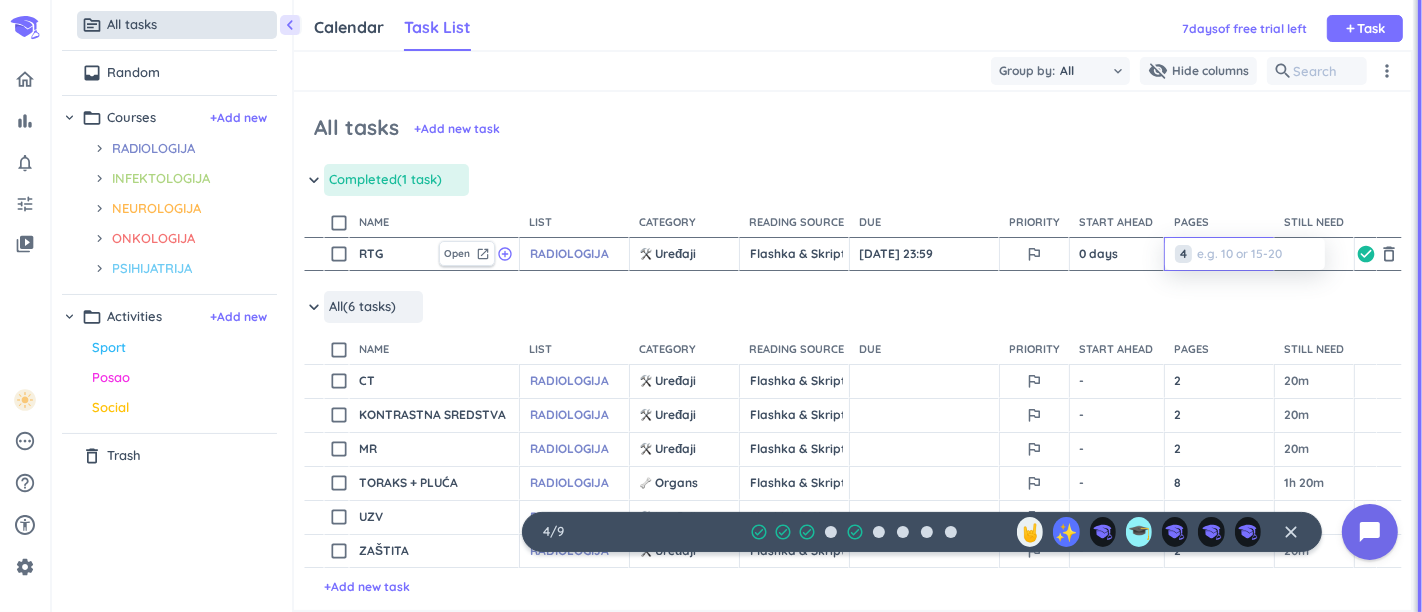 click at bounding box center (711, 306) 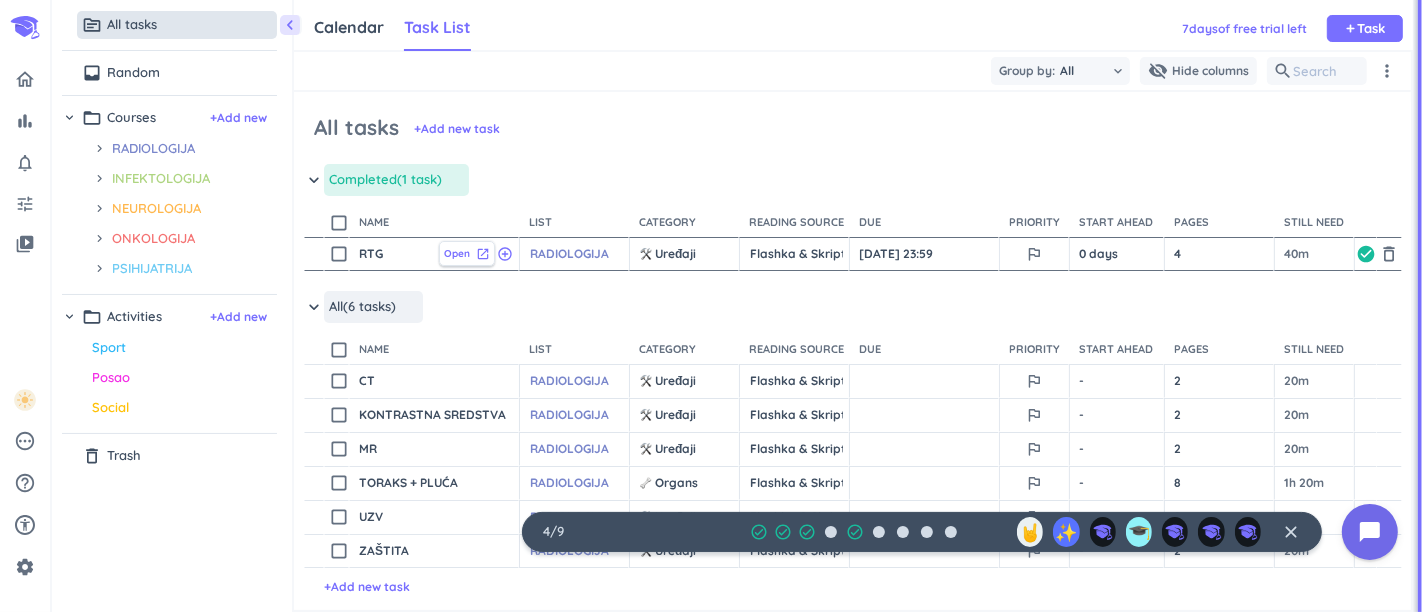 click on "Open" at bounding box center (457, 253) 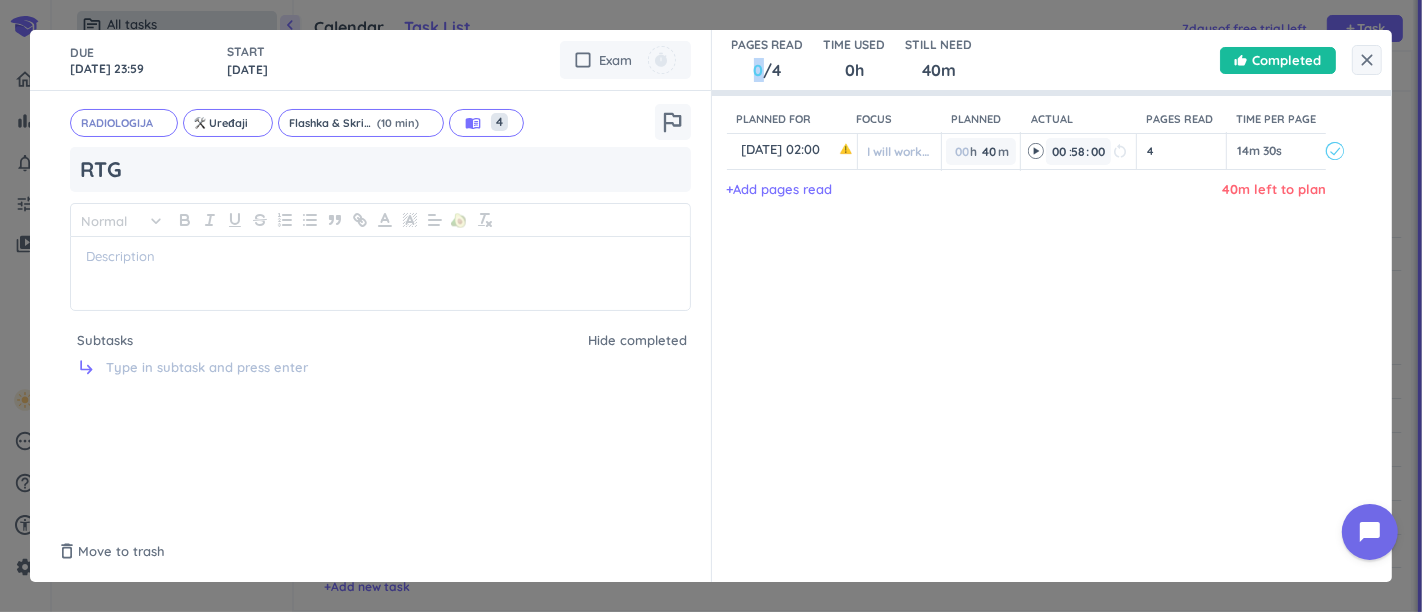 drag, startPoint x: 751, startPoint y: 70, endPoint x: 739, endPoint y: 70, distance: 12 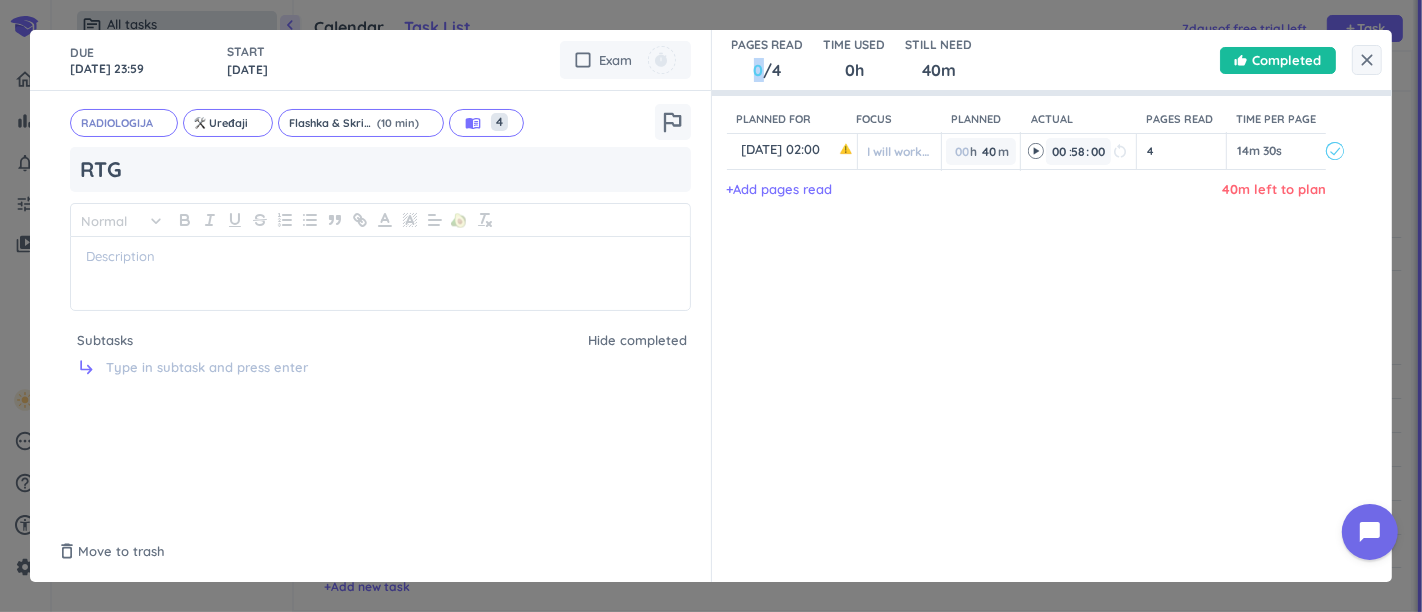 click on "PAGES READ 0 /4" at bounding box center [768, 61] 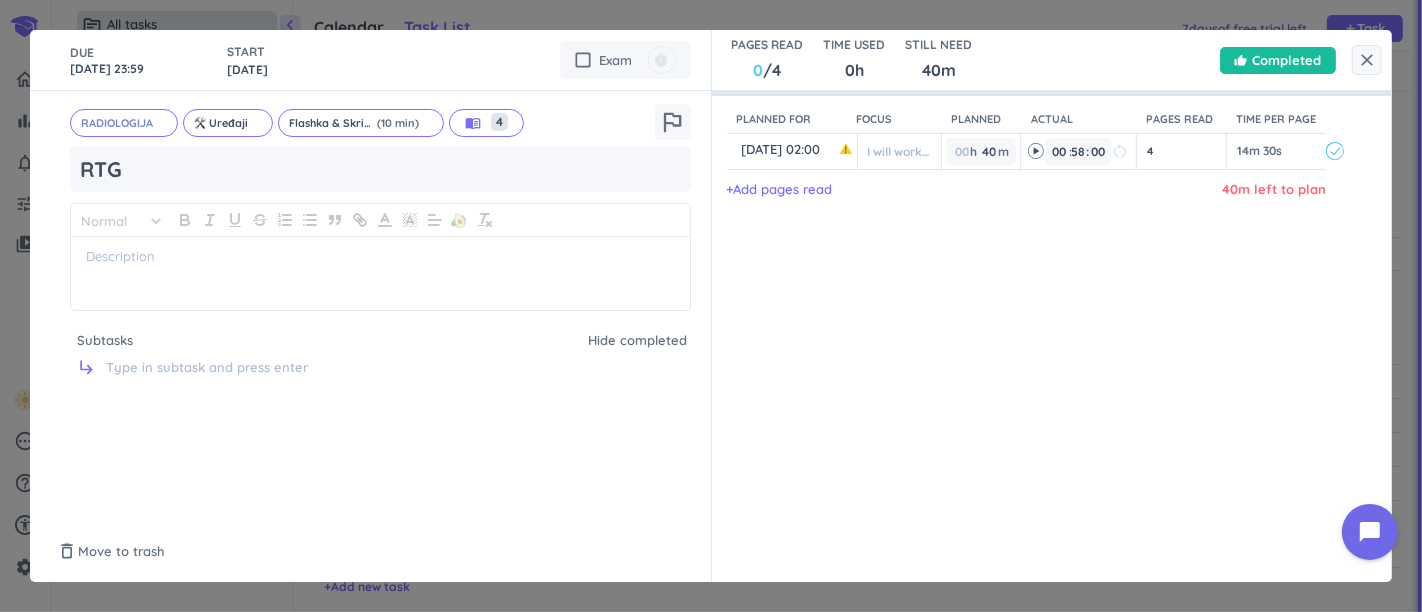 click on "0 /4" at bounding box center (768, 70) 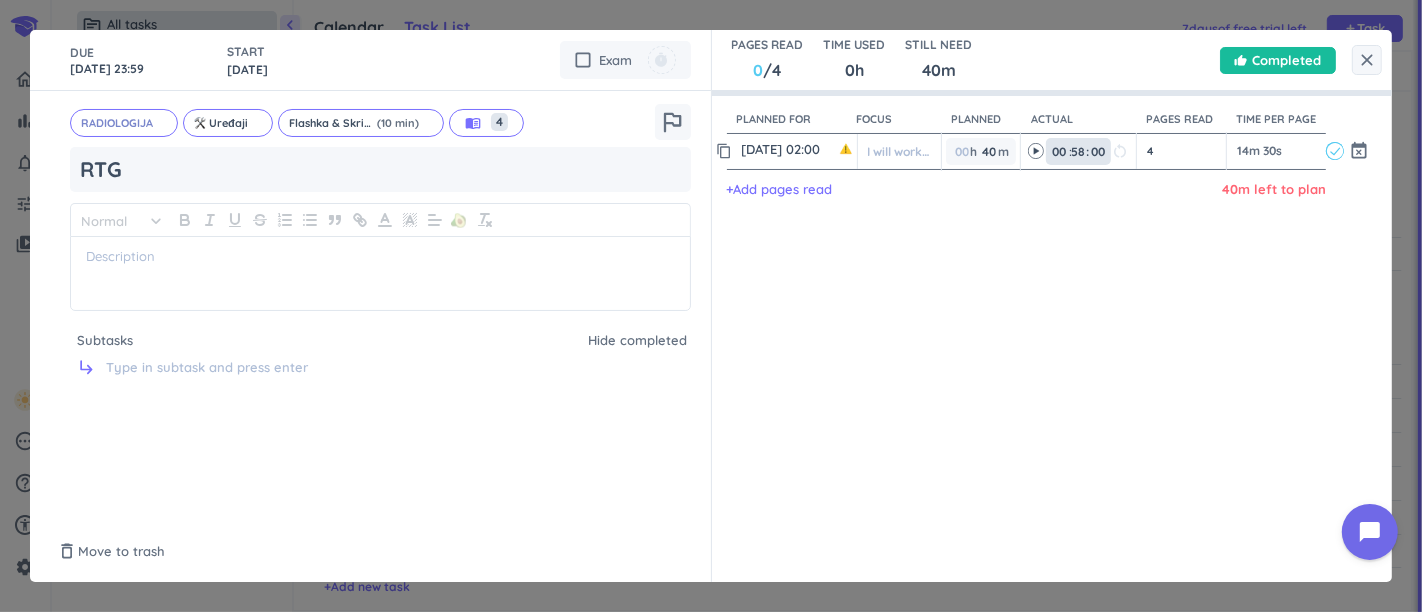 click on "58" at bounding box center (1077, 151) 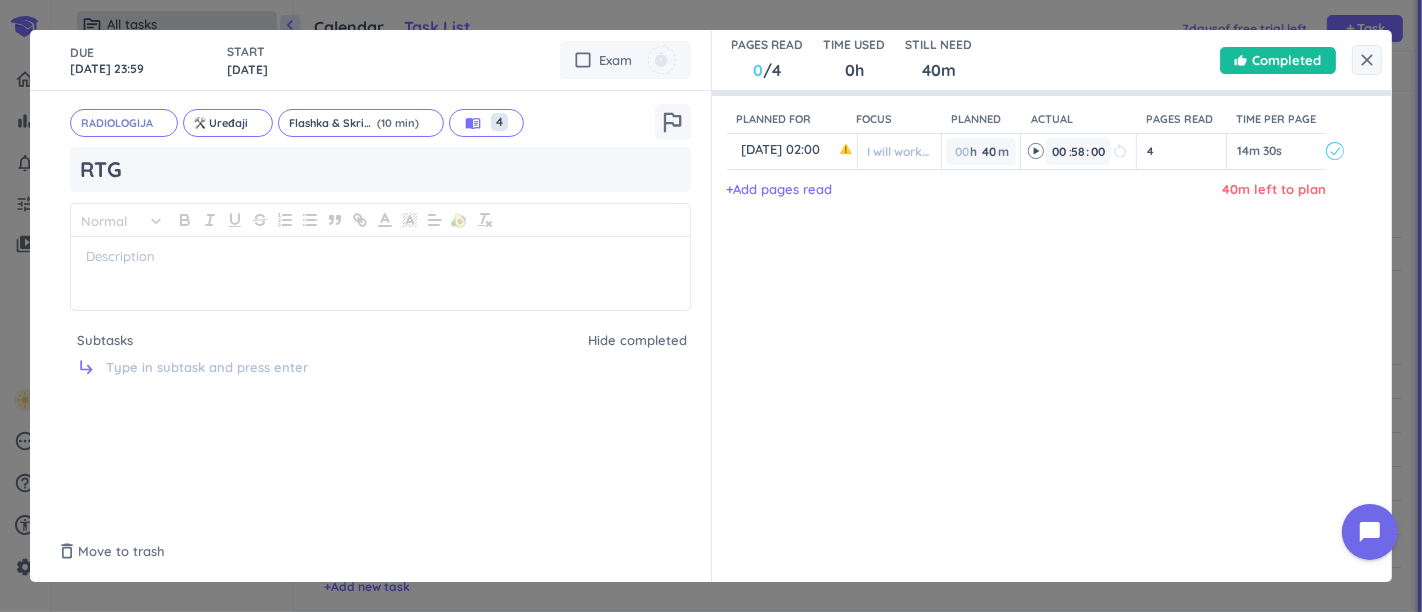 click on "Planned for Focus Planned Actual Pages read Time per page content_copy [DATE] 02:00 ️ I will work on.. 00 h 40 40 00 m 00 00 00 58 58 00 : 00 restart_alt 4 14m 30s event_busy +  Add pages read 40m   left to plan" at bounding box center [1042, 306] 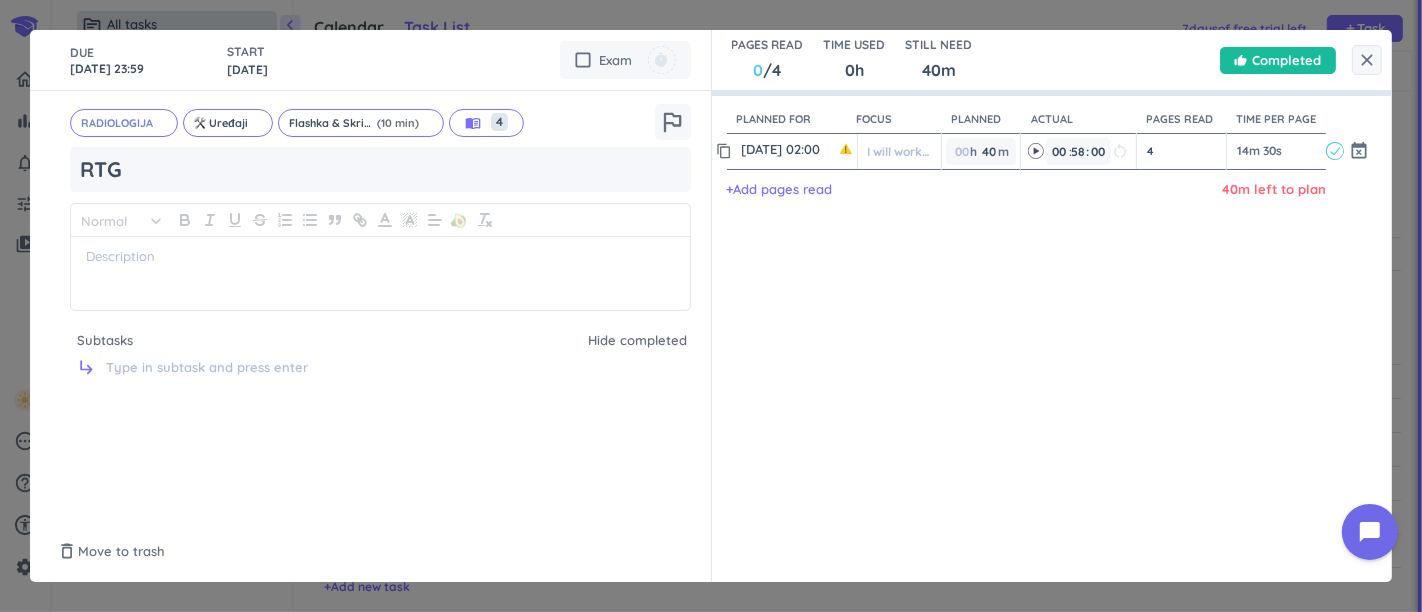 click on "4" at bounding box center [1181, 151] 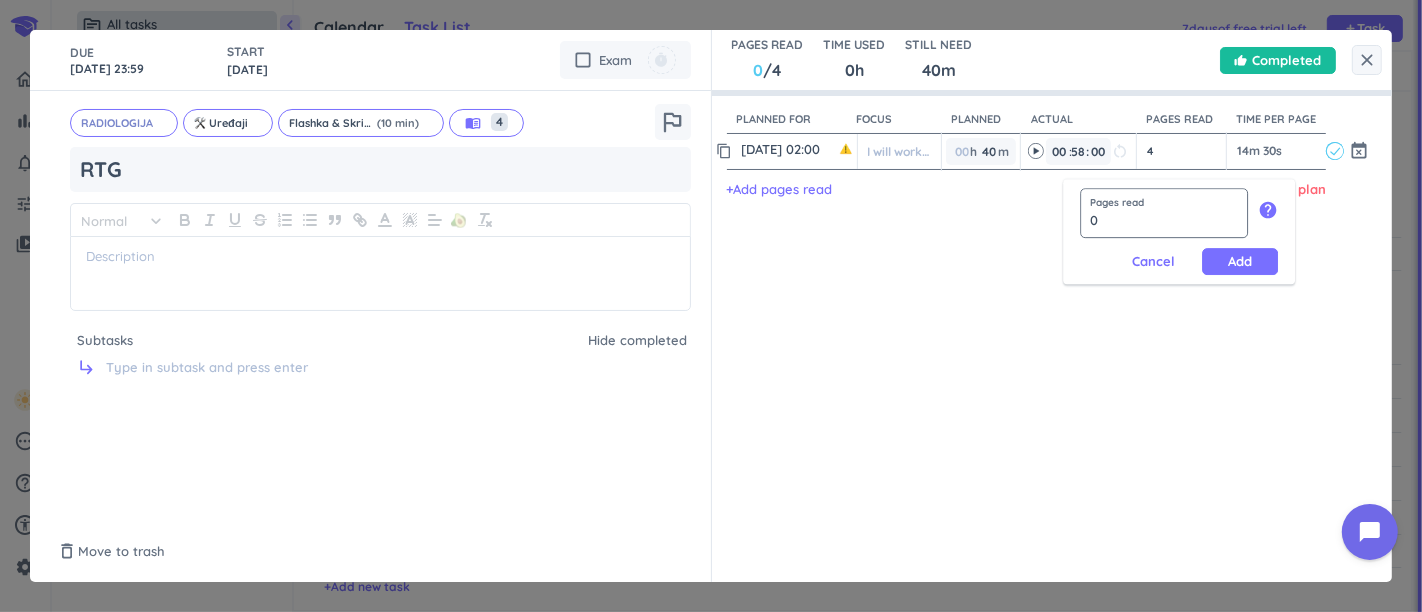 type on "0" 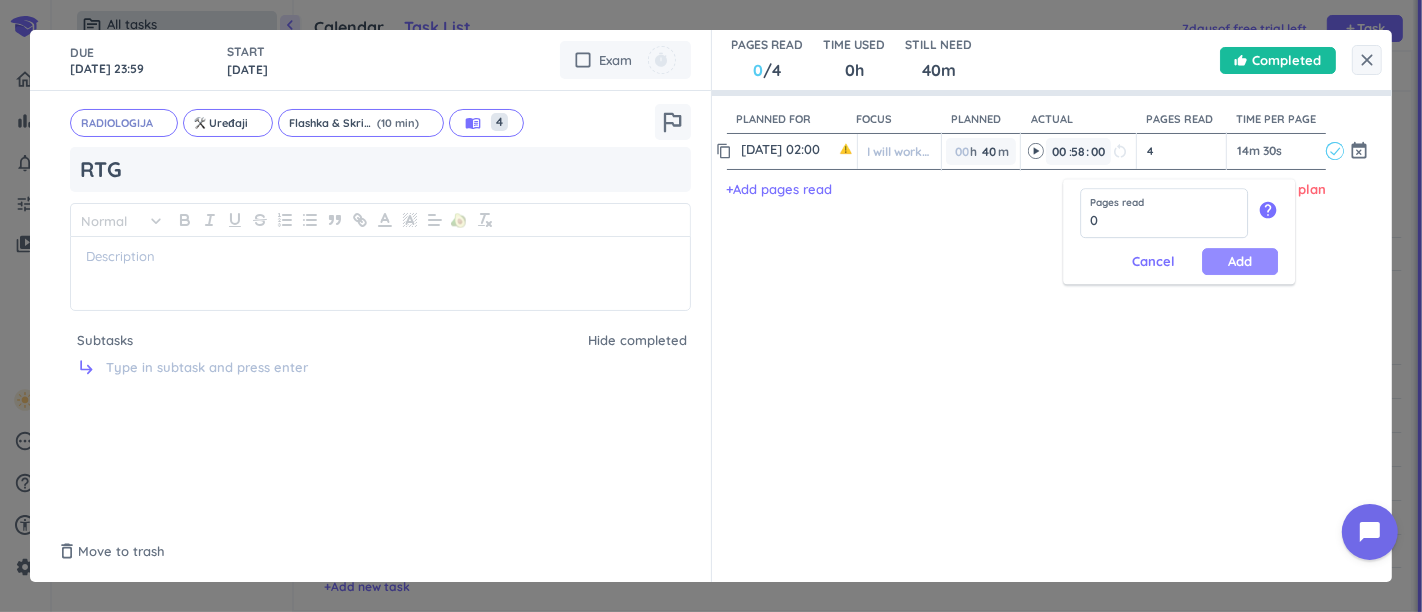 click on "Add" at bounding box center (1240, 261) 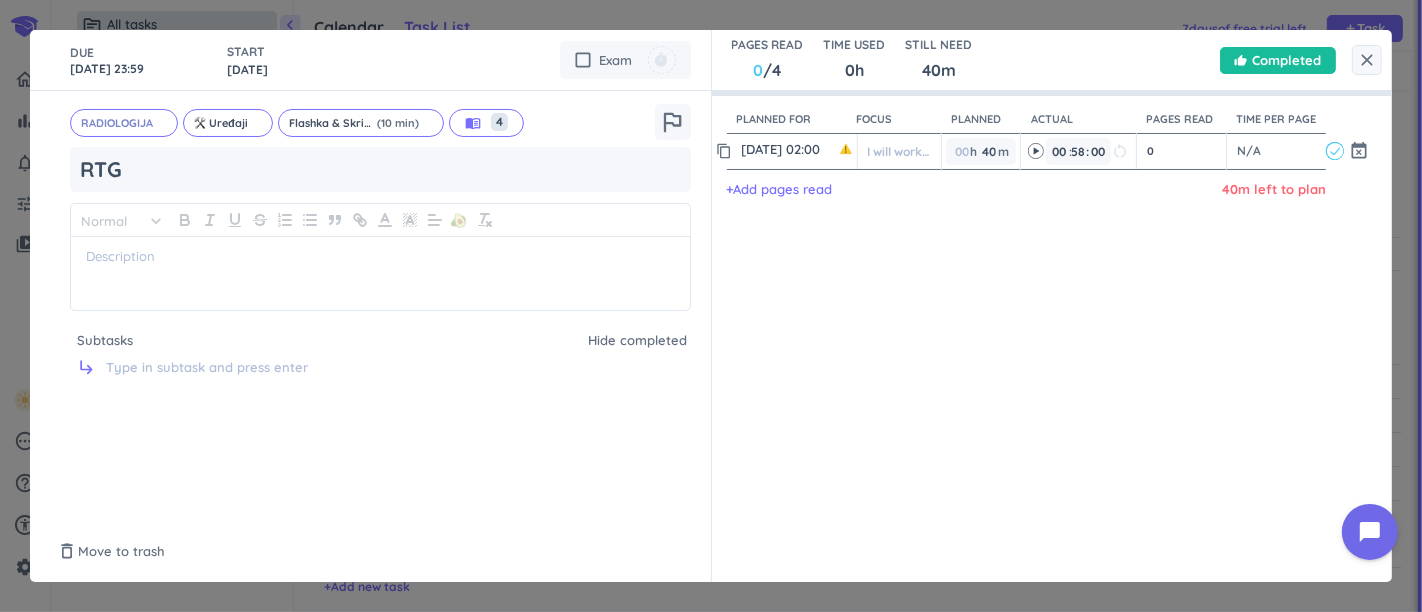 click on "0" at bounding box center [1181, 151] 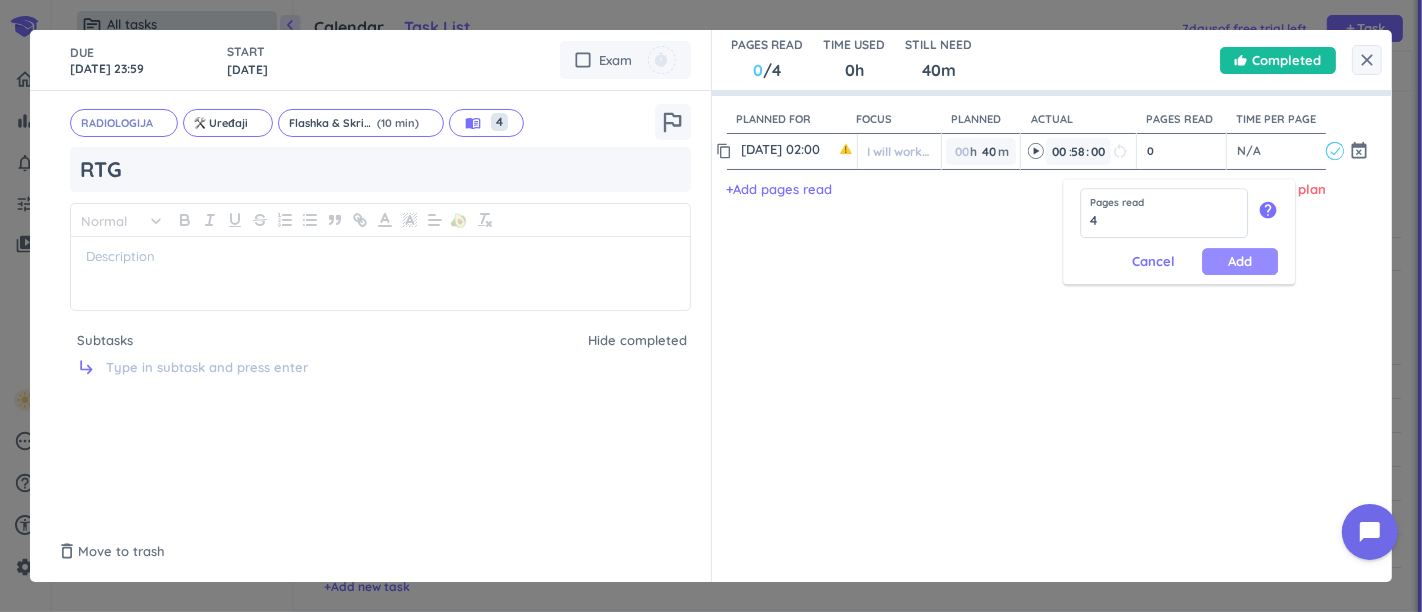 type on "4" 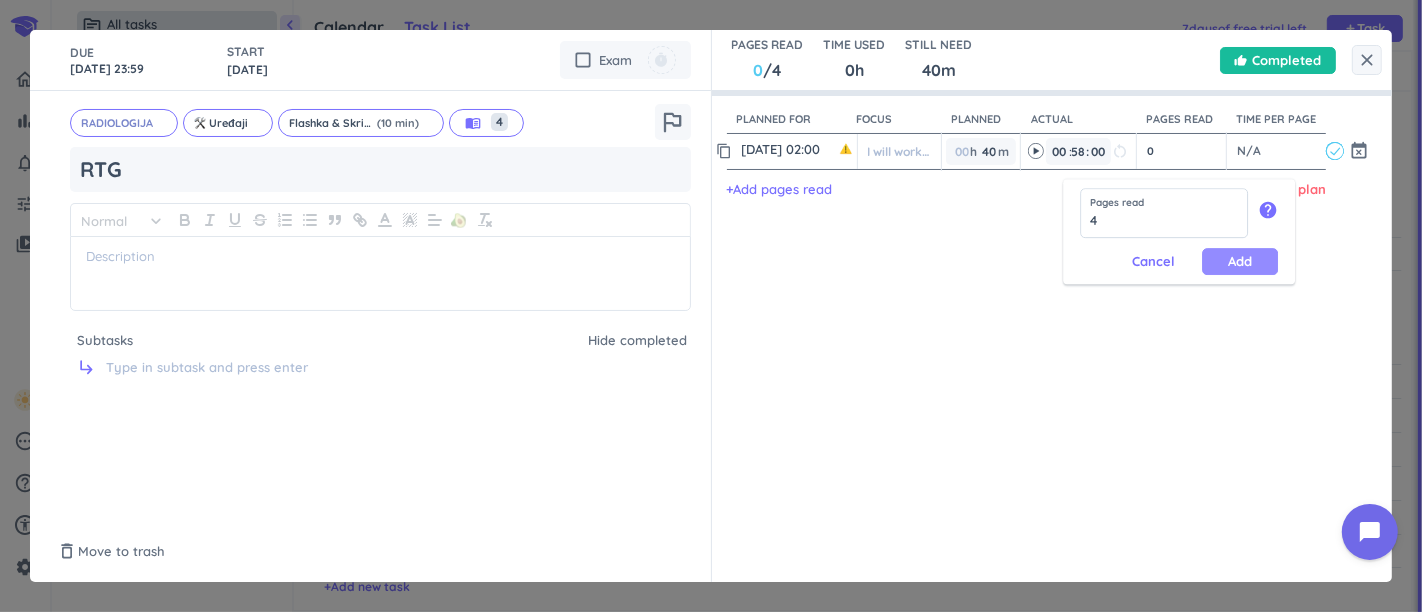 click on "Add" at bounding box center (1240, 261) 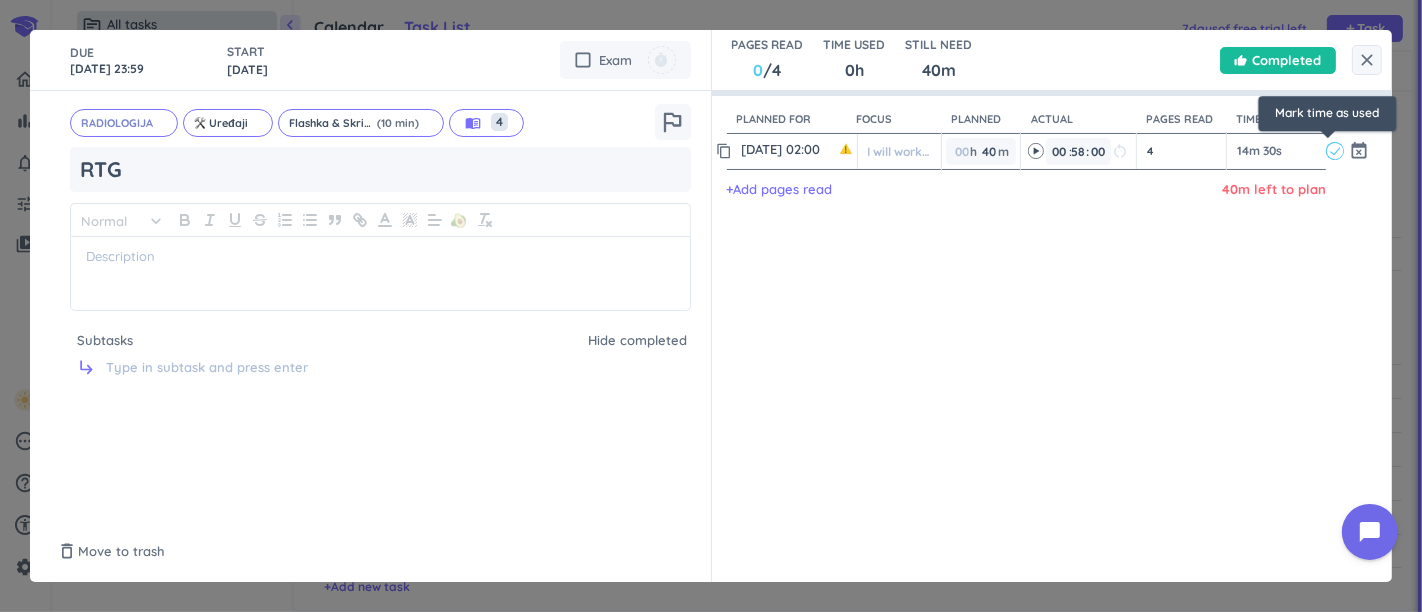 click 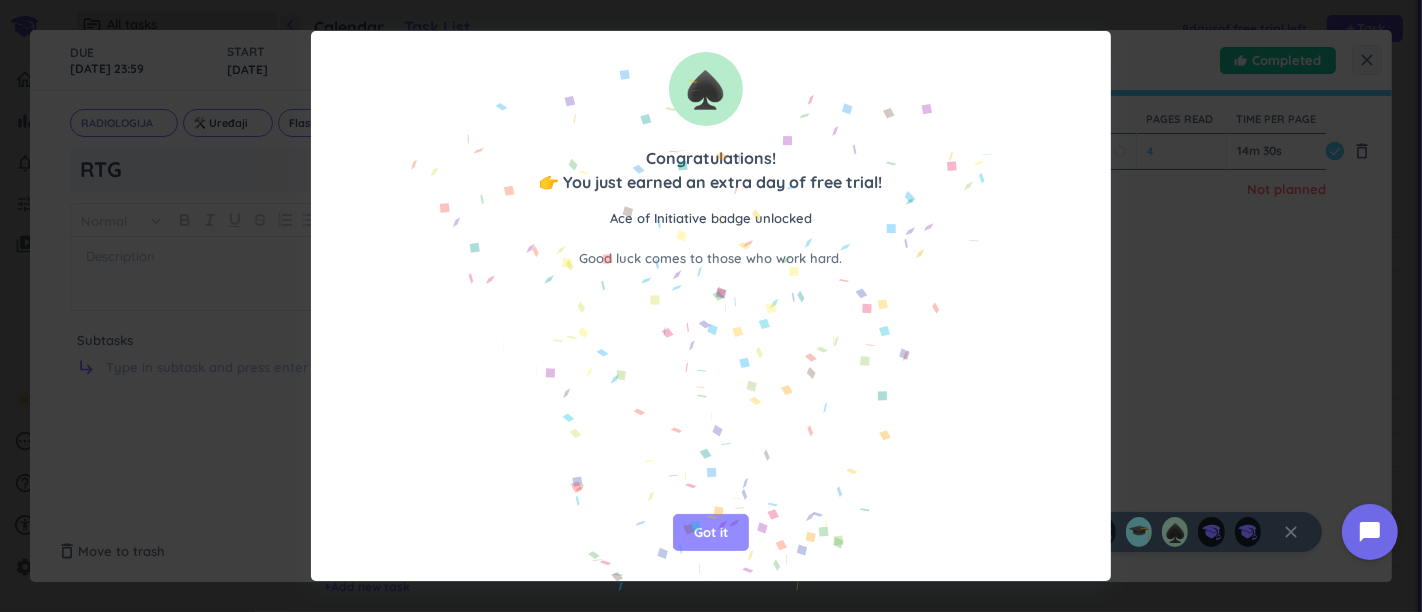 click on "Got it" at bounding box center [711, 533] 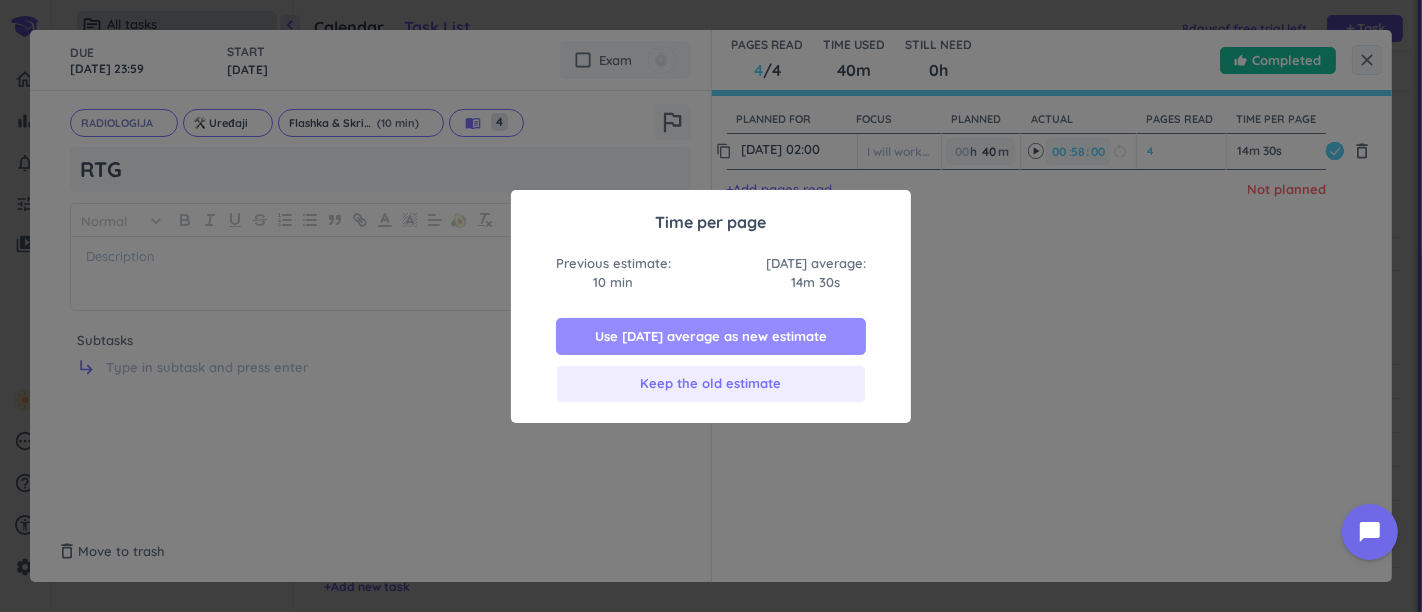 click on "Use [DATE] average as new estimate" at bounding box center [711, 337] 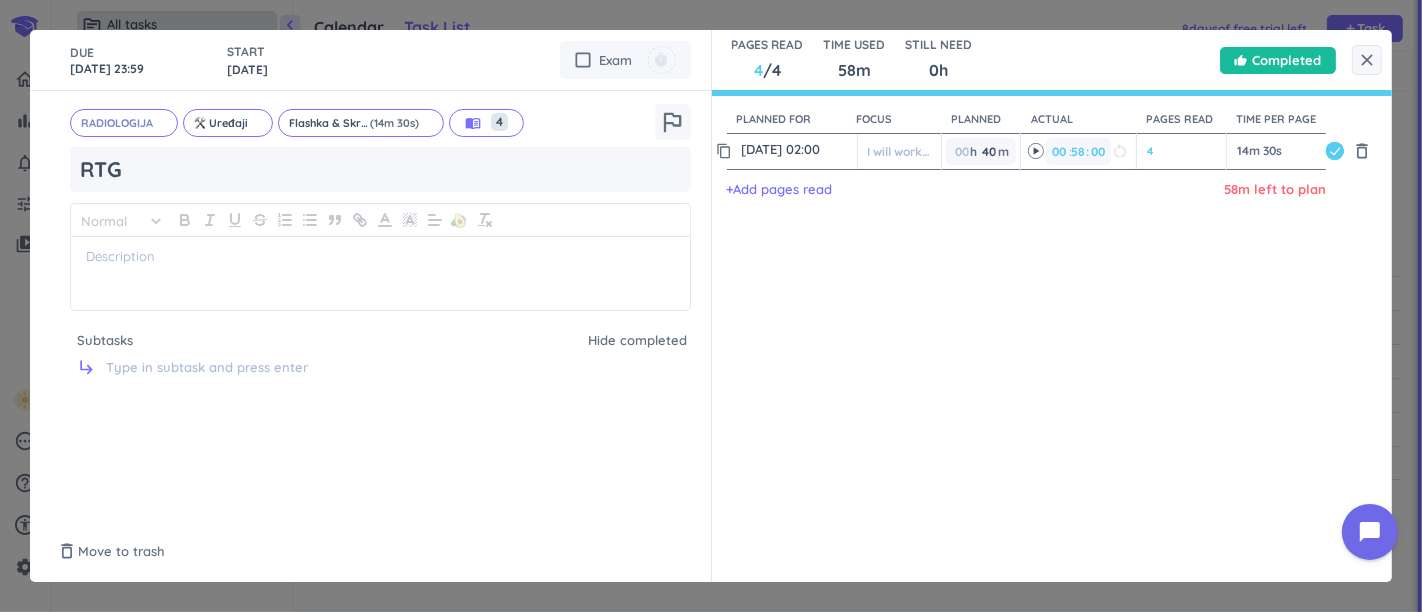 scroll, scrollTop: 8, scrollLeft: 8, axis: both 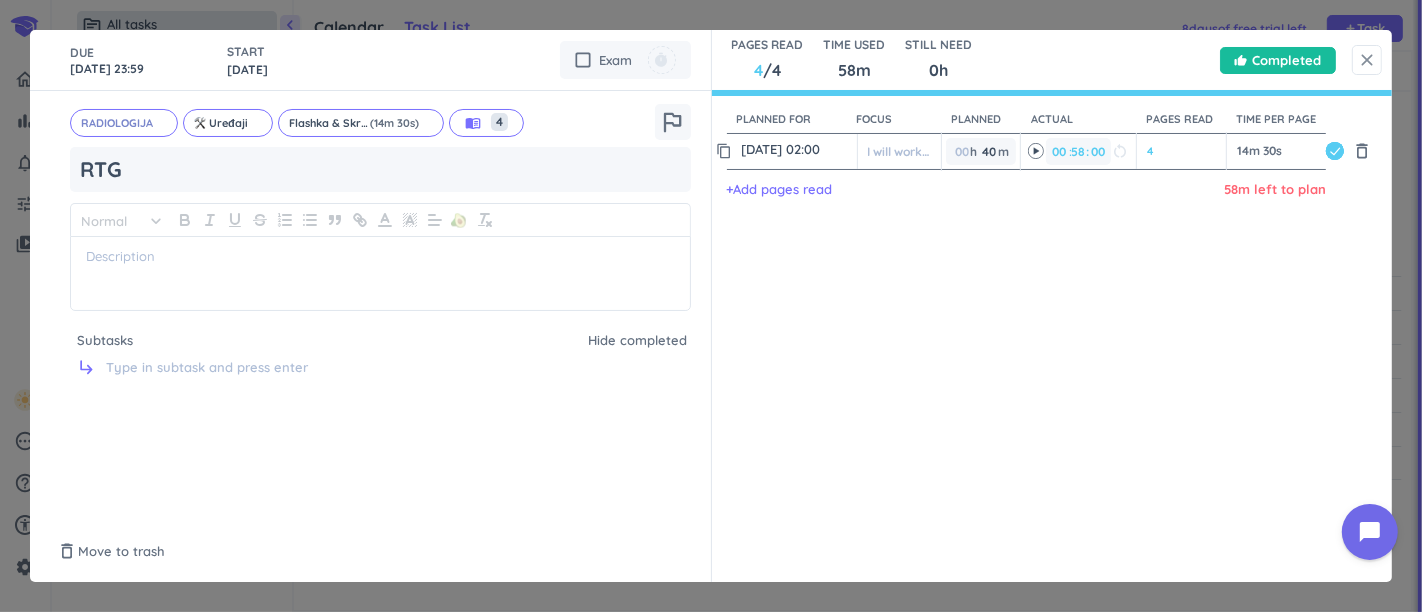 click on "close" at bounding box center (1367, 60) 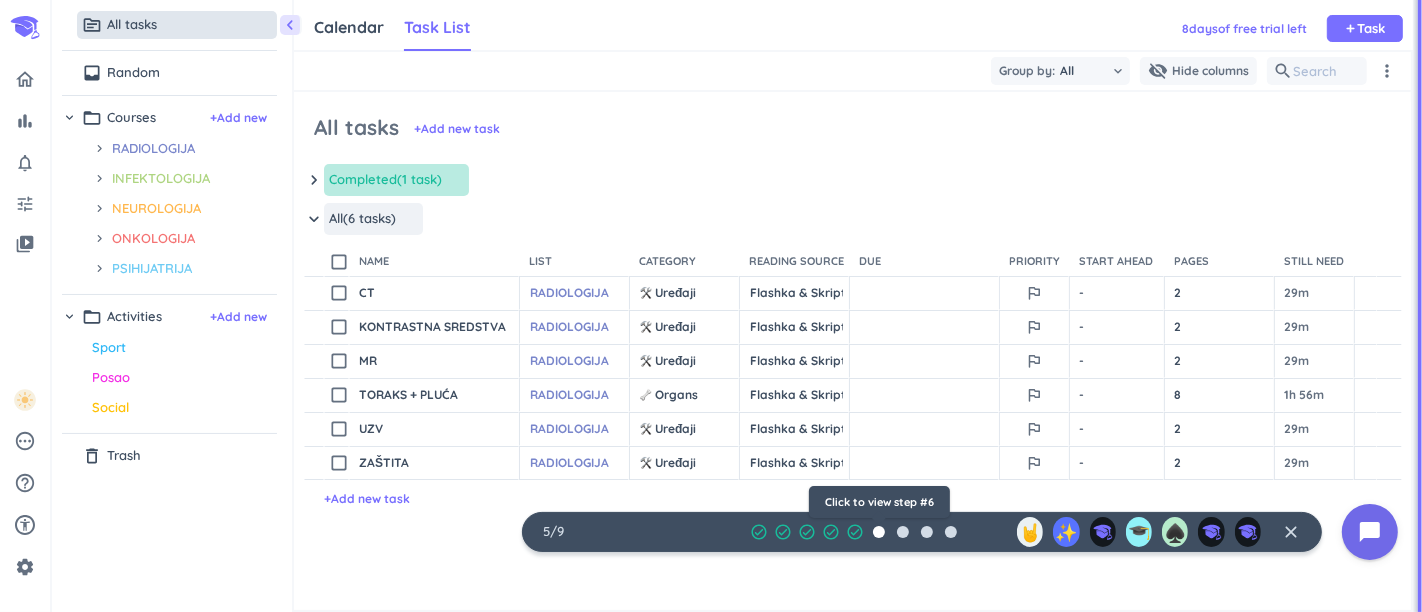 click at bounding box center [879, 532] 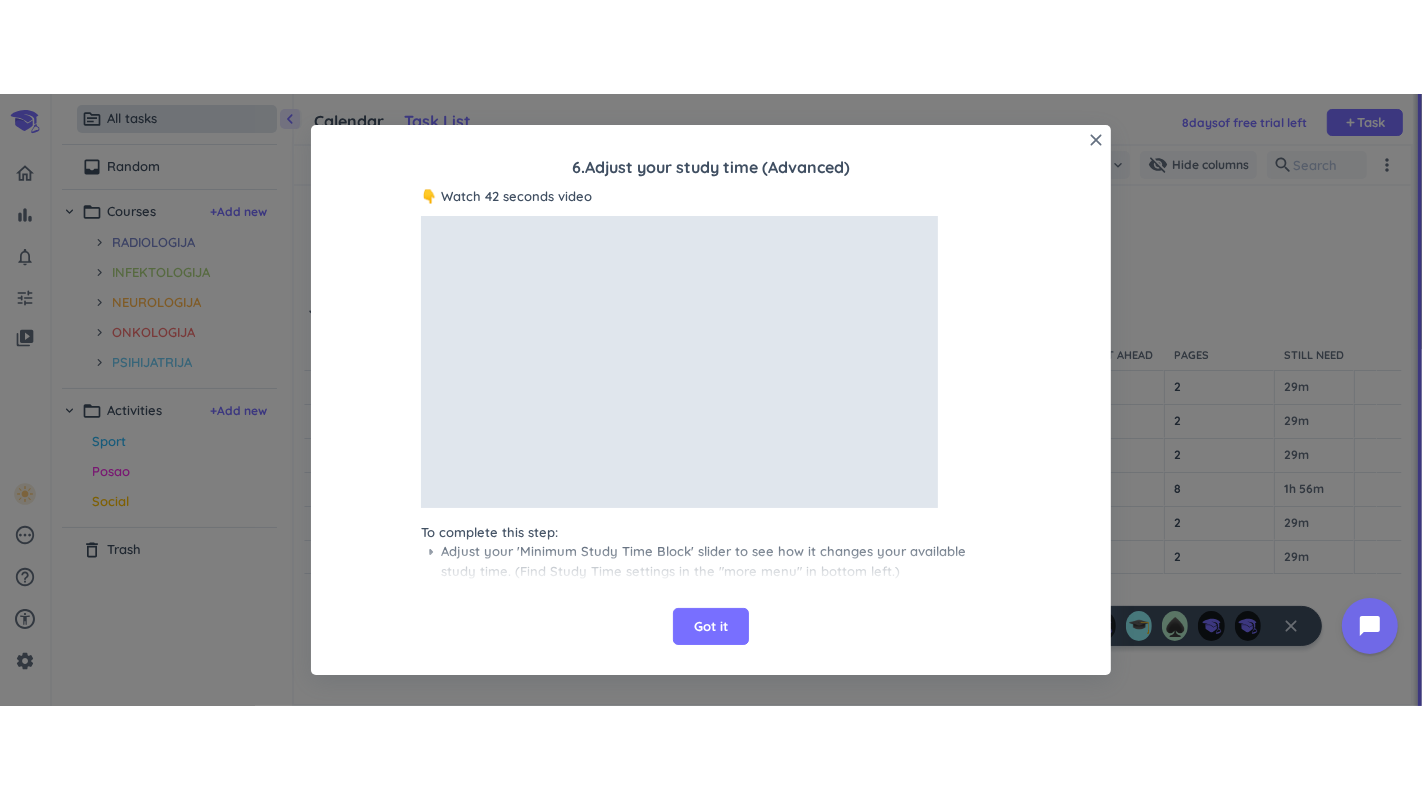 scroll, scrollTop: 8, scrollLeft: 8, axis: both 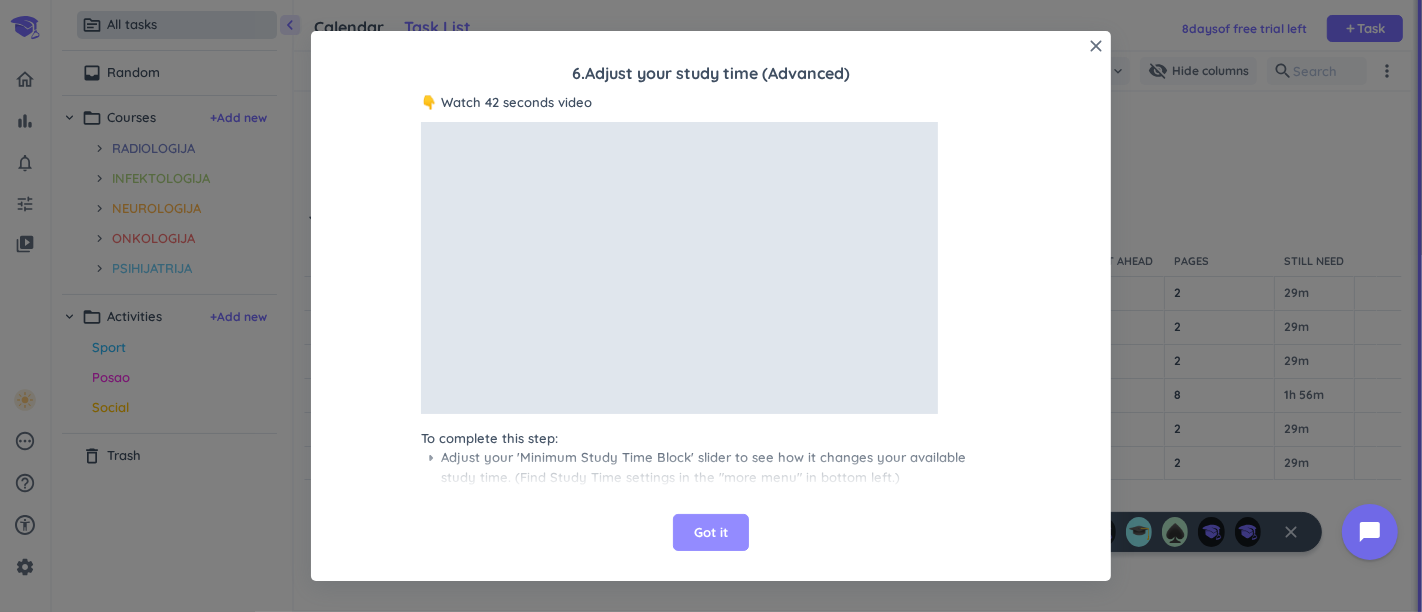 click on "Got it" at bounding box center (711, 533) 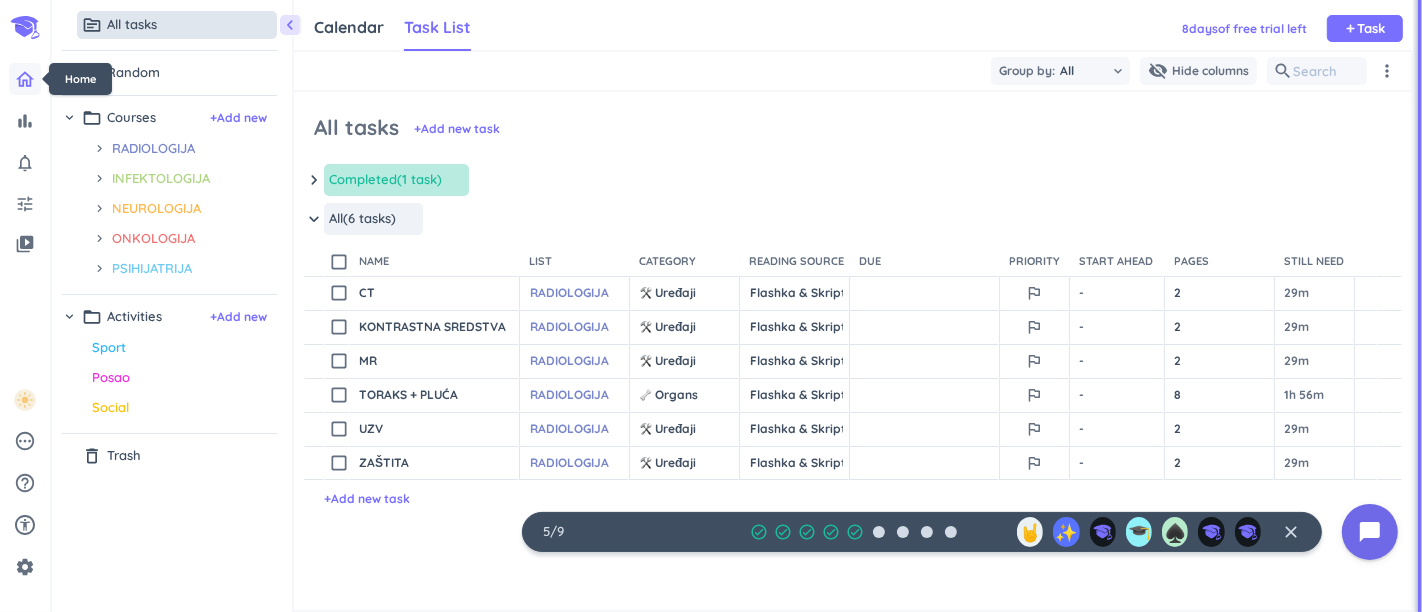 click 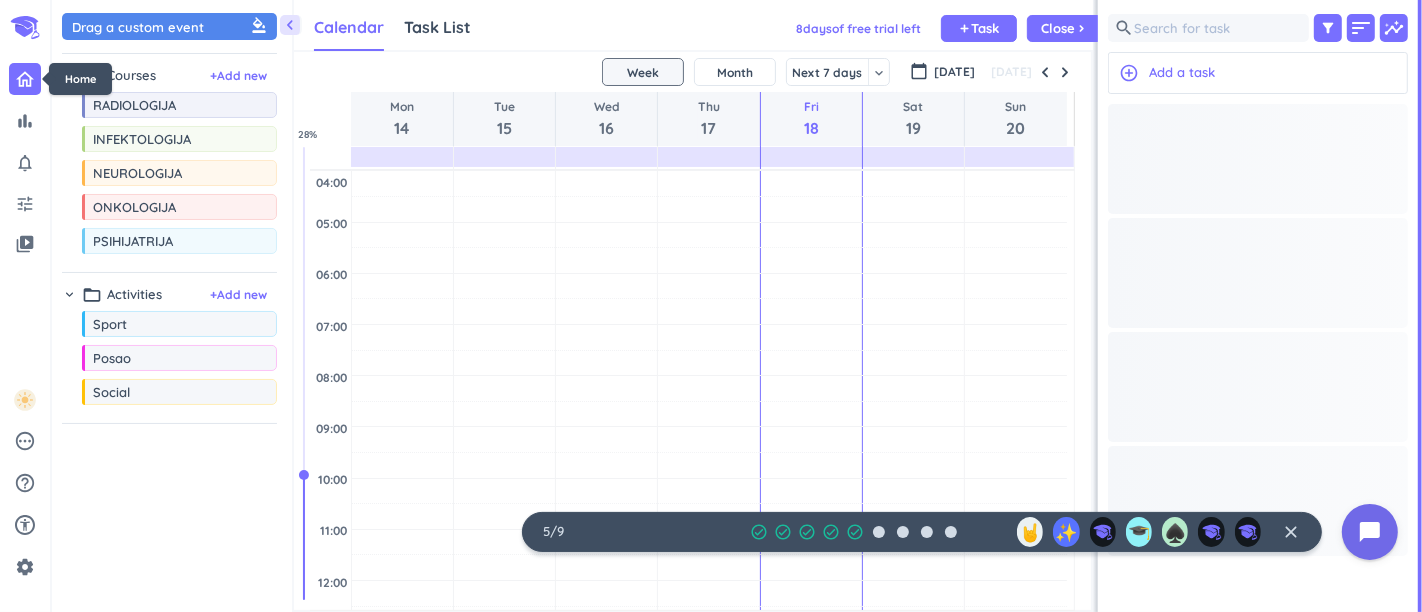 scroll, scrollTop: 8, scrollLeft: 8, axis: both 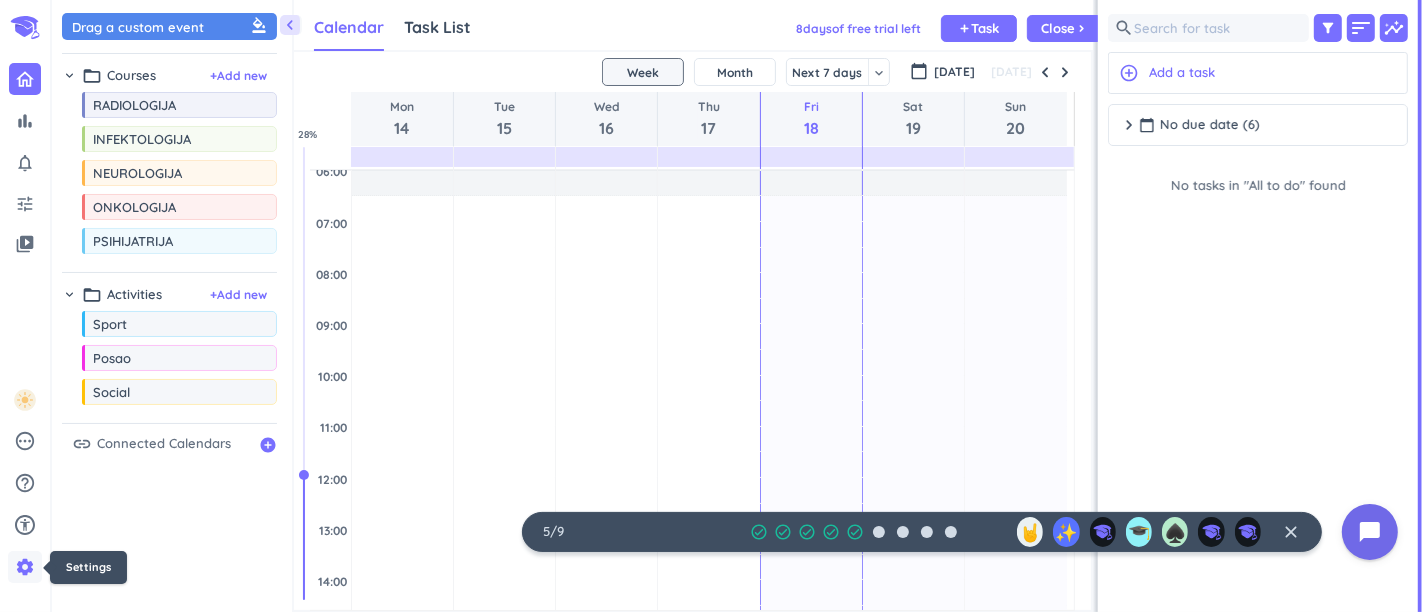 click on "settings" at bounding box center (25, 567) 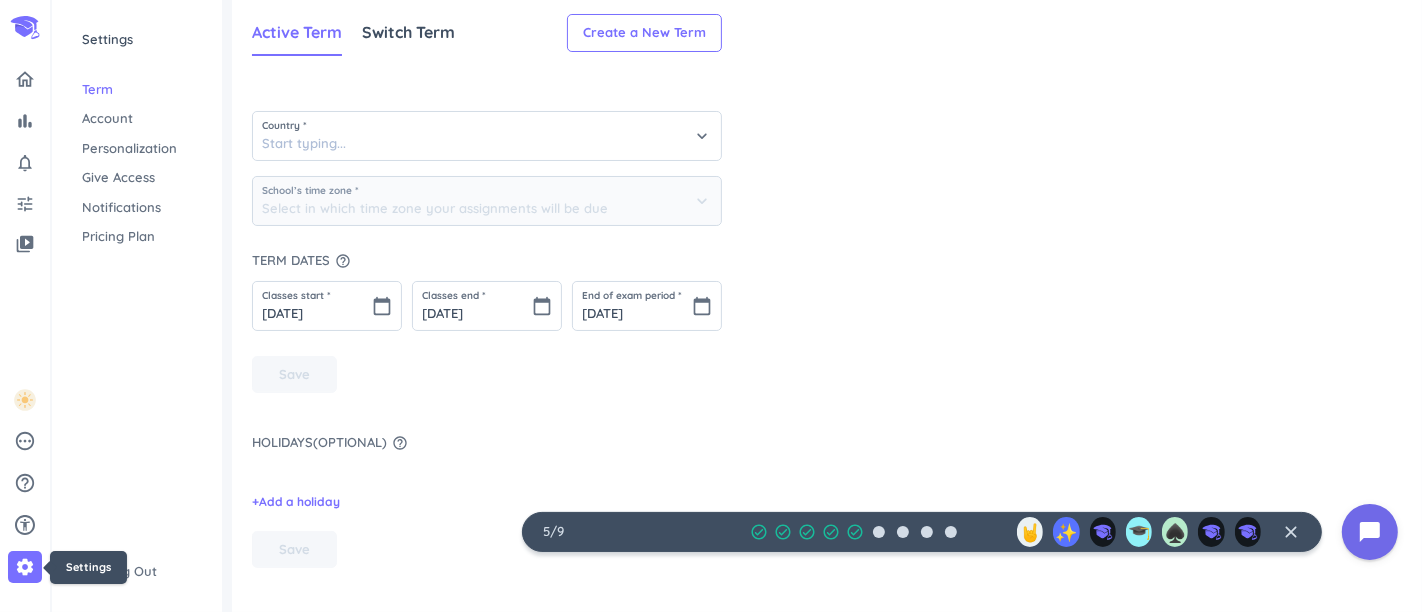 type on "(GMT+02:00) Central European Time - [GEOGRAPHIC_DATA]" 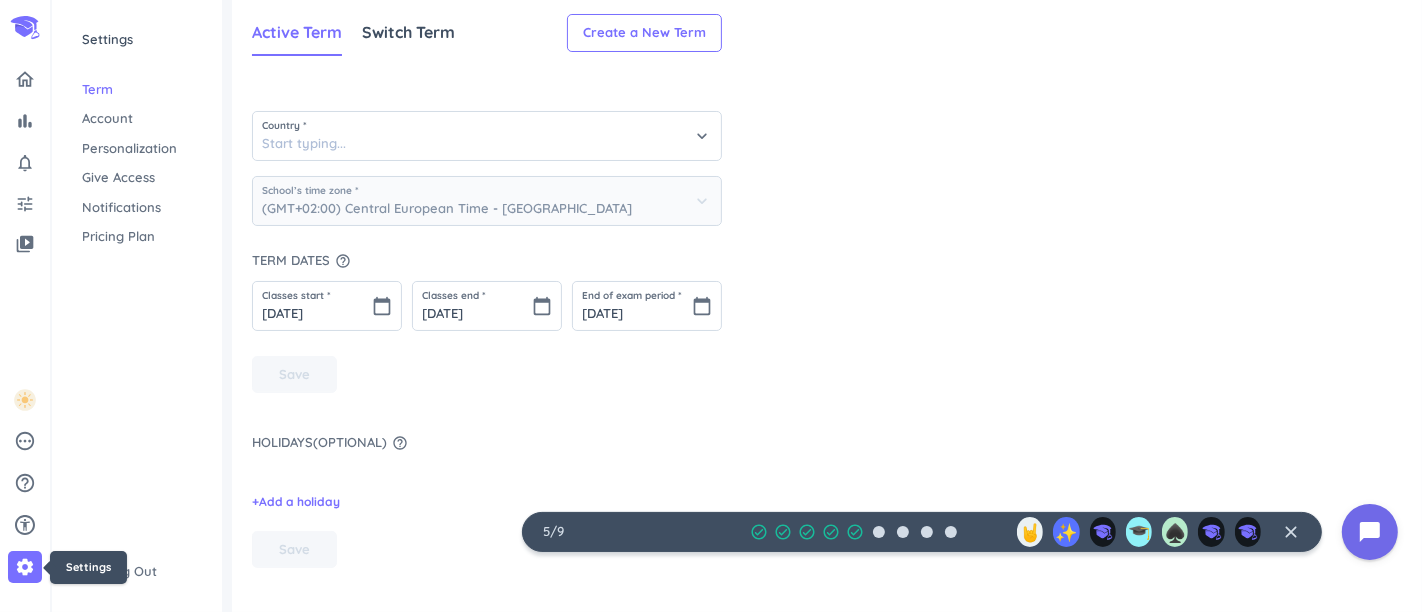 type on "[GEOGRAPHIC_DATA]" 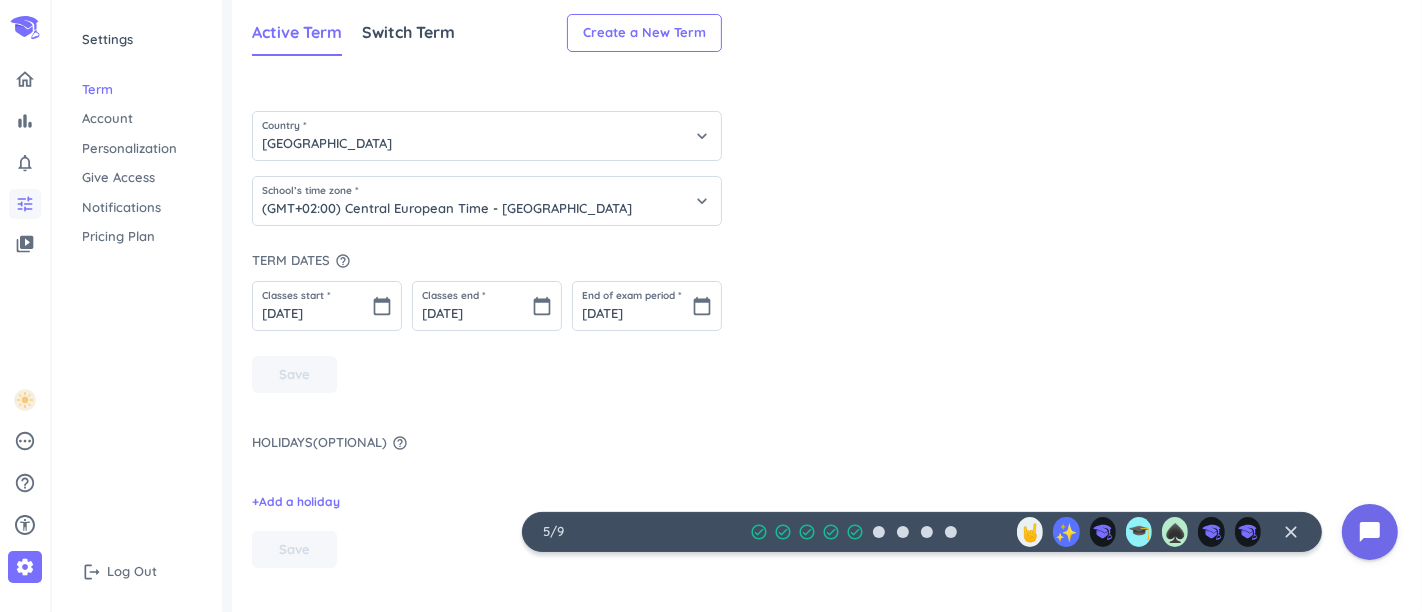 click on "tune" at bounding box center (25, 204) 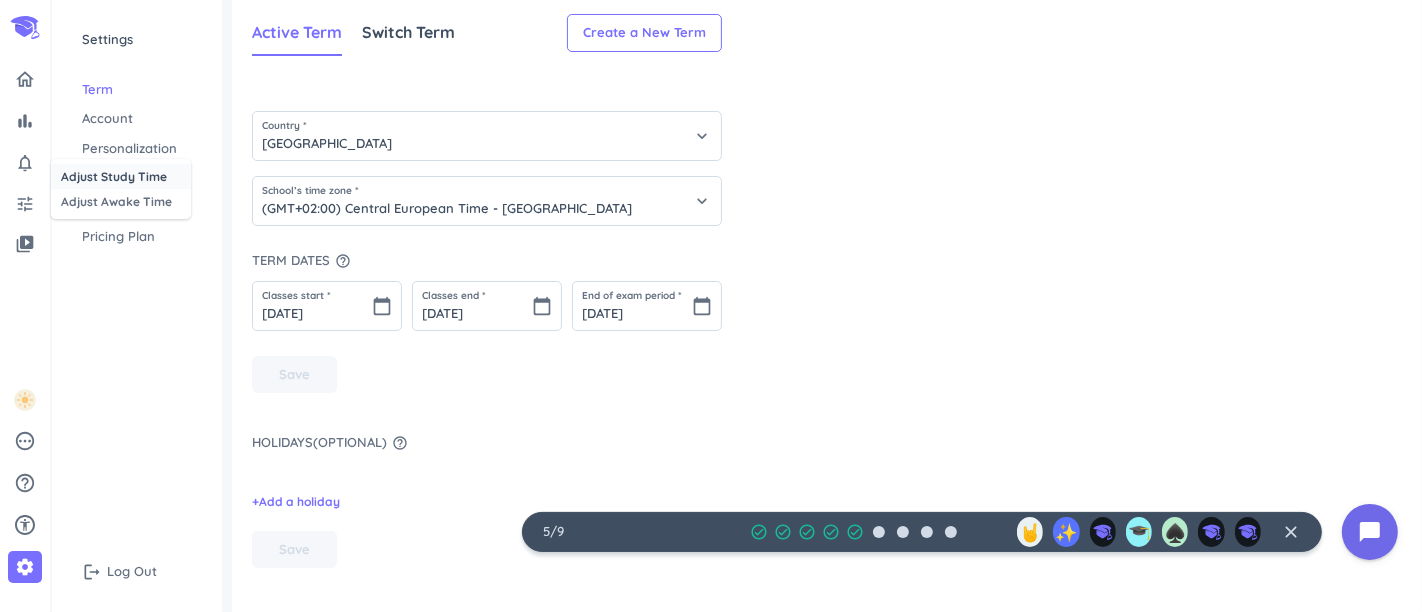 click on "Adjust Study Time" at bounding box center (121, 176) 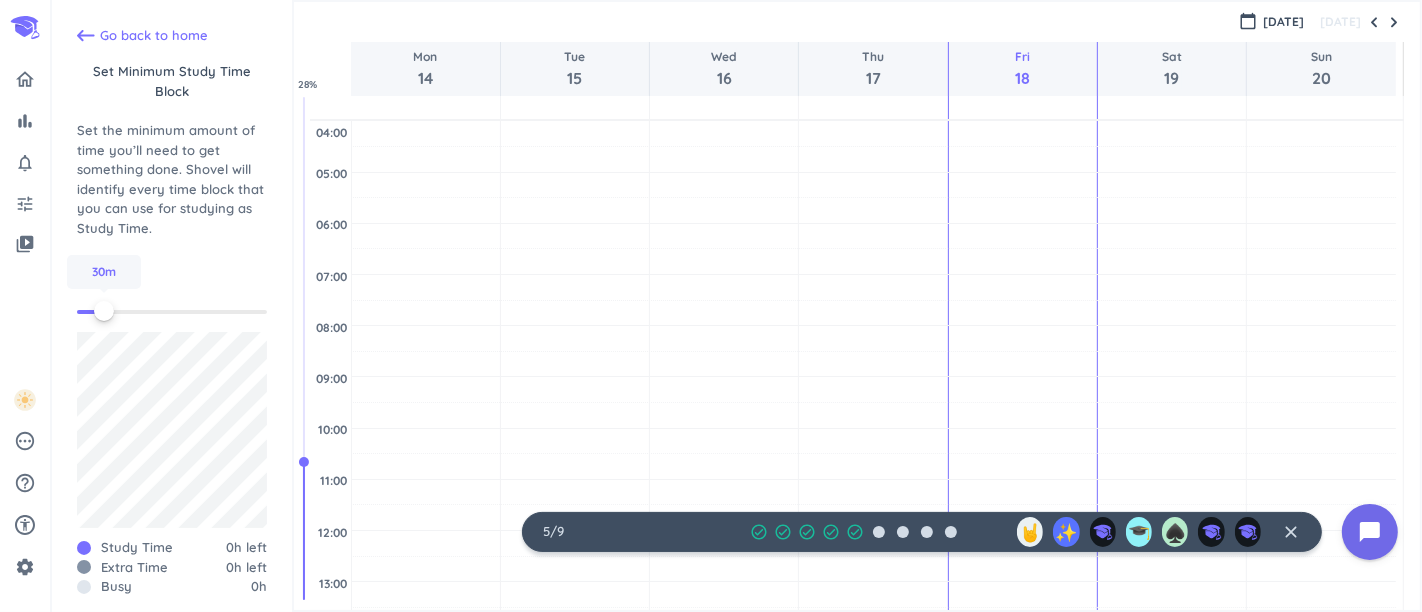 scroll, scrollTop: 103, scrollLeft: 0, axis: vertical 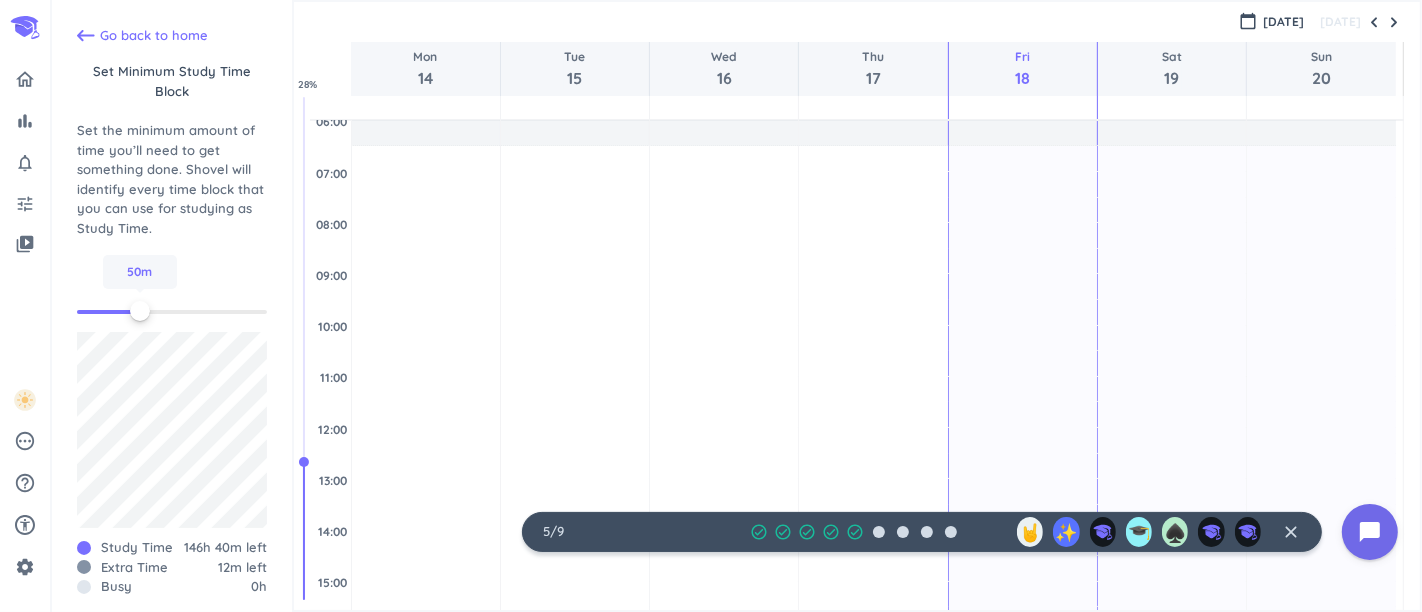 drag, startPoint x: 102, startPoint y: 305, endPoint x: 138, endPoint y: 307, distance: 36.05551 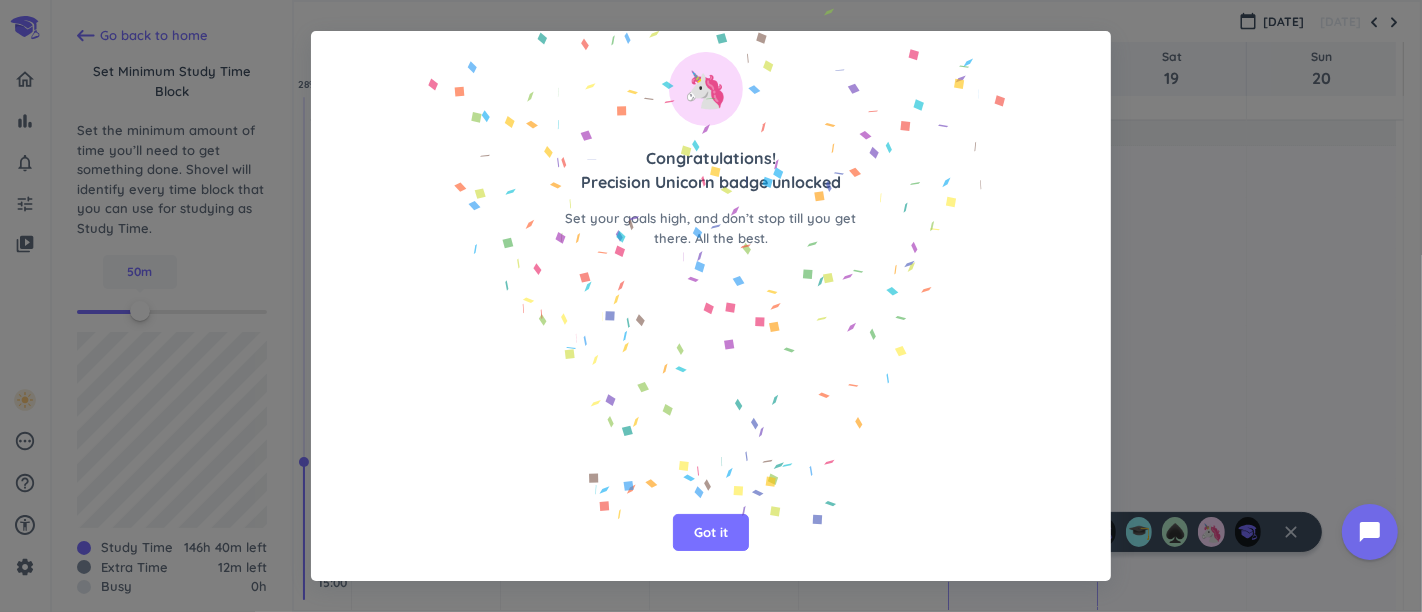 click on "Got it" at bounding box center [711, 533] 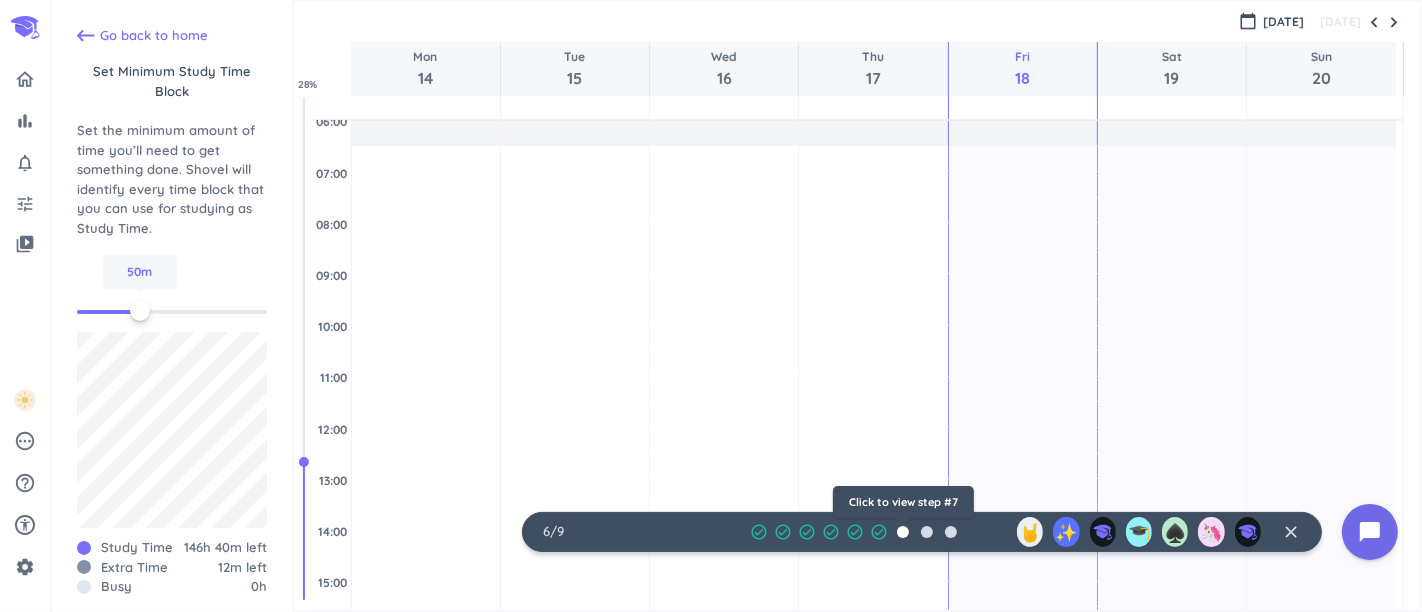 click at bounding box center (903, 532) 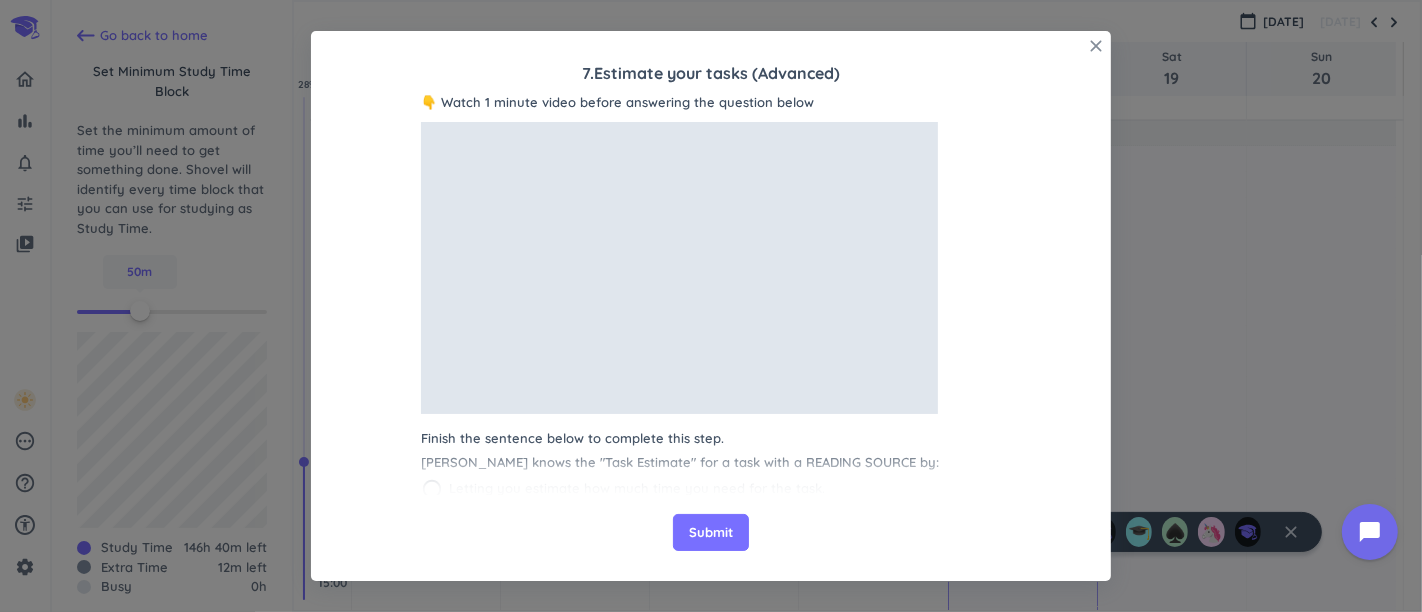 click on "close" at bounding box center [1096, 46] 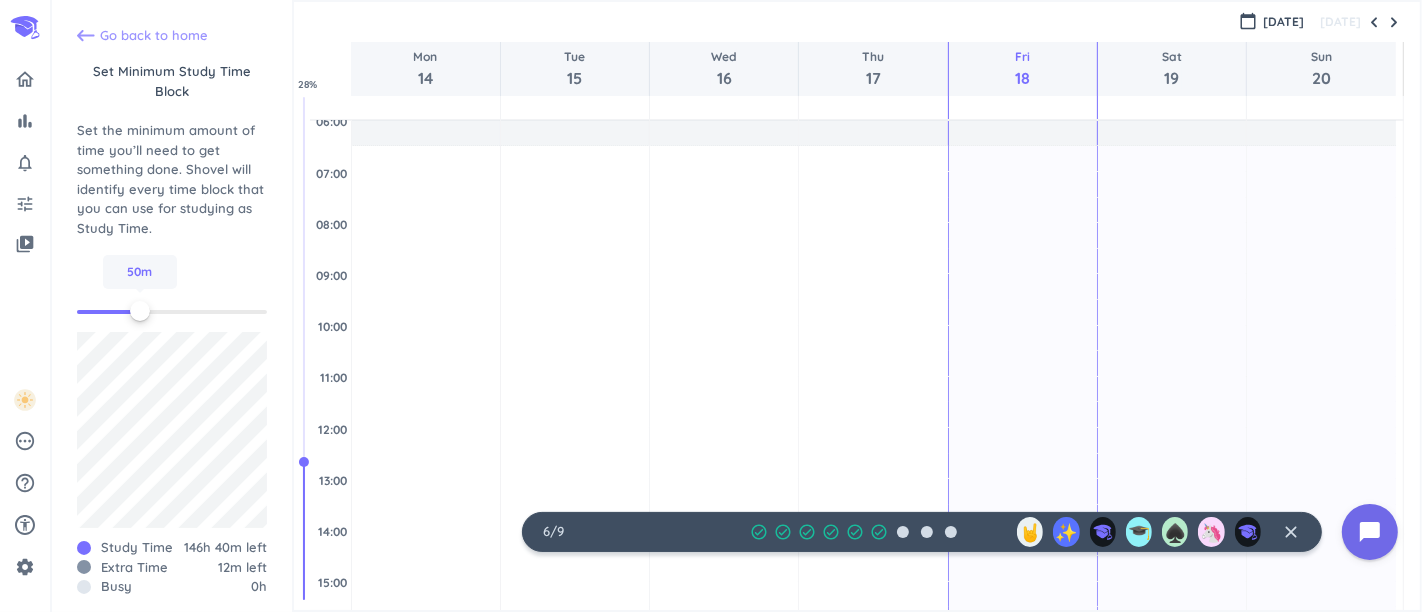 click 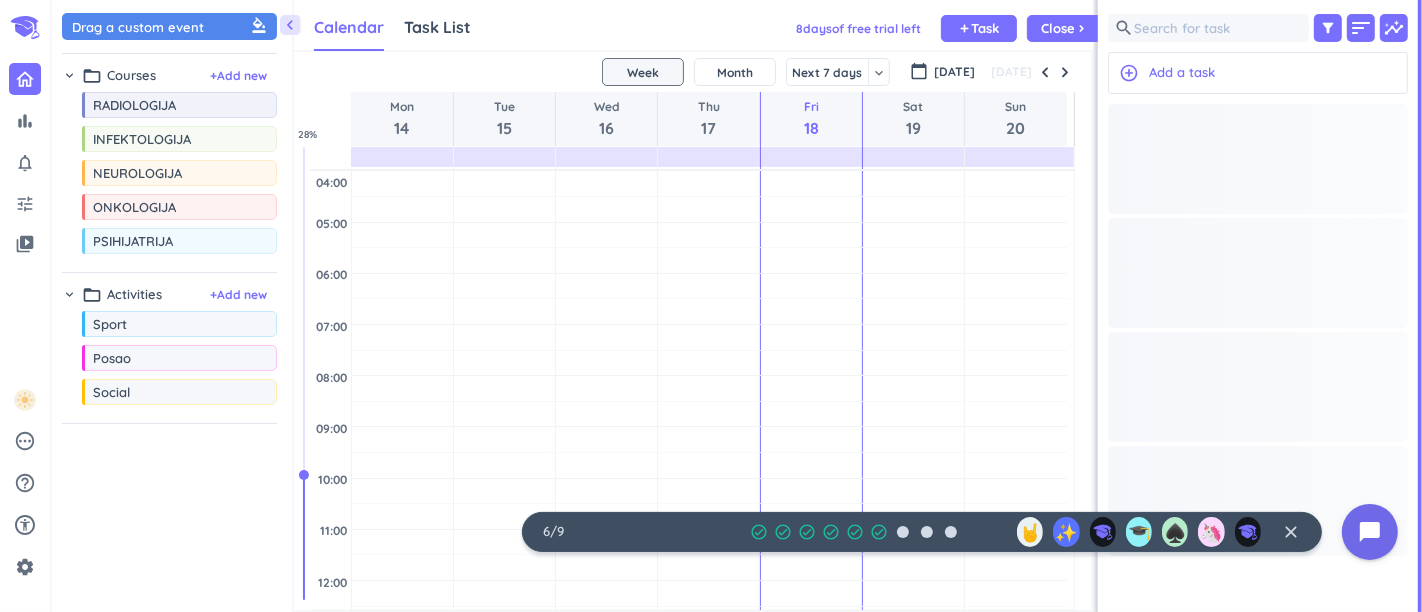 scroll, scrollTop: 8, scrollLeft: 8, axis: both 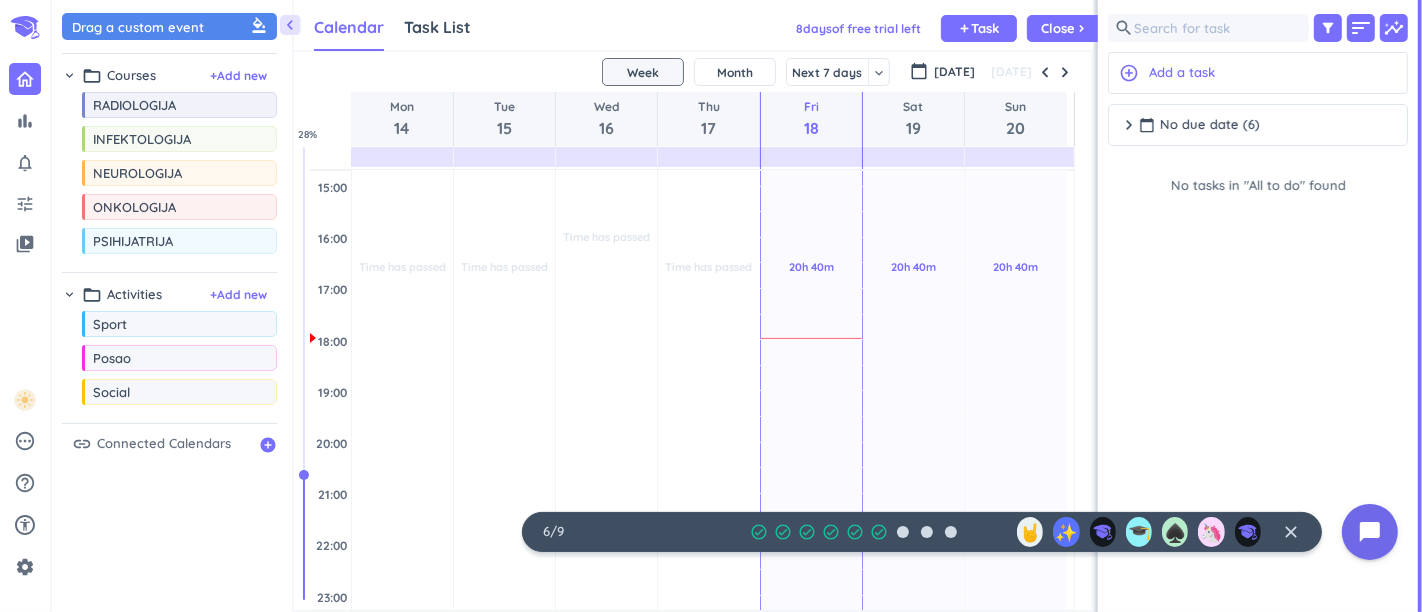 click on "close" at bounding box center [1291, 532] 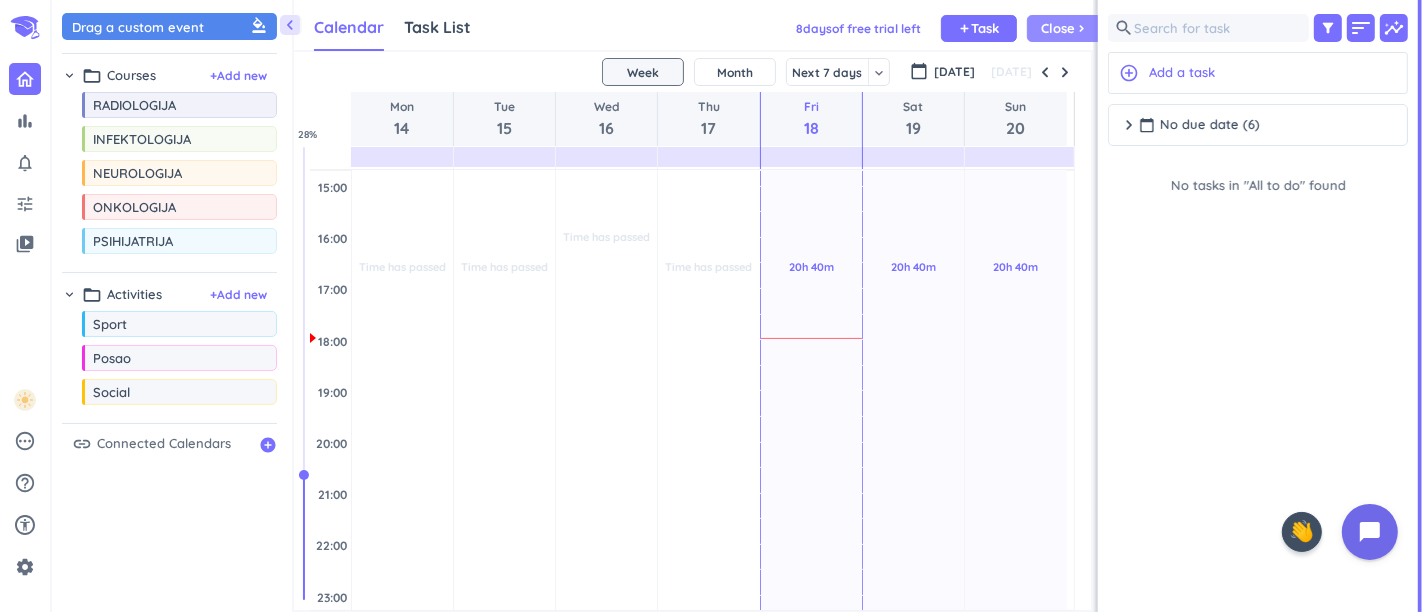 click on "chevron_right" at bounding box center [1082, 28] 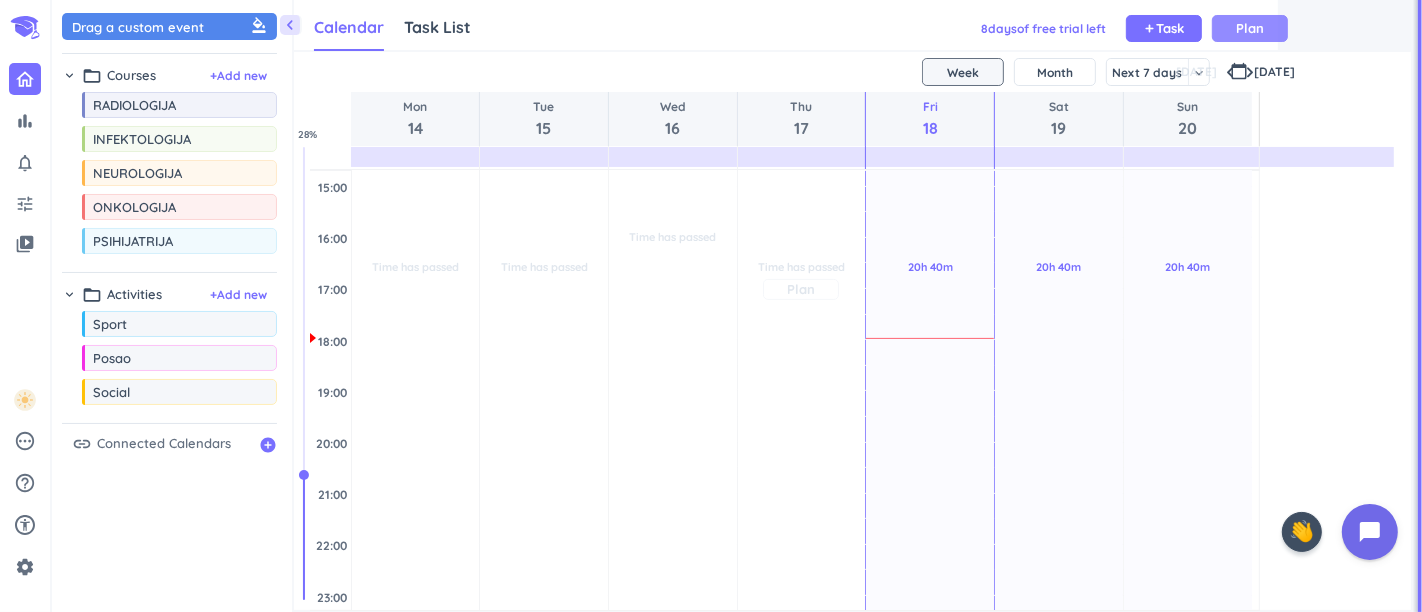 scroll, scrollTop: 8, scrollLeft: 8, axis: both 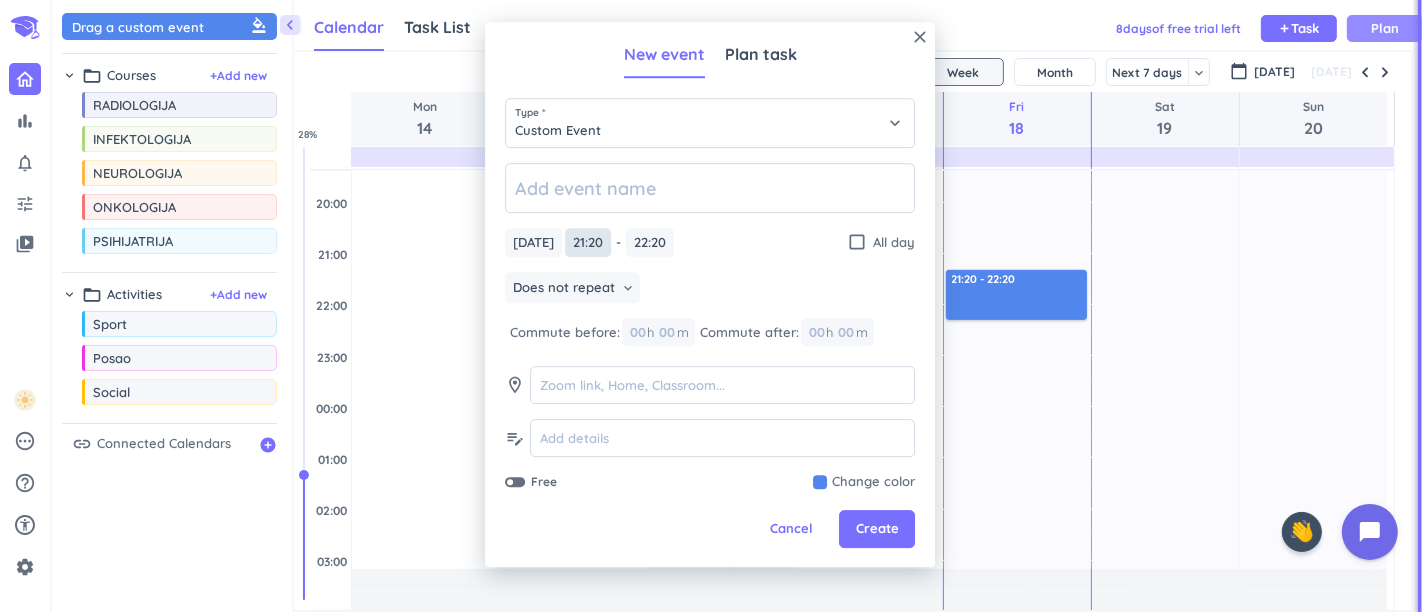 click on "21:20" at bounding box center [588, 242] 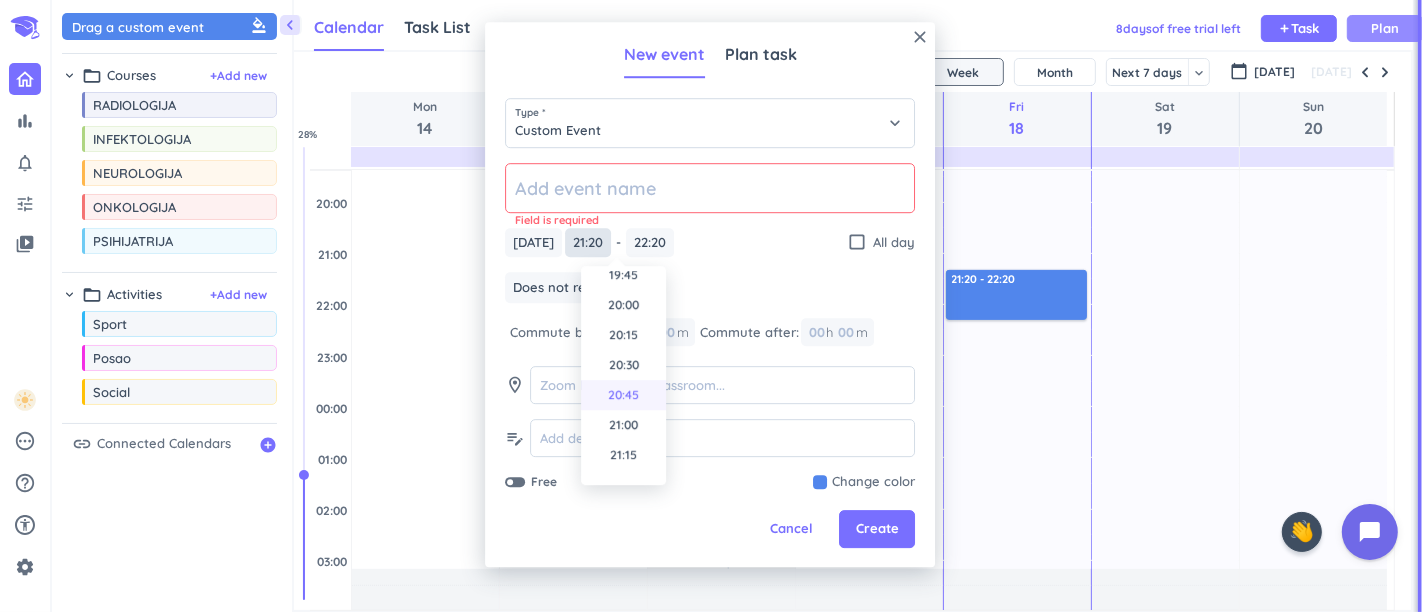 scroll, scrollTop: 2346, scrollLeft: 0, axis: vertical 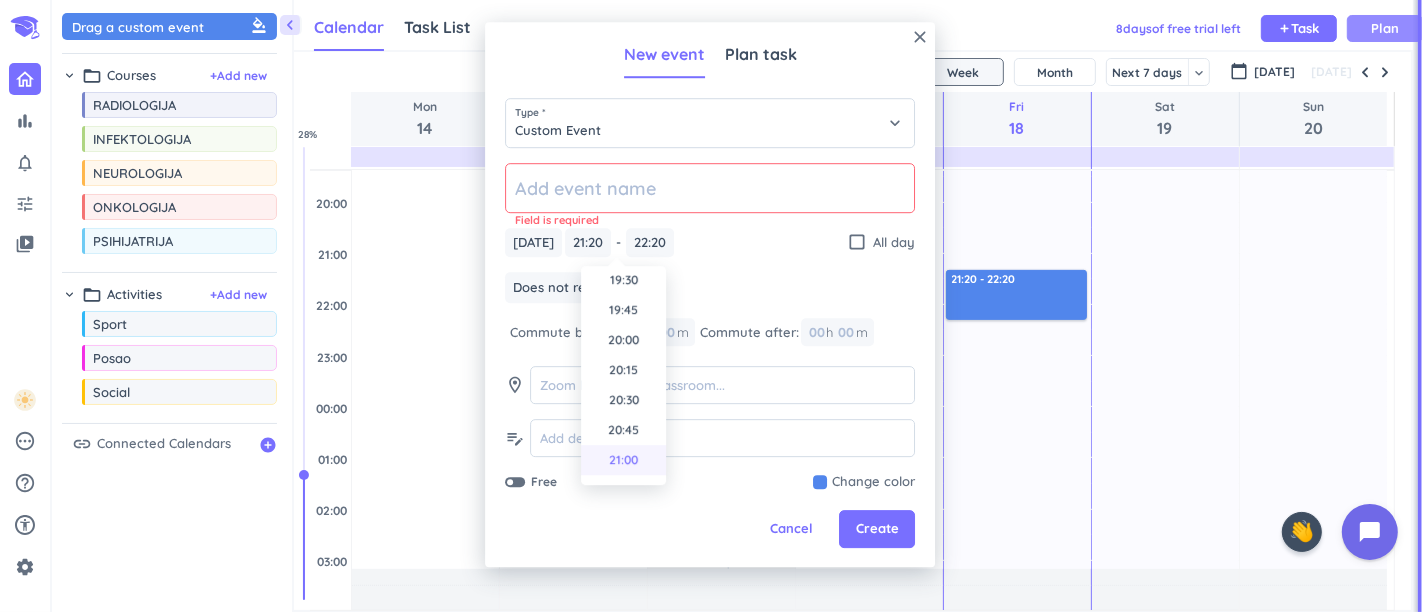click on "21:00" at bounding box center [623, 460] 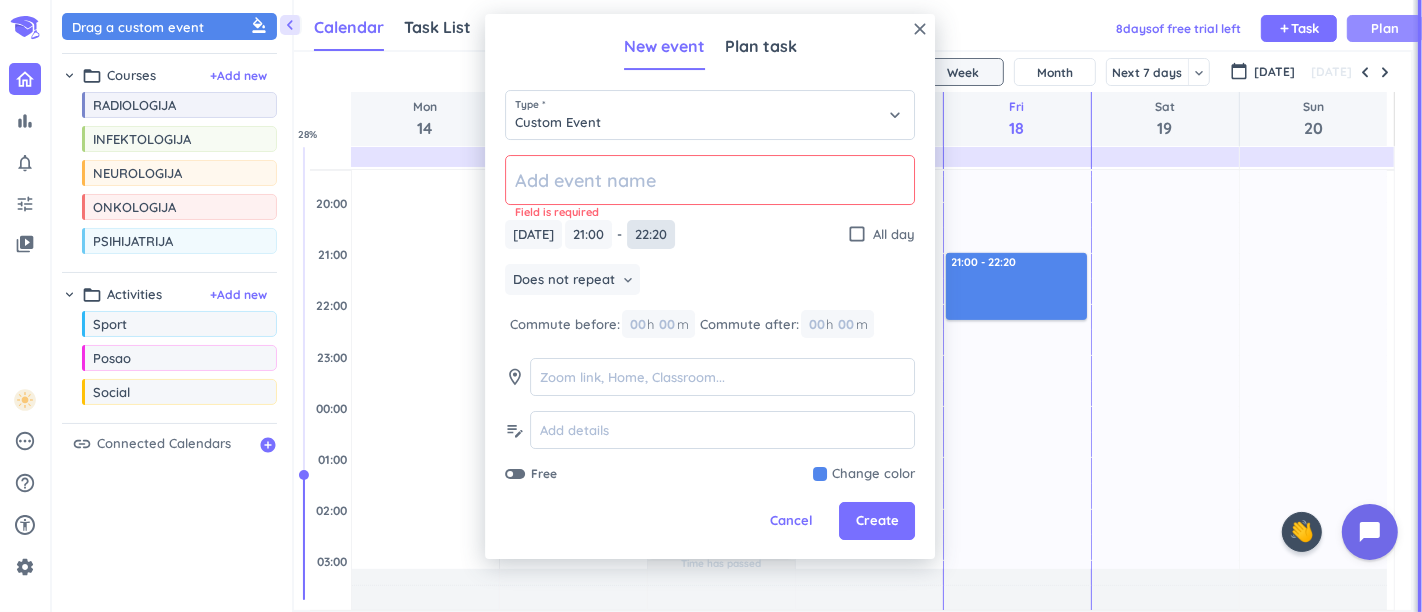 click on "22:20" at bounding box center [651, 234] 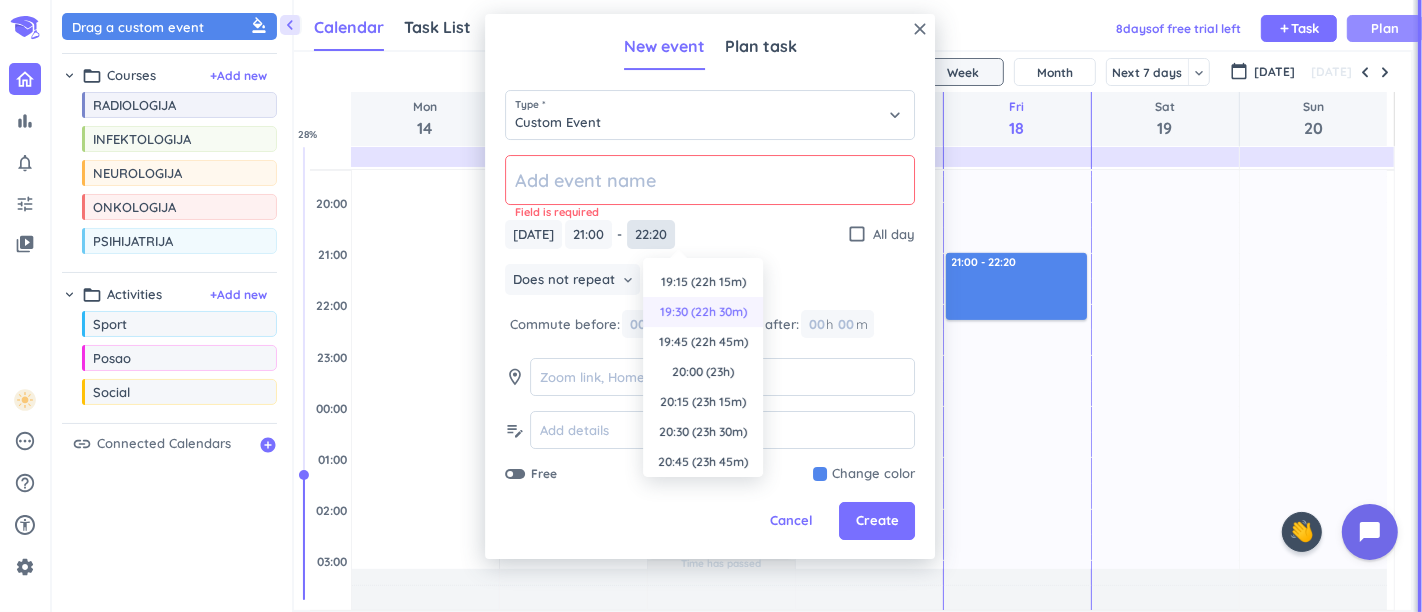 scroll 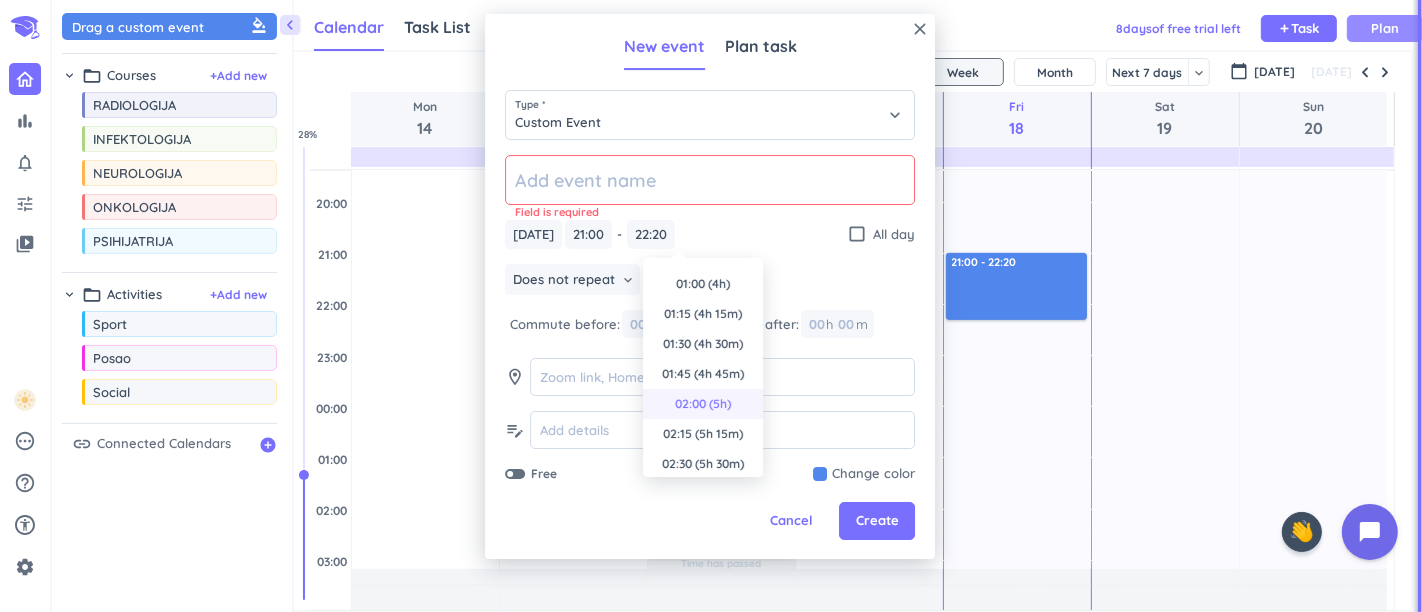 click on "02:00 (5h)" at bounding box center [703, 404] 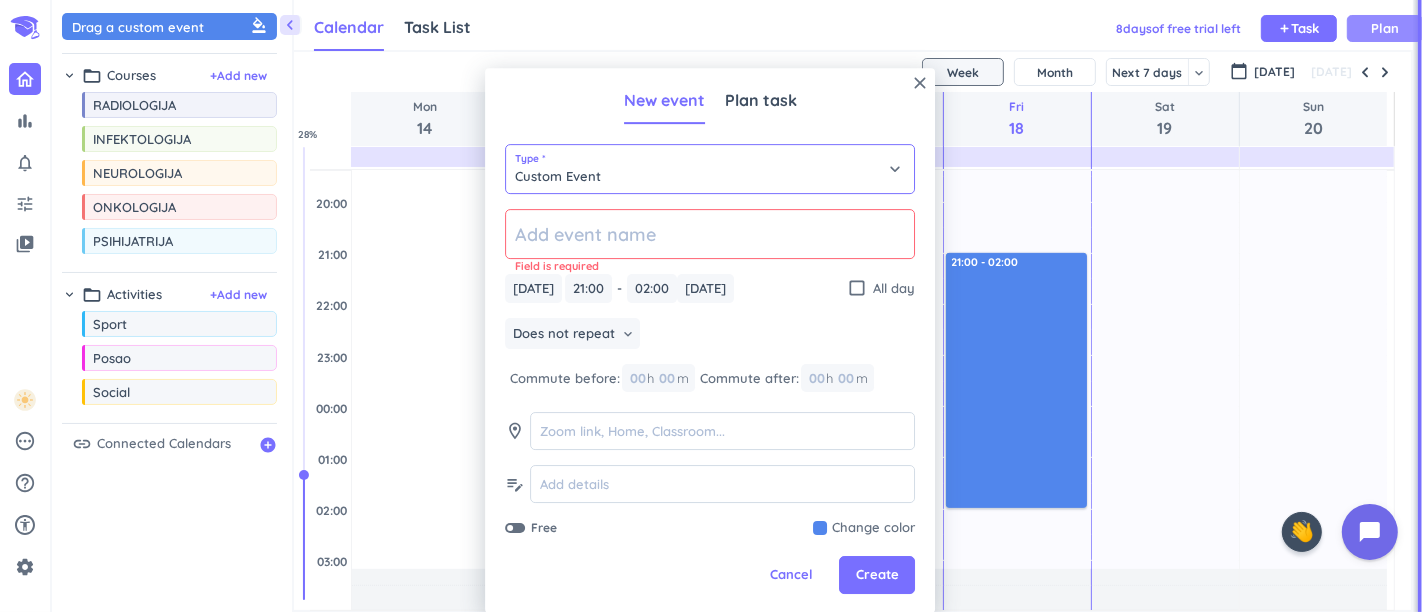 click on "Custom Event" at bounding box center [710, 169] 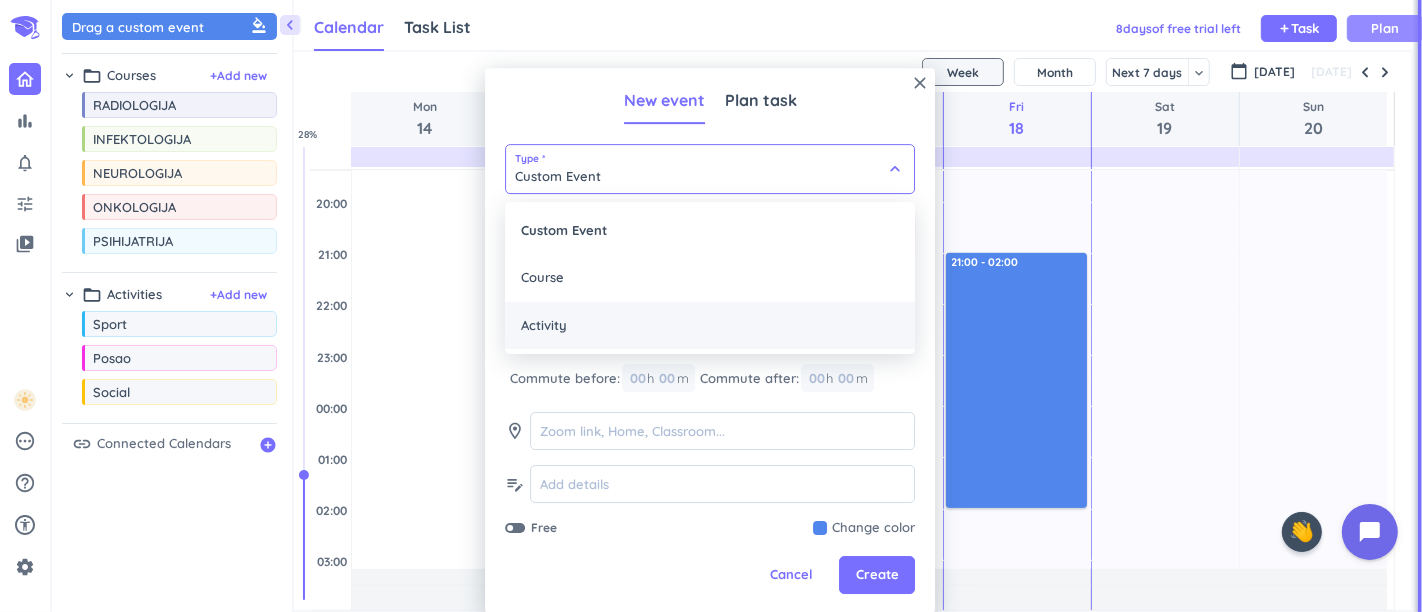 click on "Activity" at bounding box center (710, 326) 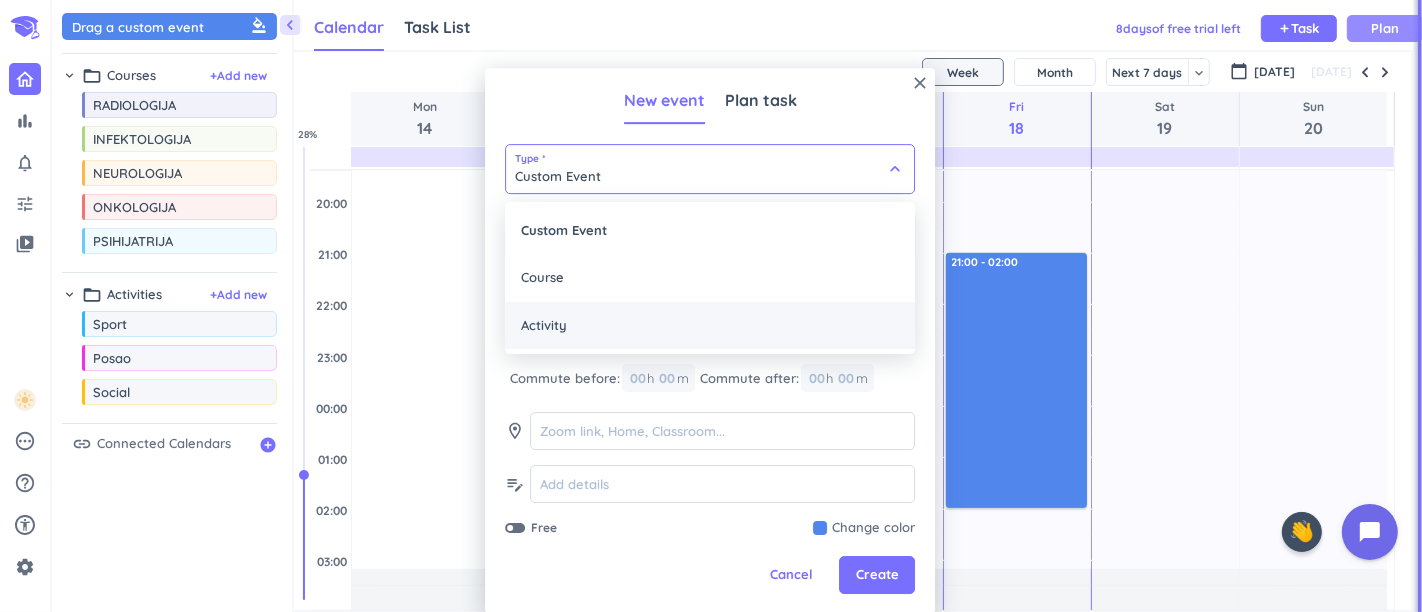type on "Activity" 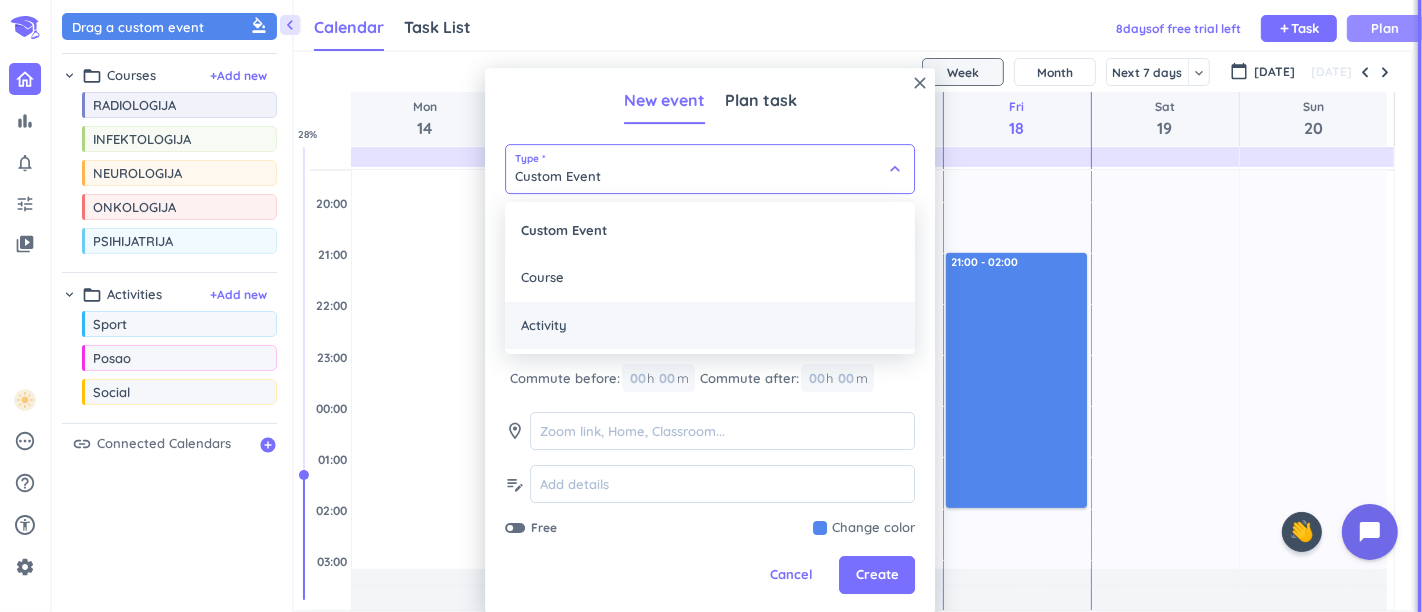 type on "21:20" 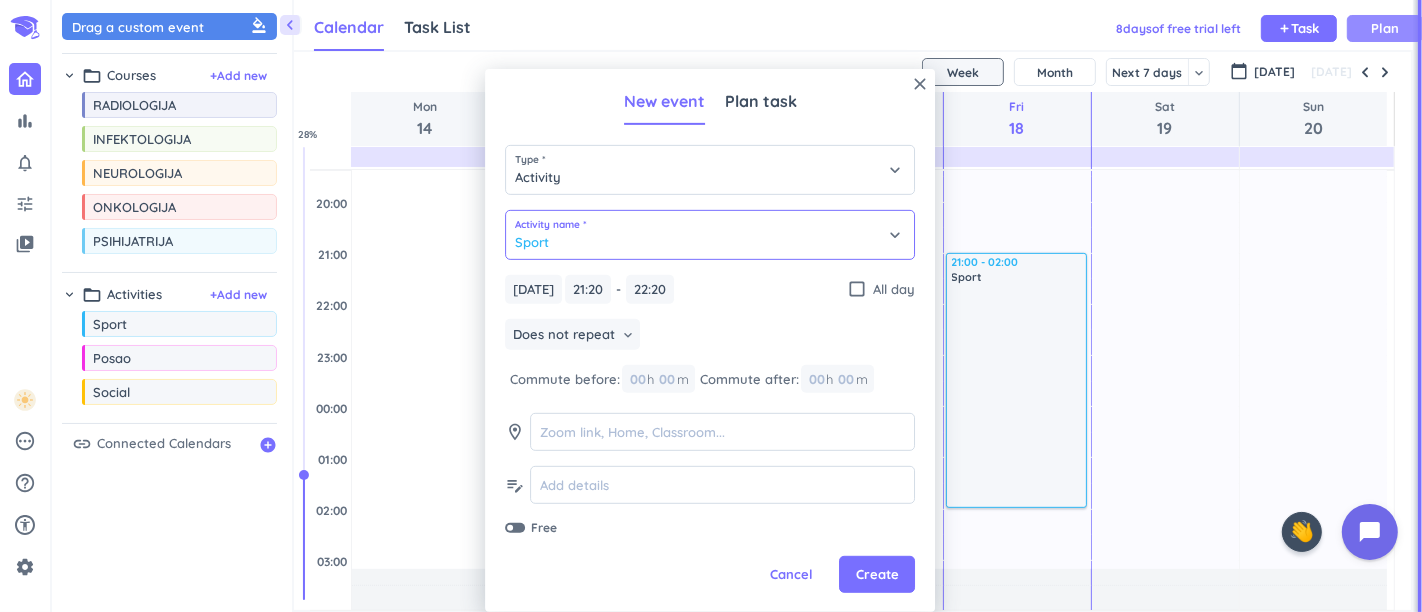 click on "Sport" at bounding box center (710, 235) 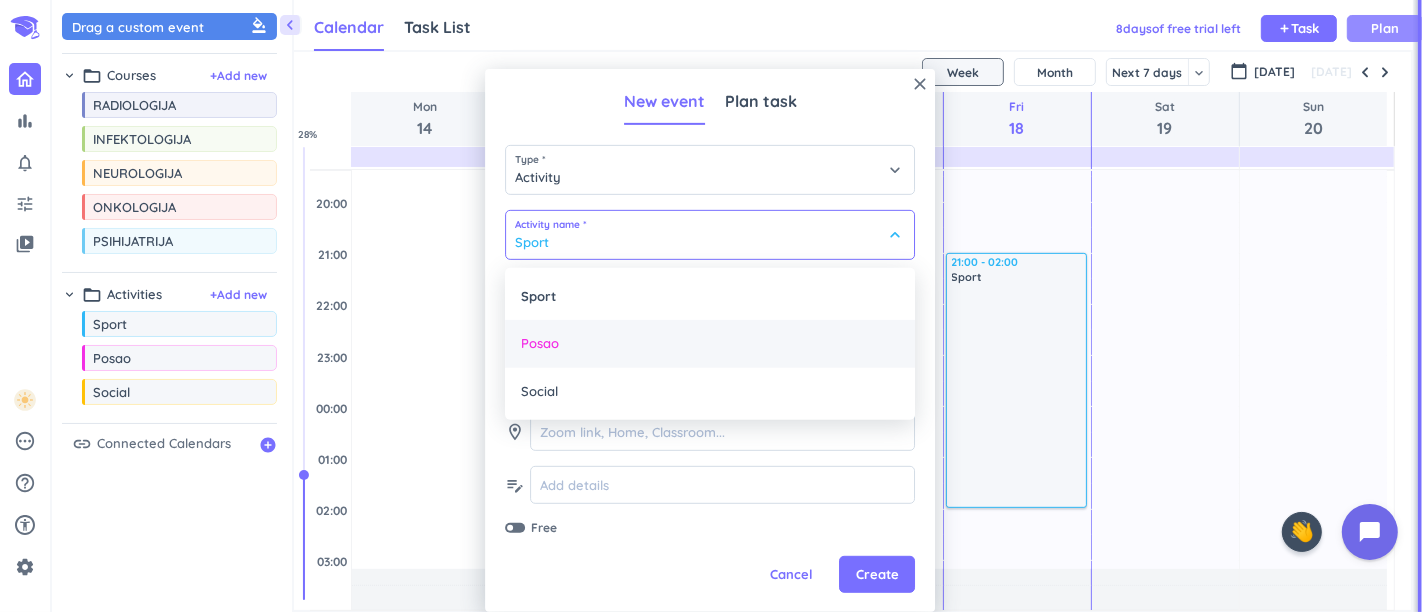 click on "Posao" at bounding box center (710, 344) 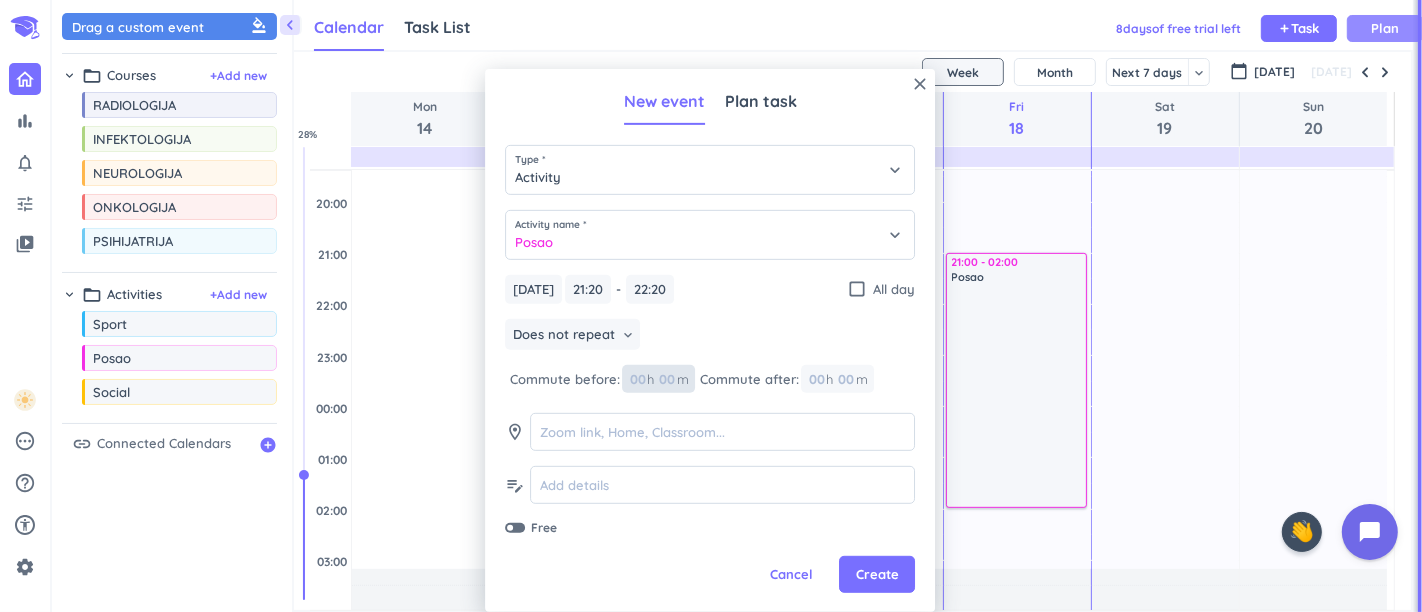 click on "00" at bounding box center (642, 379) 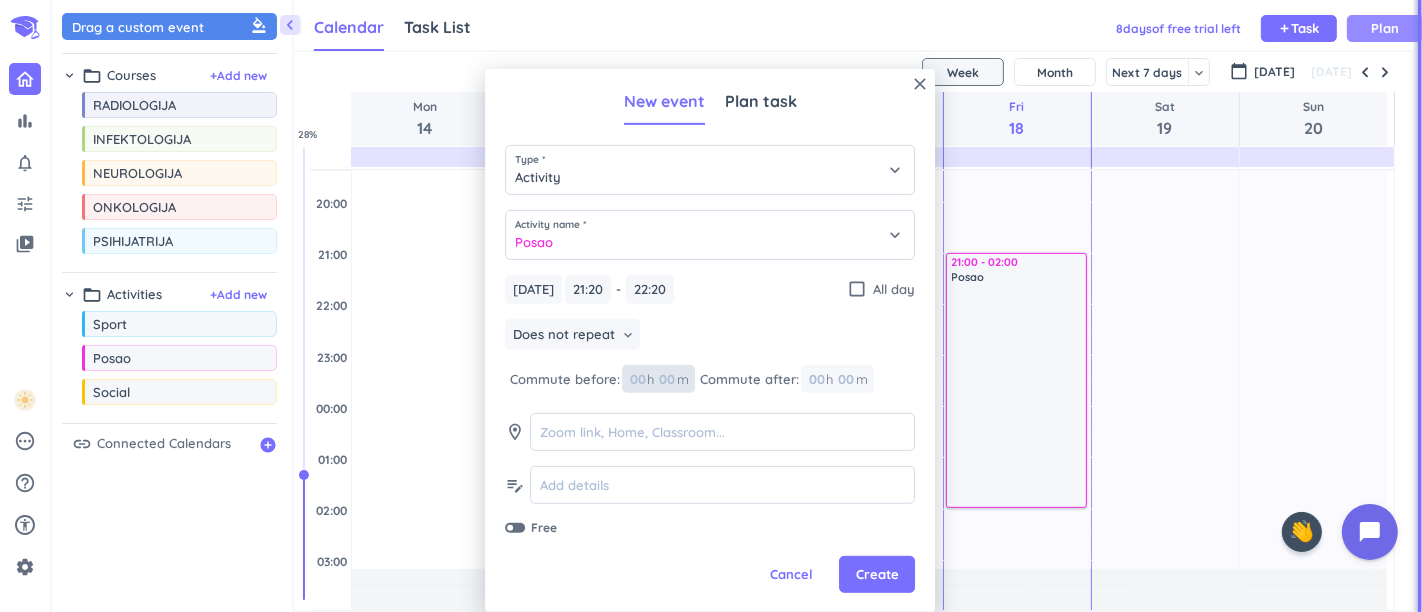 click at bounding box center (666, 379) 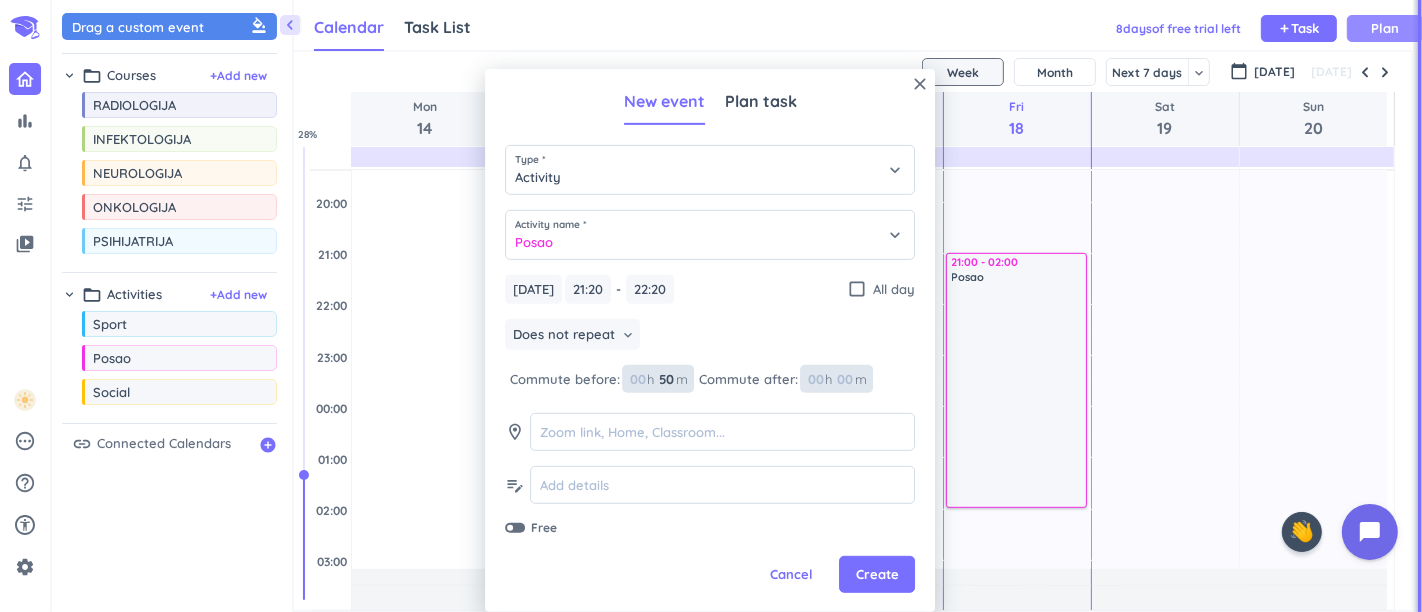 type on "50" 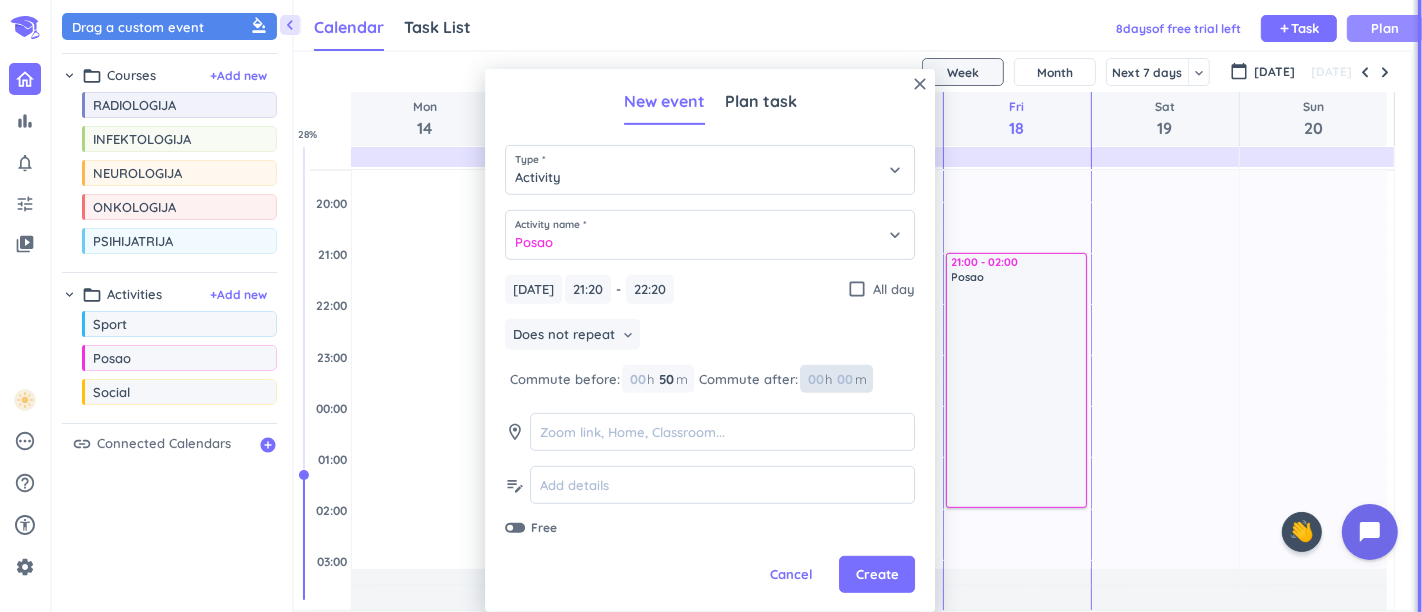 click at bounding box center [844, 379] 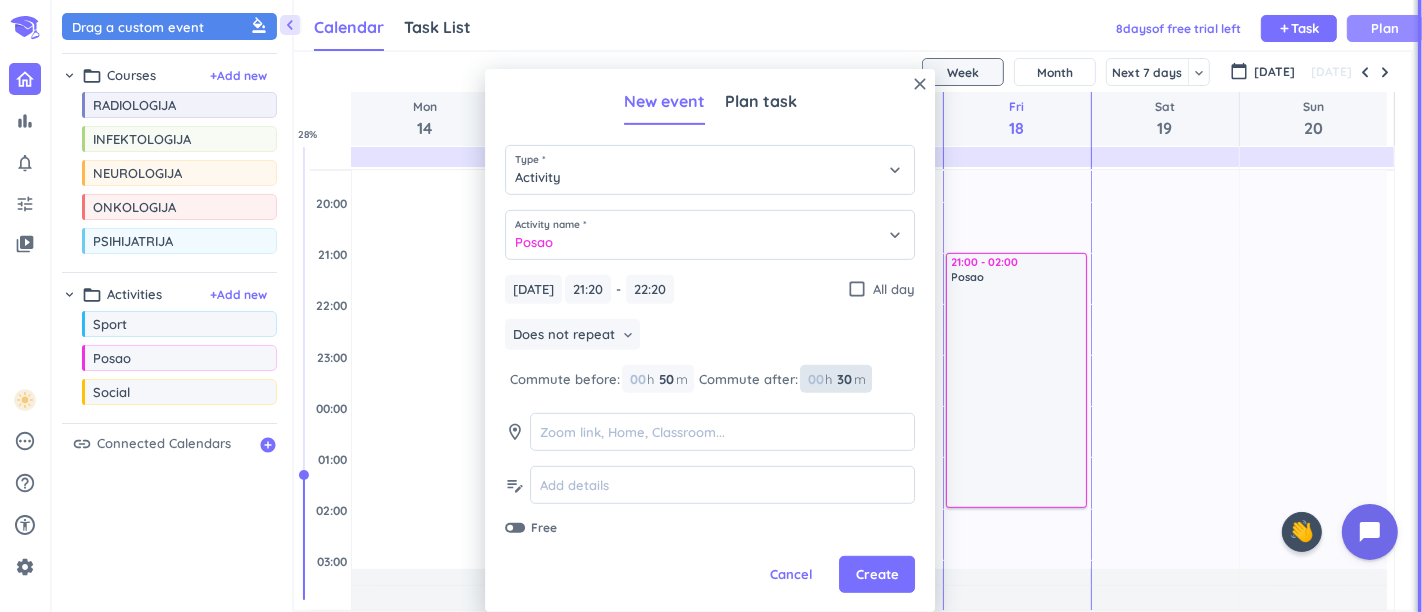 type on "30" 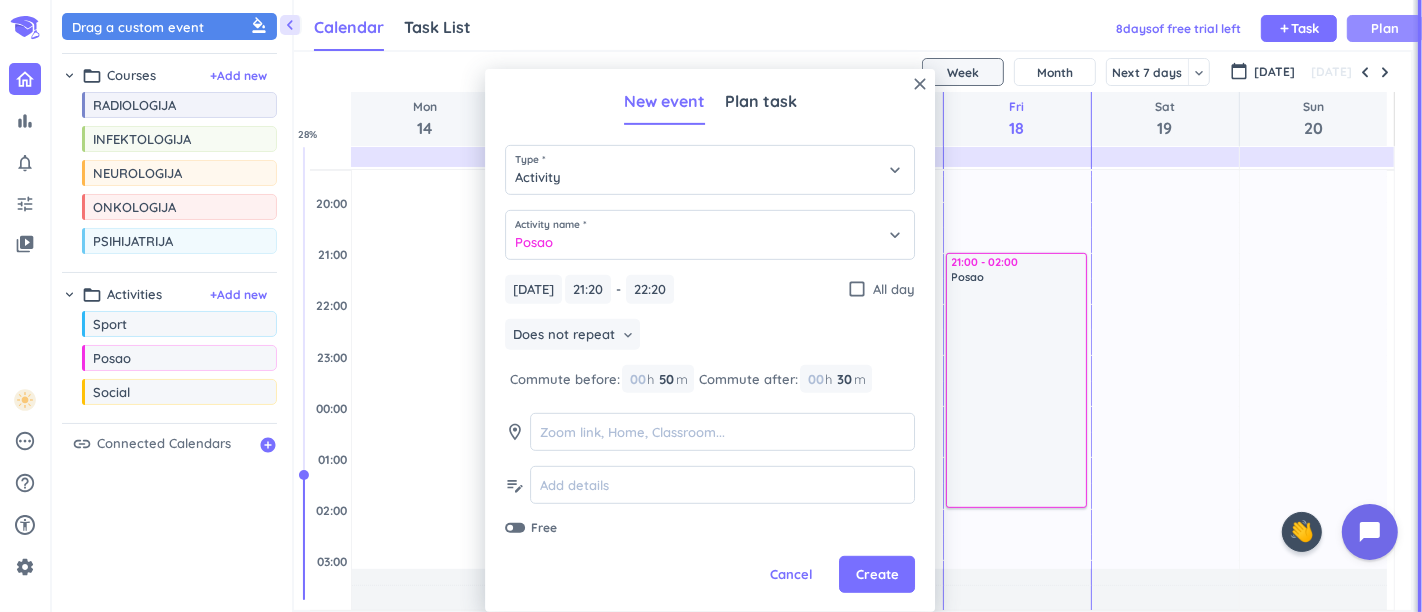 click on "[DATE] [DATE]   21:20 21:20 - 22:20 22:20 check_box_outline_blank All day" at bounding box center (710, 289) 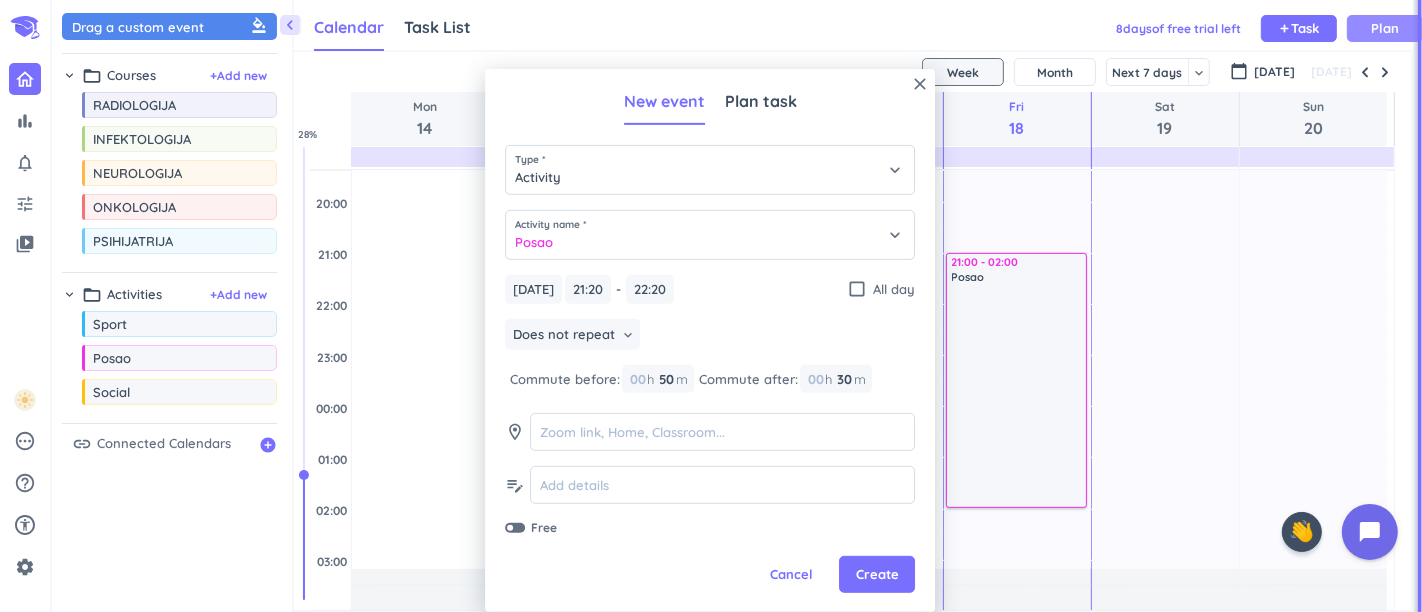 click at bounding box center [515, 528] 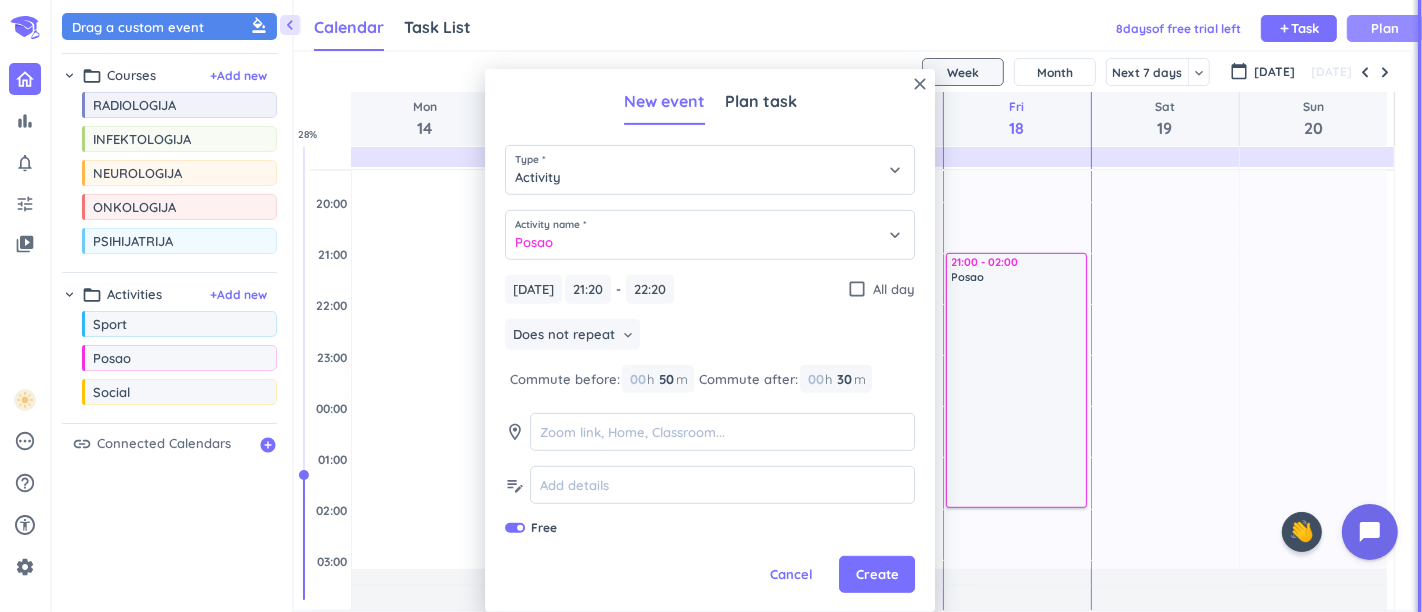 click at bounding box center (515, 528) 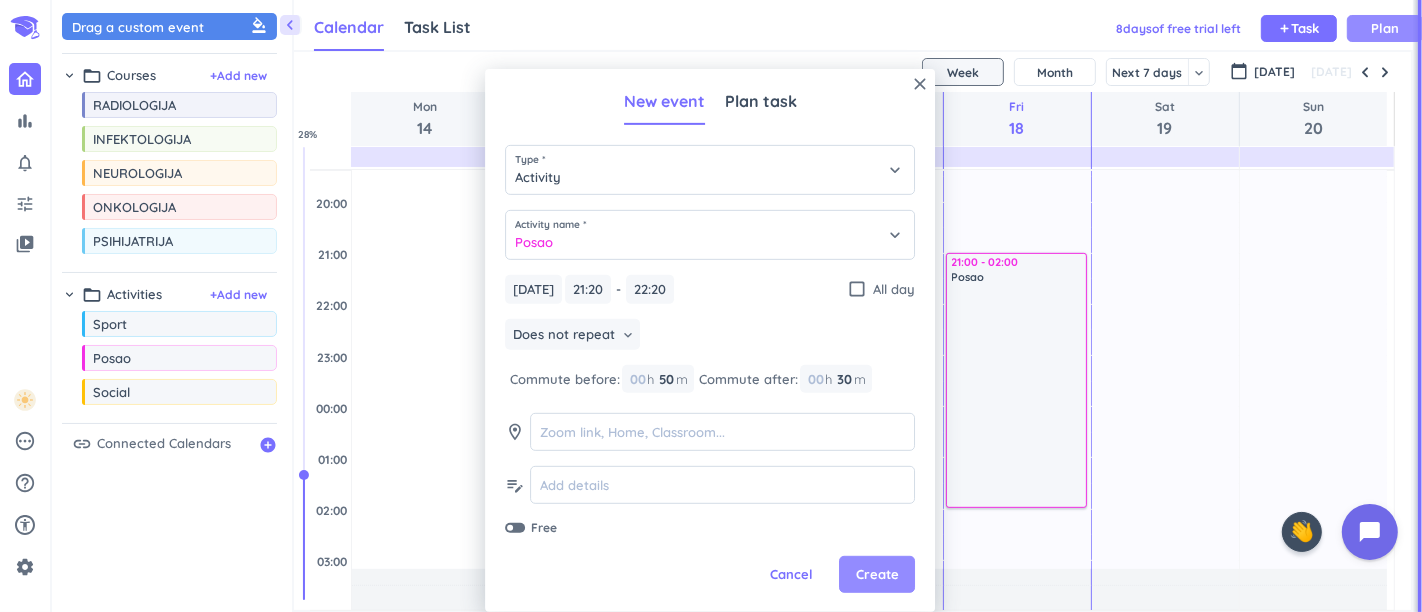click on "Create" at bounding box center [877, 575] 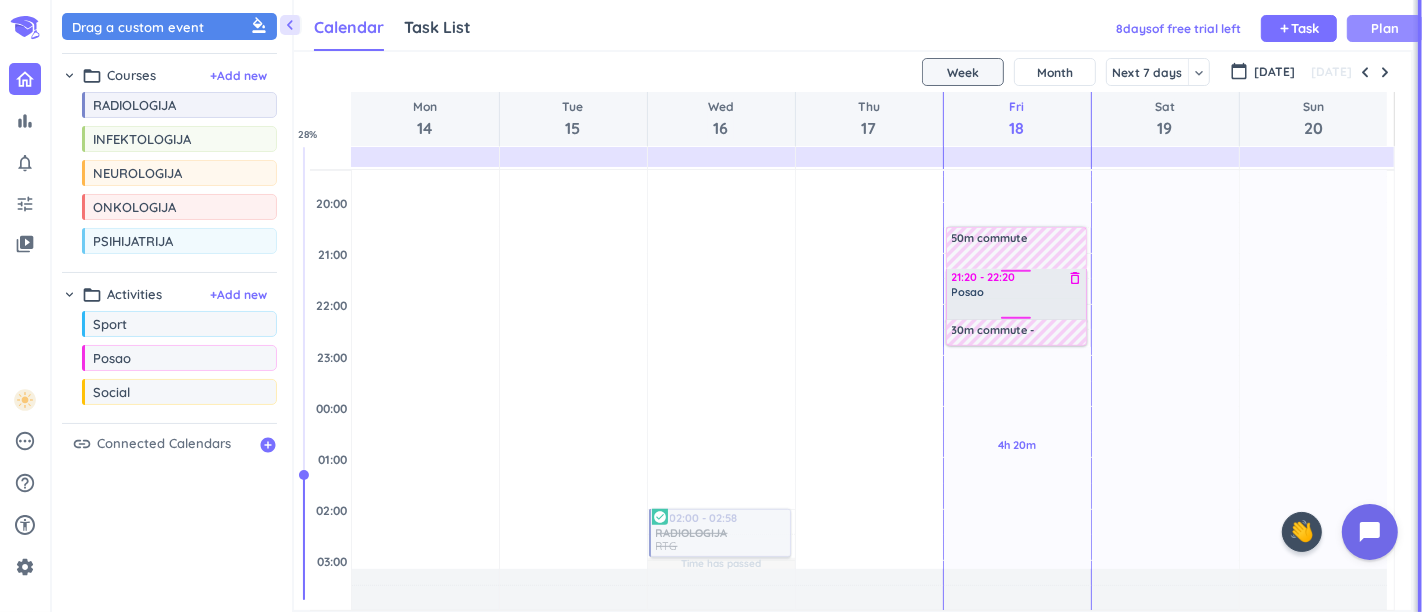 click on "Posao" at bounding box center (1017, 292) 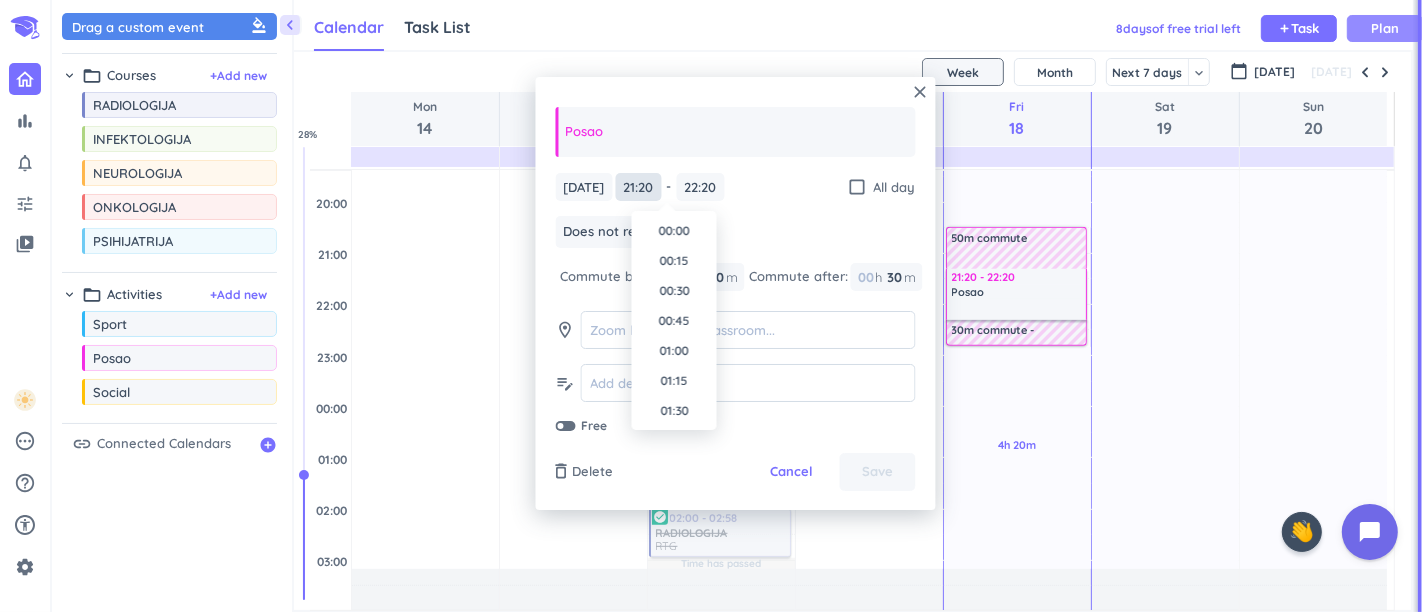 click on "21:20" at bounding box center [639, 187] 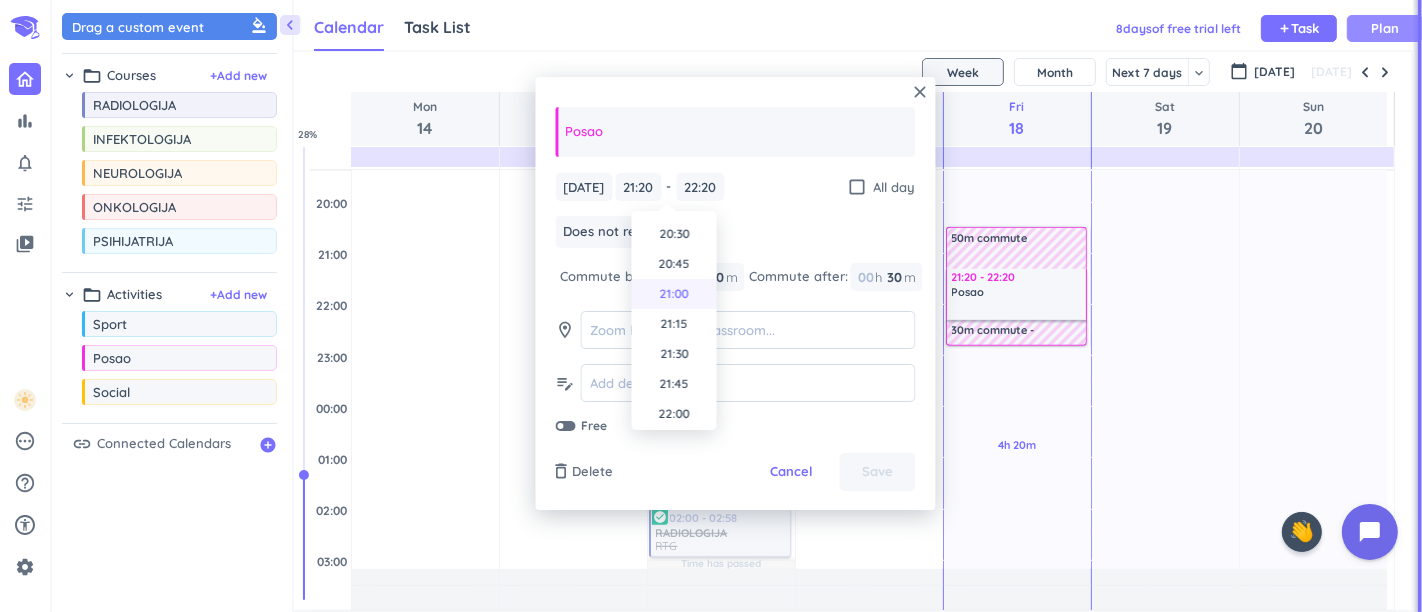 click on "21:00" at bounding box center (674, 294) 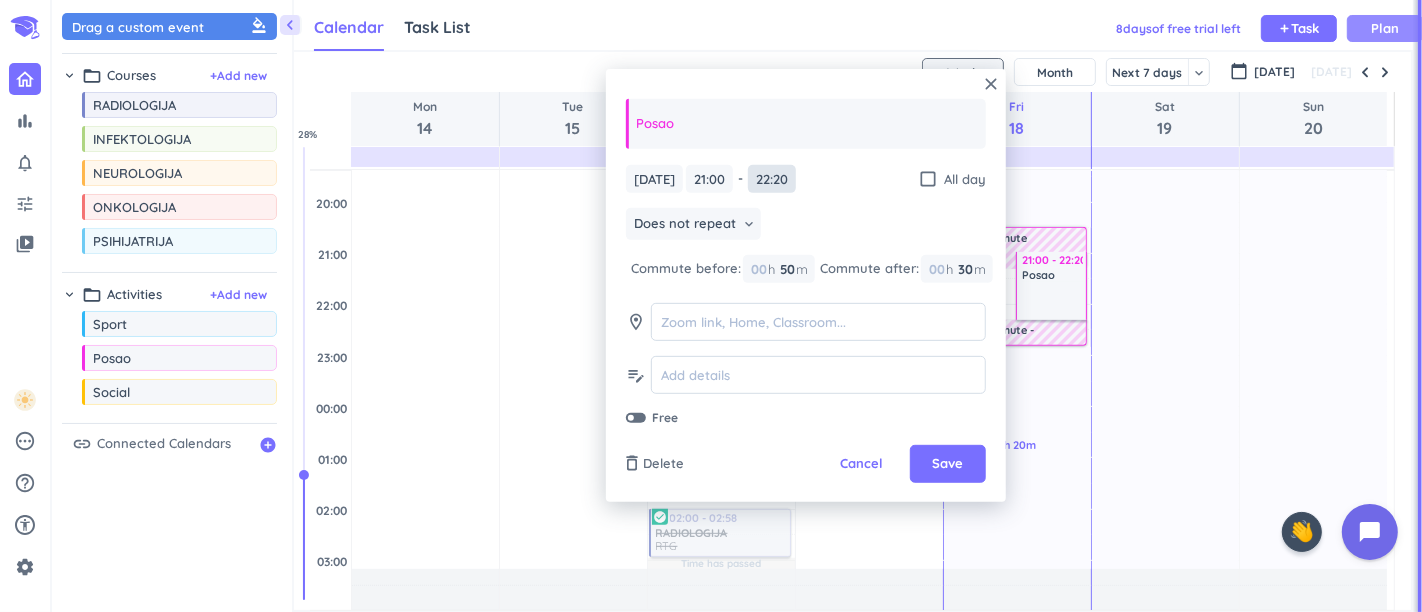 click on "22:20" at bounding box center [772, 178] 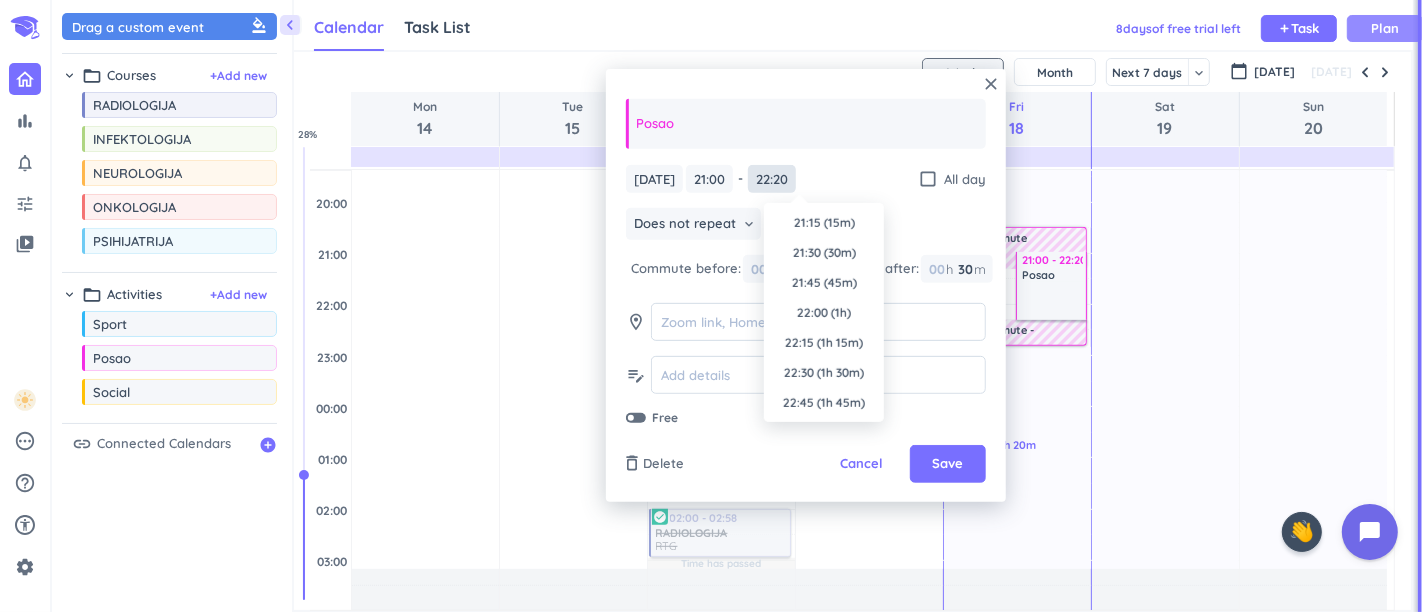 scroll, scrollTop: 2577, scrollLeft: 0, axis: vertical 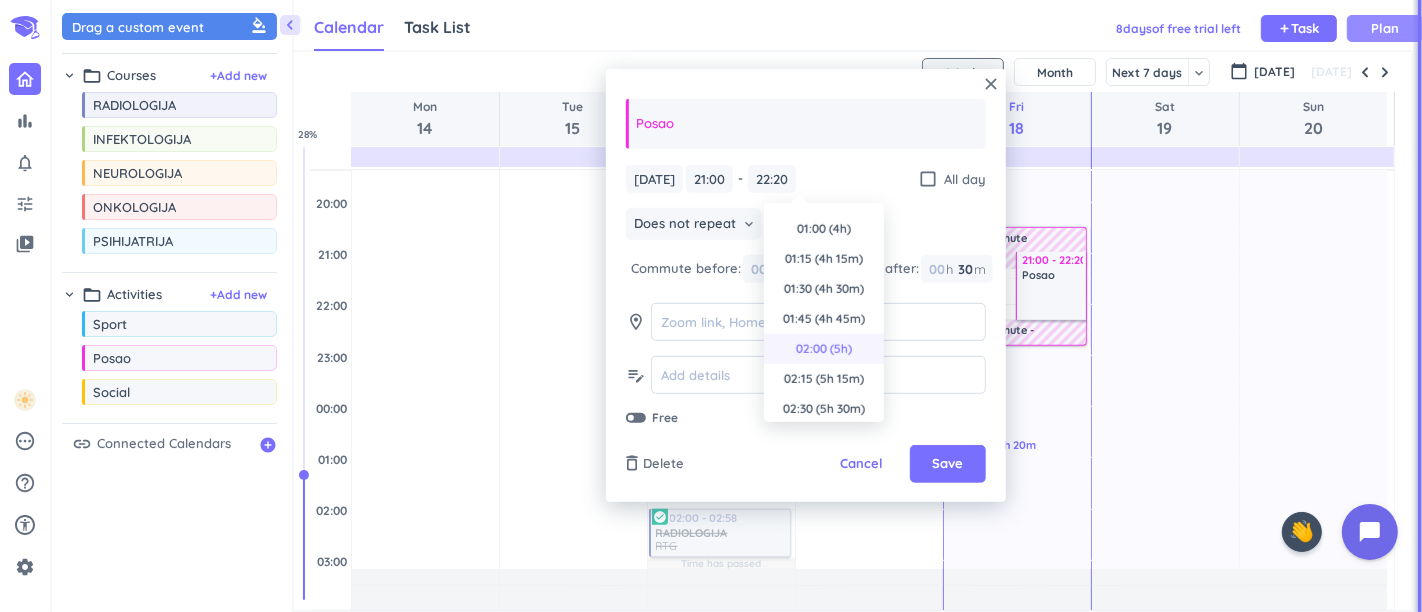 click on "02:00 (5h)" at bounding box center [824, 349] 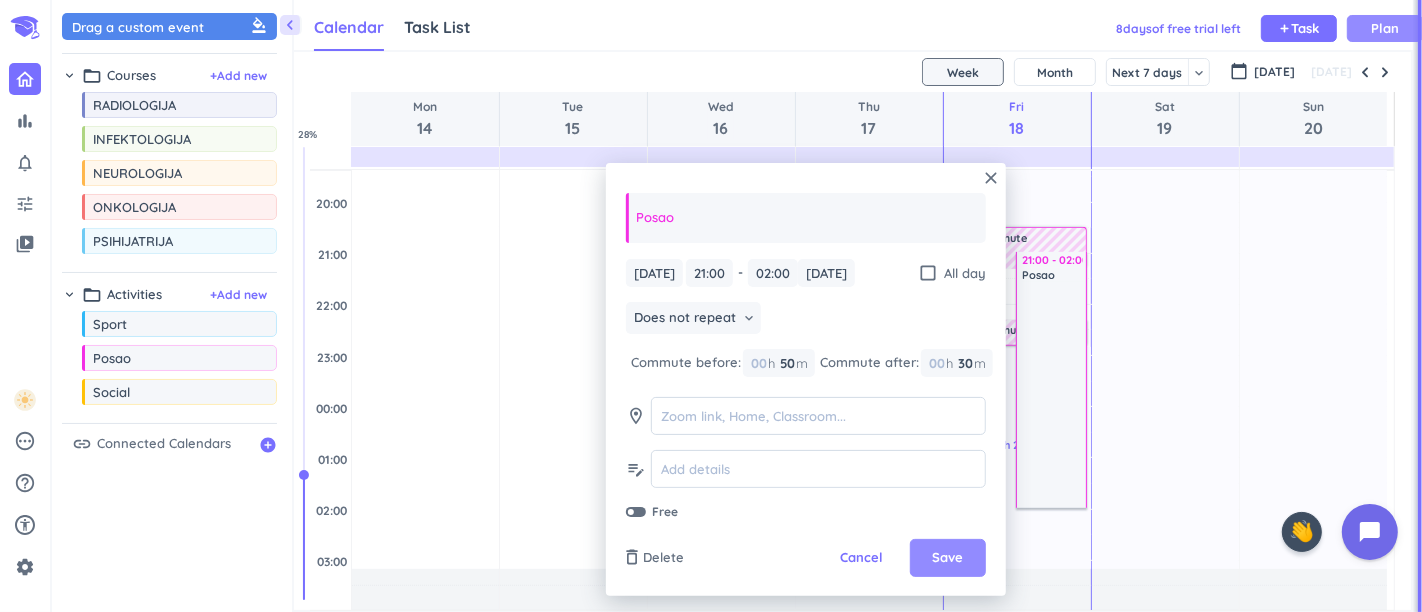 click on "Save" at bounding box center (947, 558) 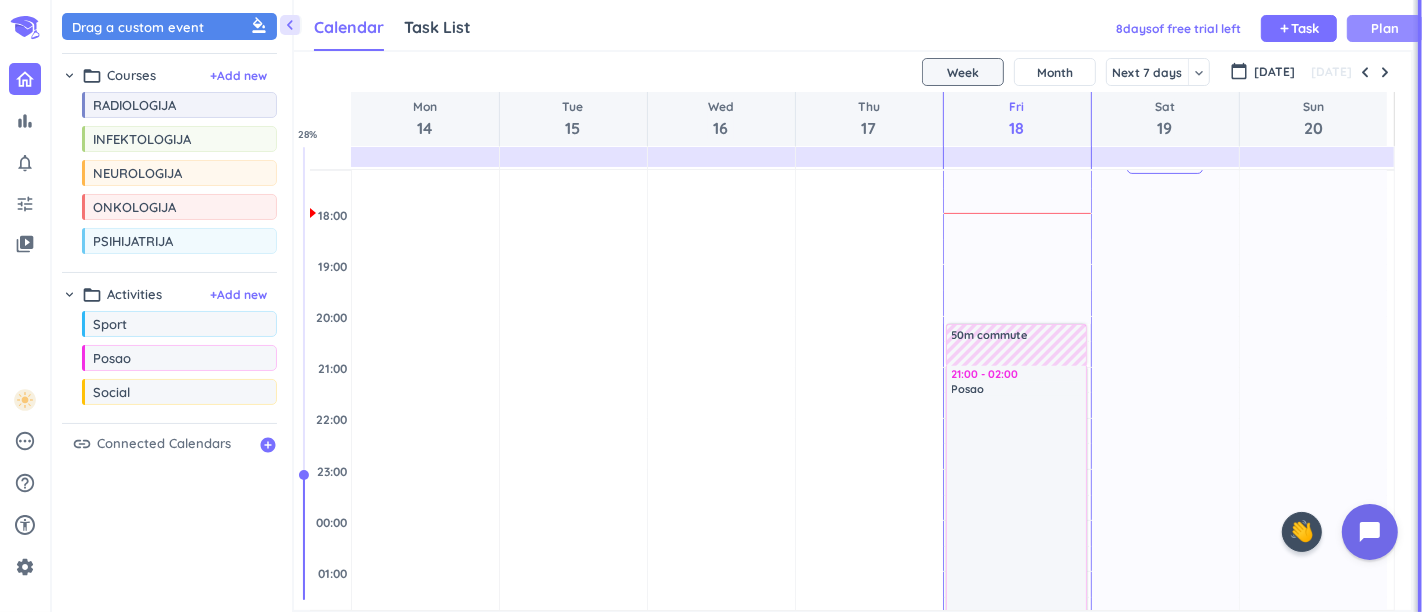 scroll, scrollTop: 788, scrollLeft: 0, axis: vertical 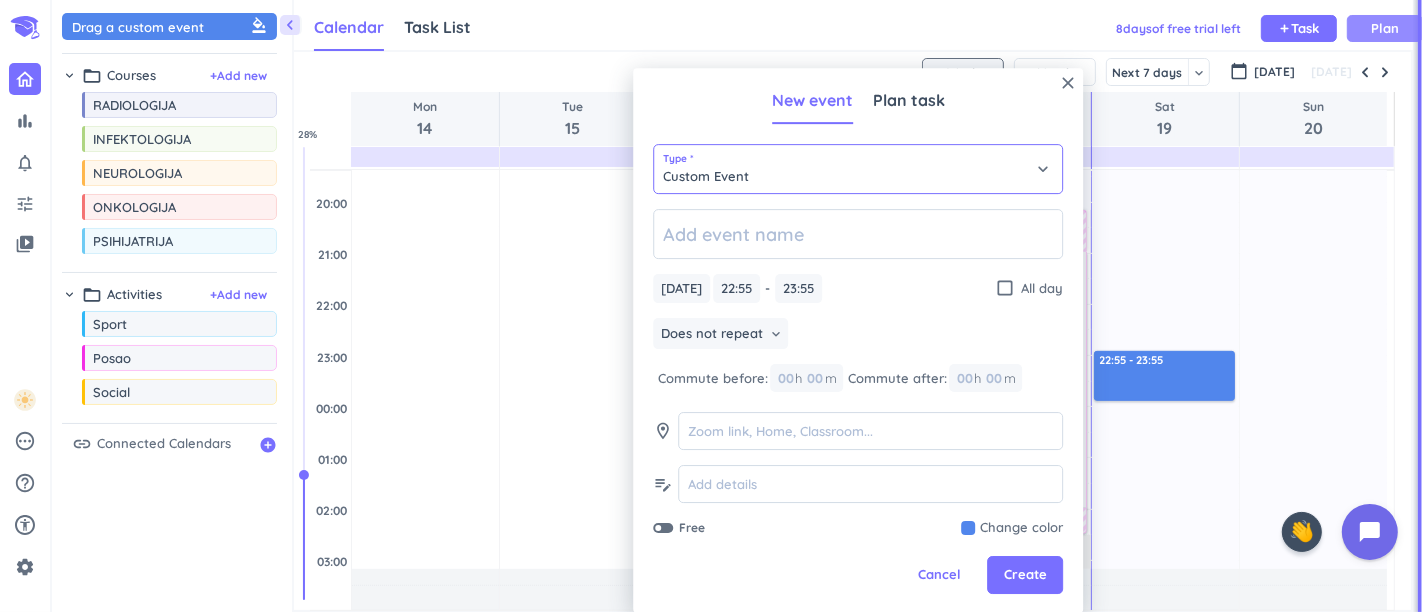 click on "Custom Event" at bounding box center [858, 169] 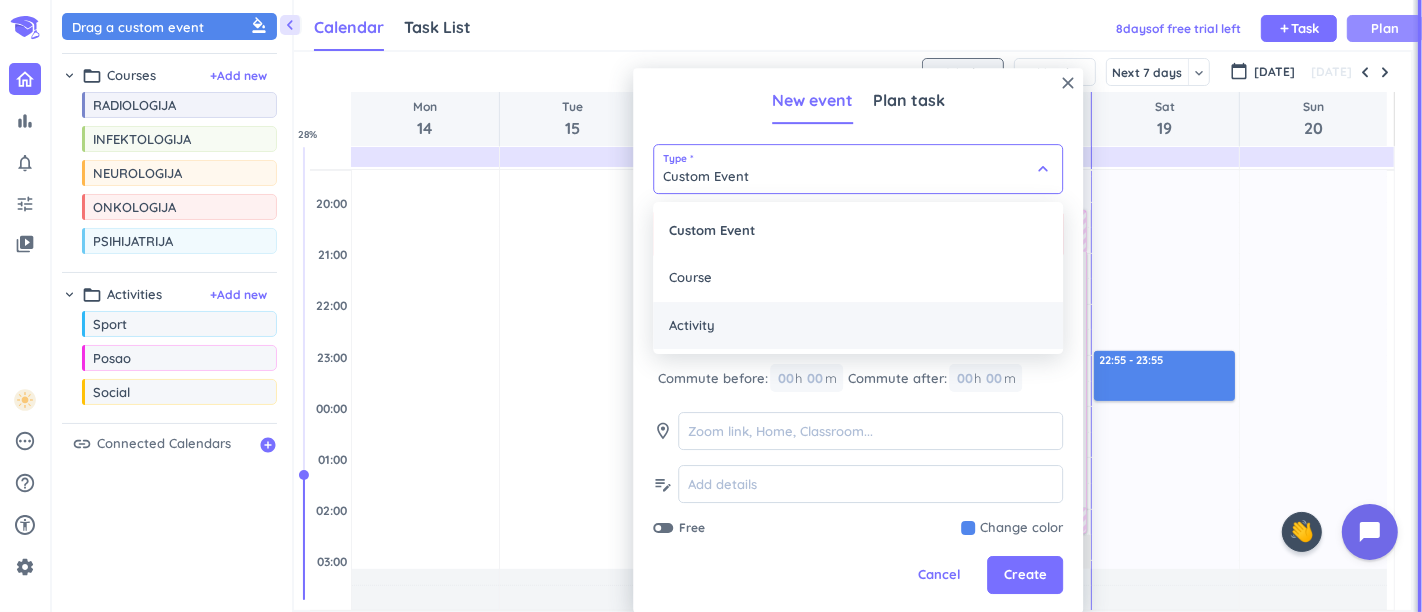 click on "Activity" at bounding box center [858, 326] 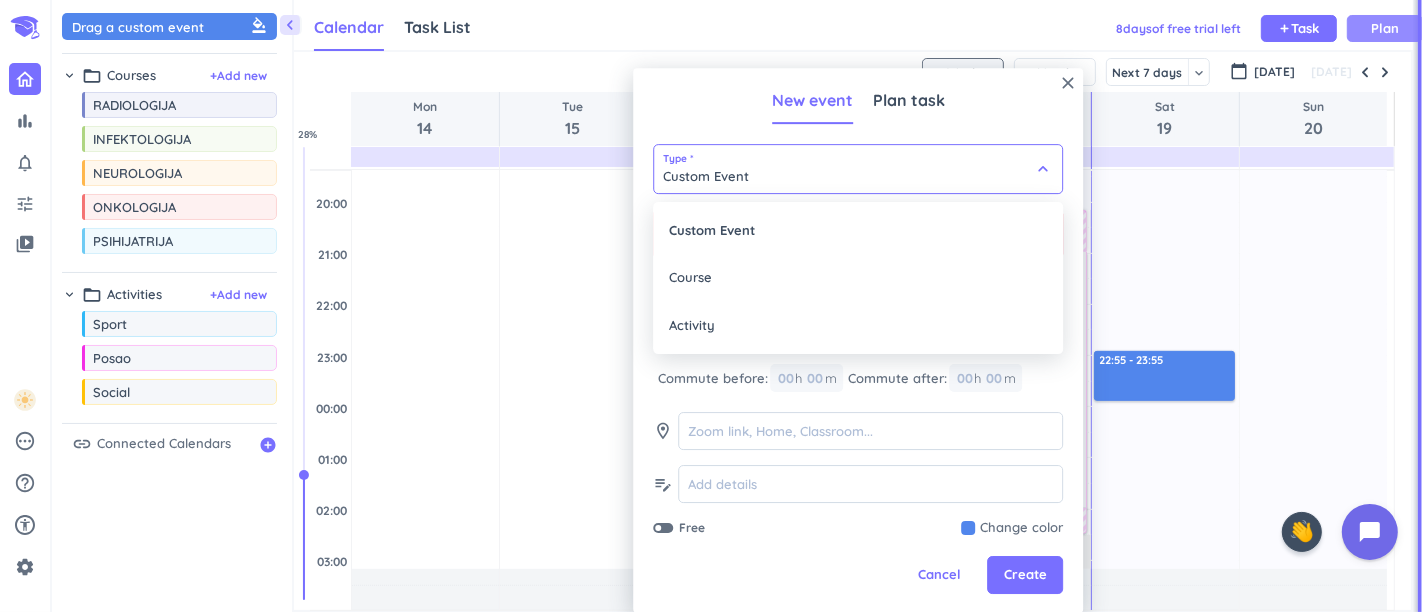 type on "Activity" 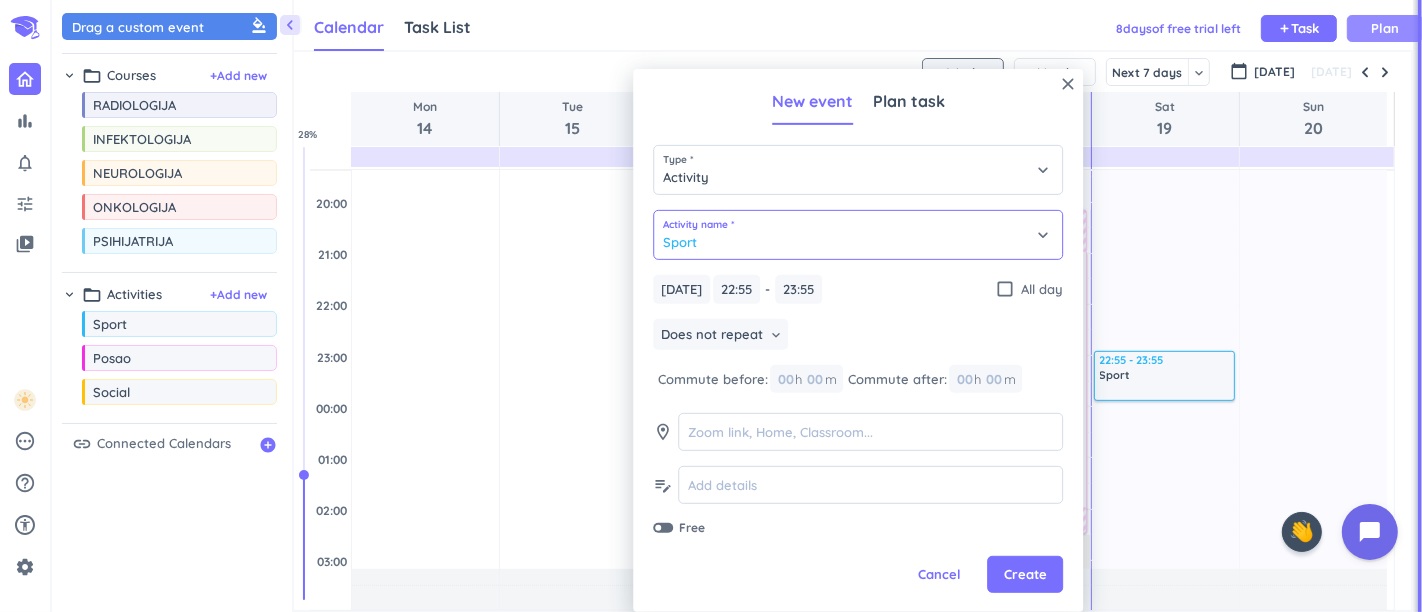 click on "Sport" at bounding box center [858, 235] 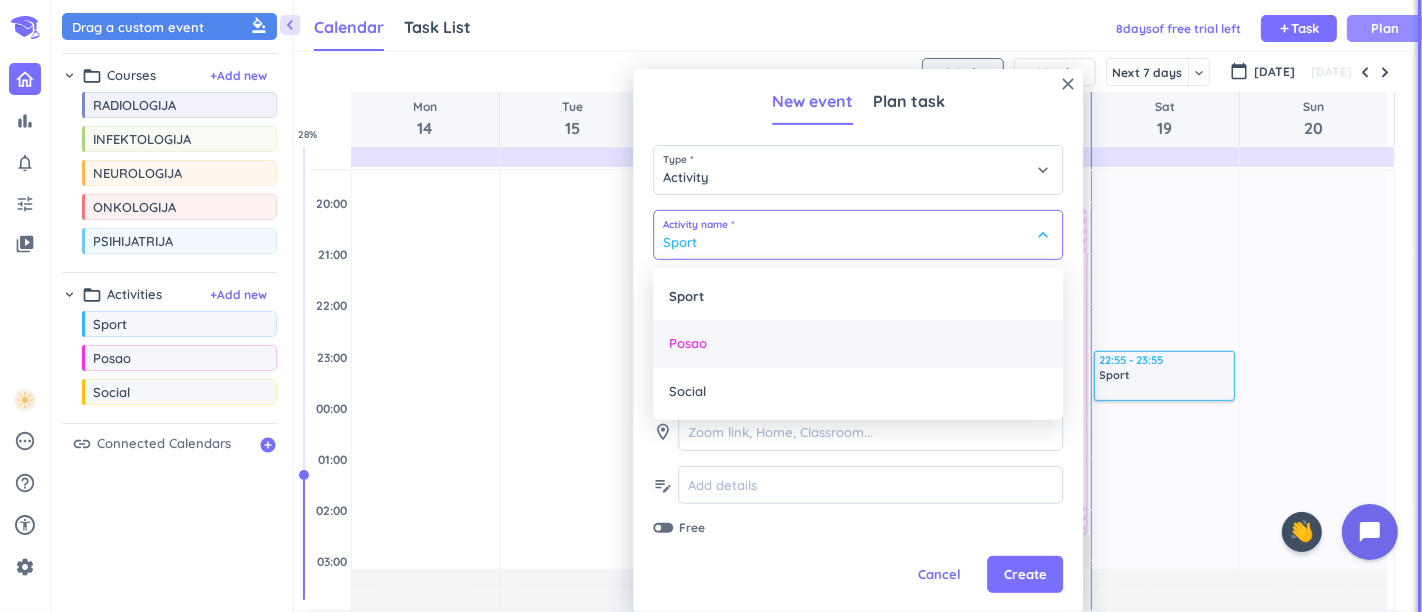 click on "Posao" at bounding box center (858, 344) 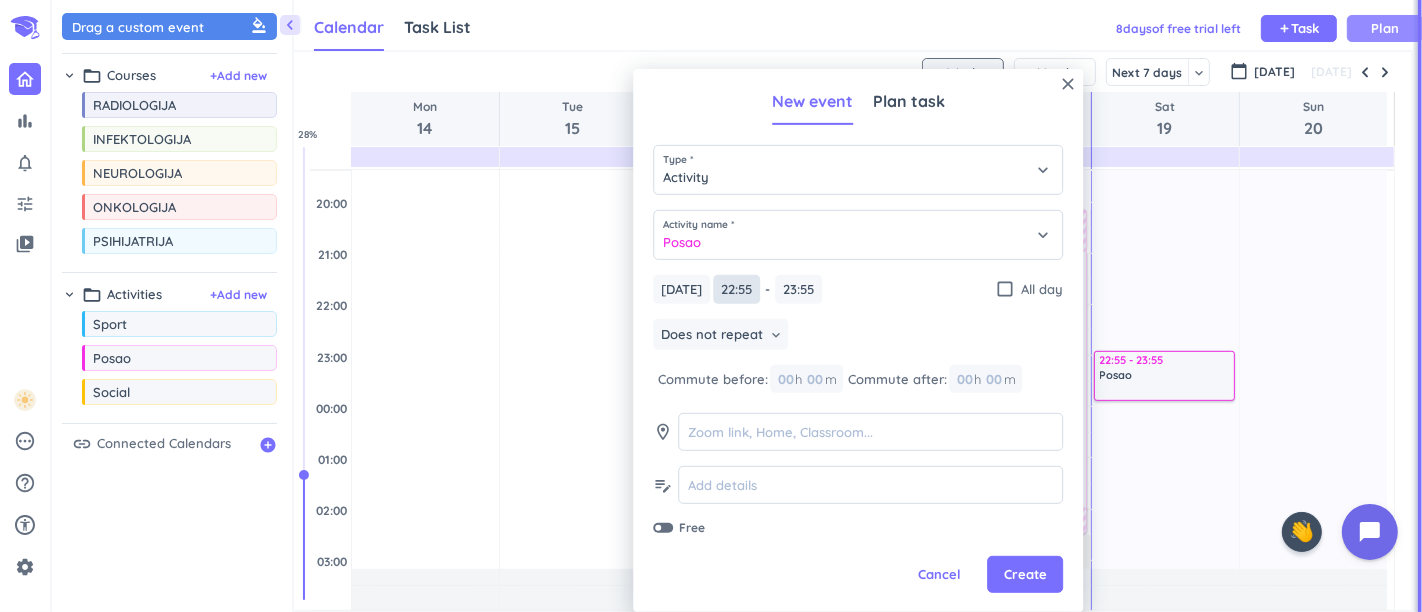 click on "22:55" at bounding box center [736, 289] 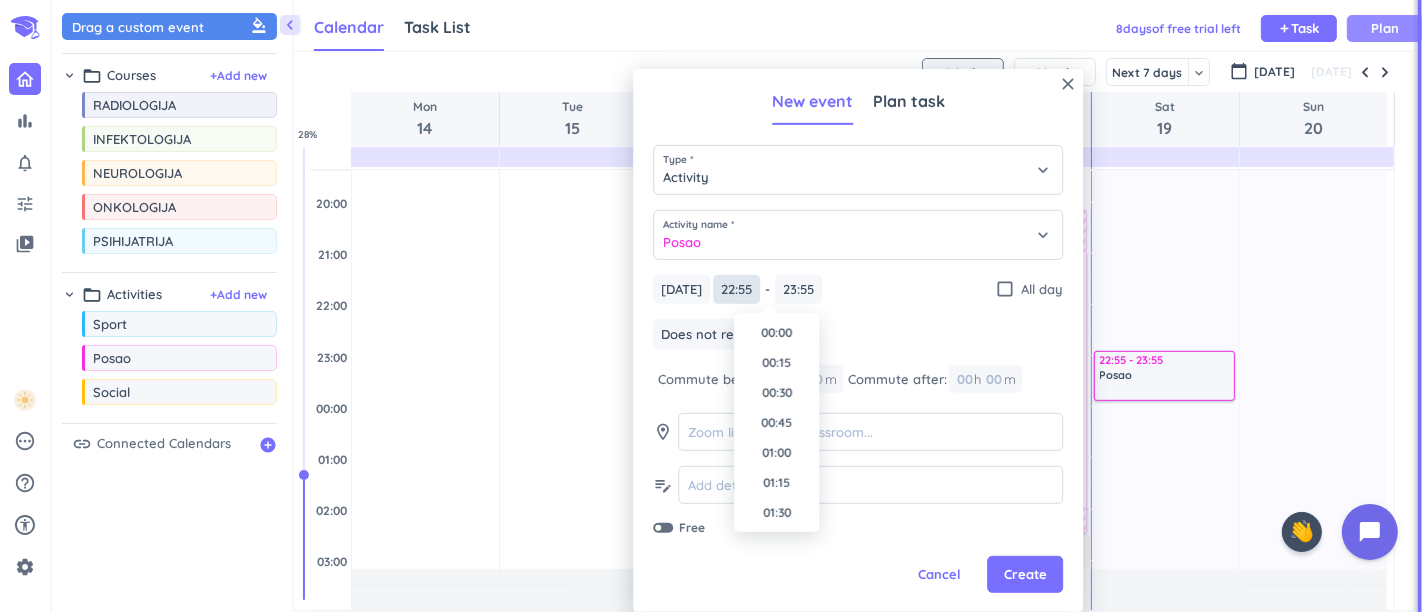 scroll, scrollTop: 2637, scrollLeft: 0, axis: vertical 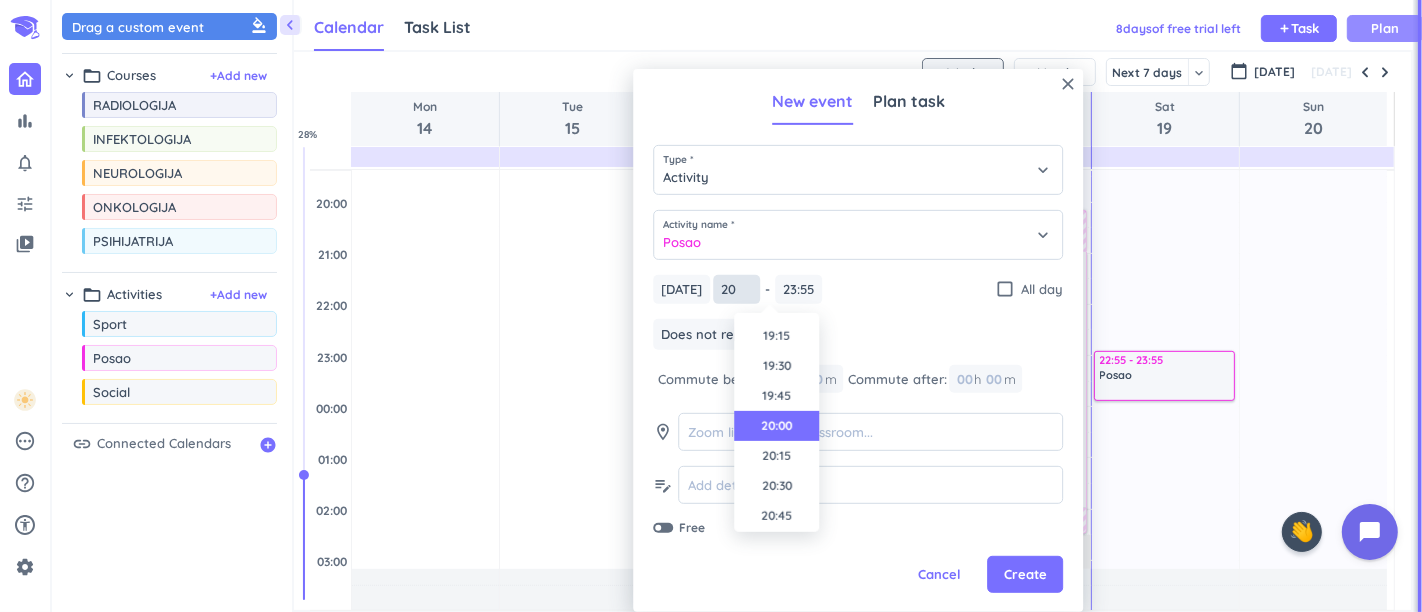 type on "20:00" 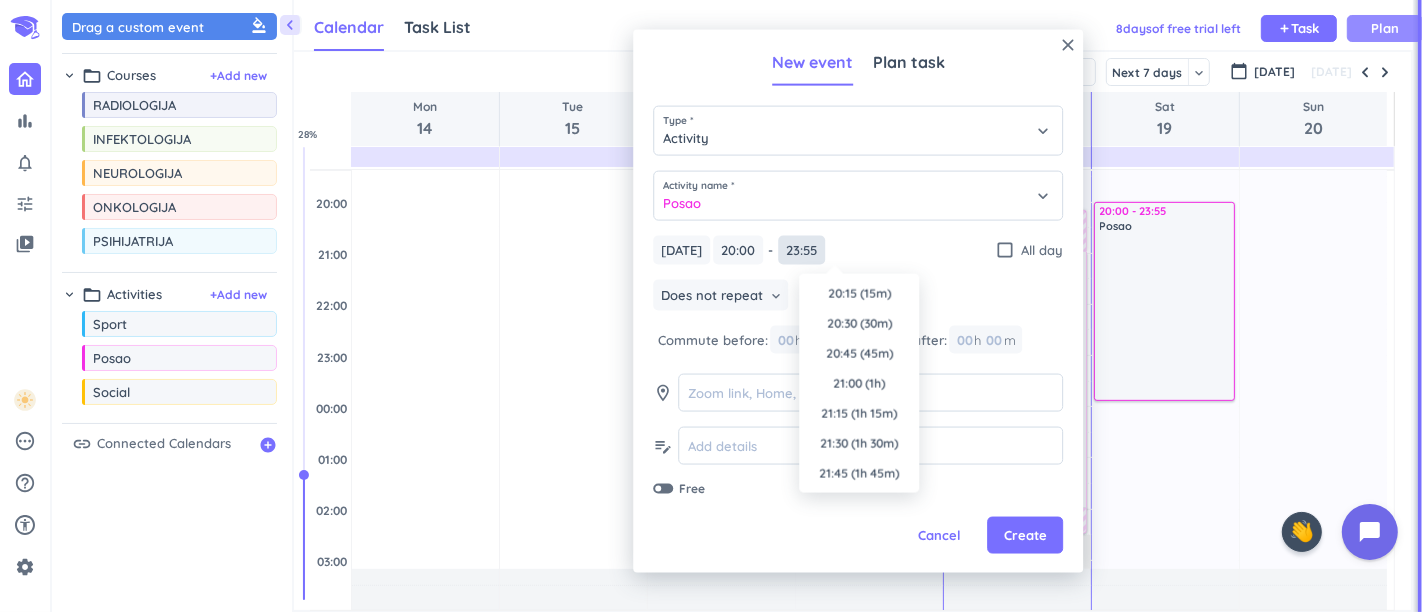 click on "23:55" at bounding box center (801, 250) 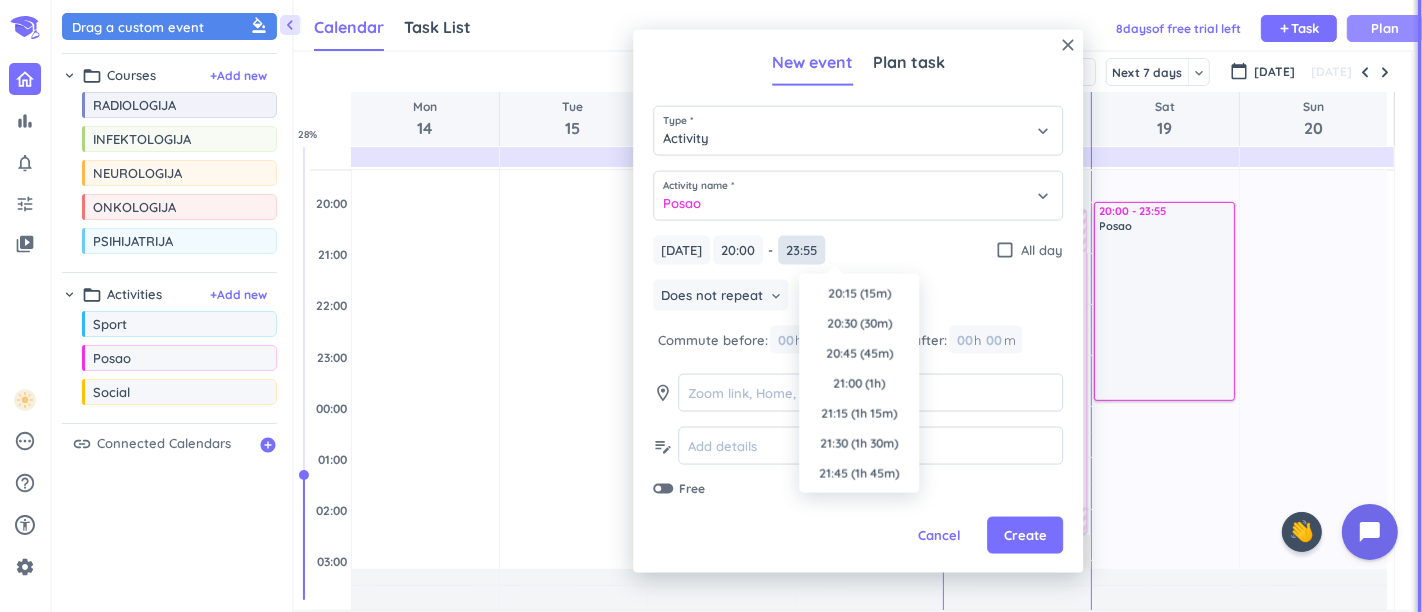 scroll, scrollTop: 2668, scrollLeft: 0, axis: vertical 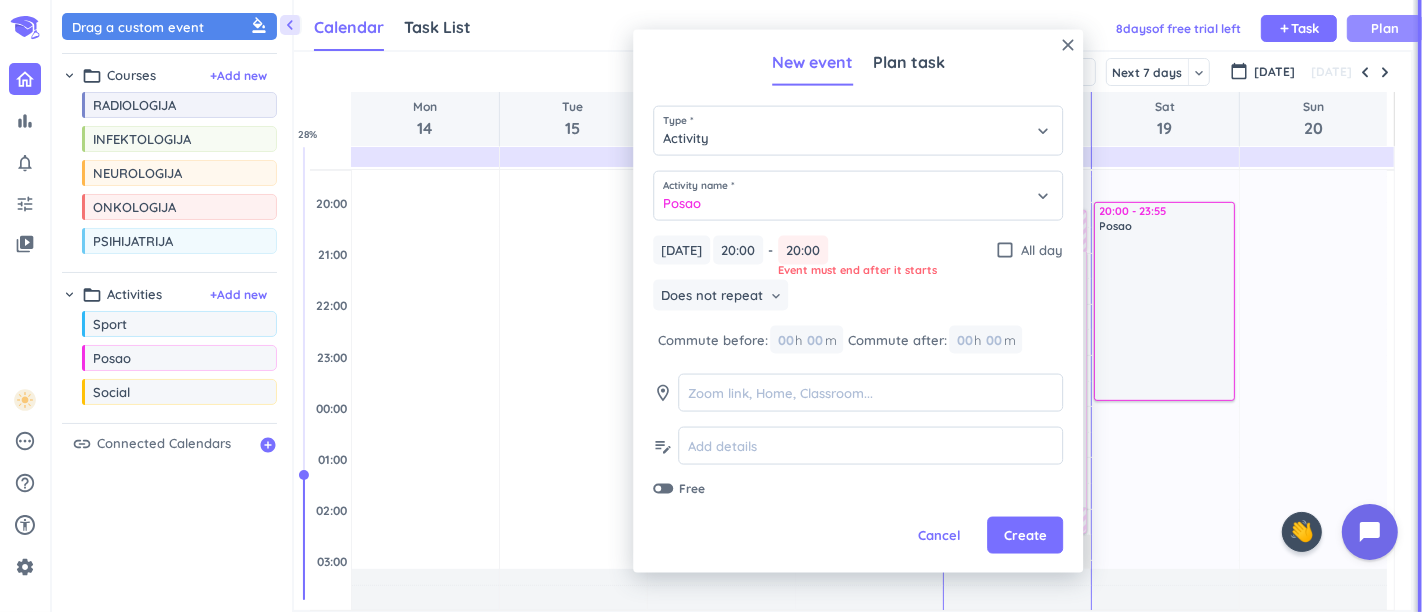 click on "20:00" at bounding box center [803, 250] 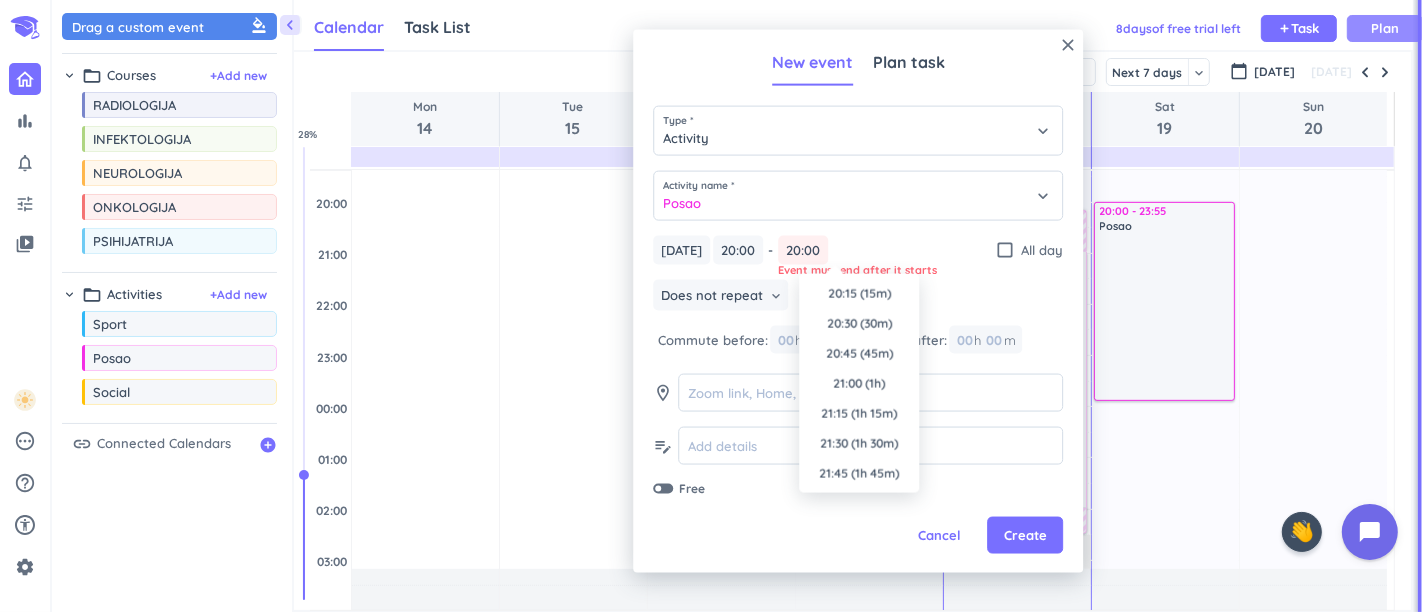 scroll, scrollTop: 2668, scrollLeft: 0, axis: vertical 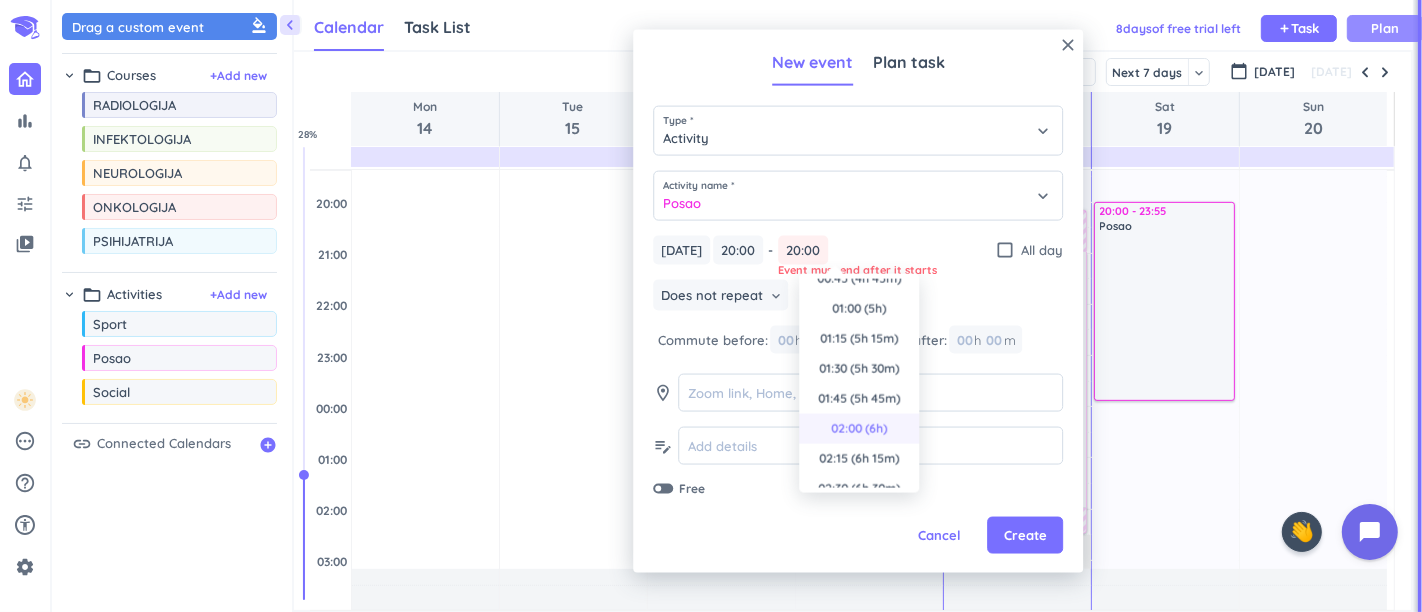 click on "02:00 (6h)" at bounding box center [859, 429] 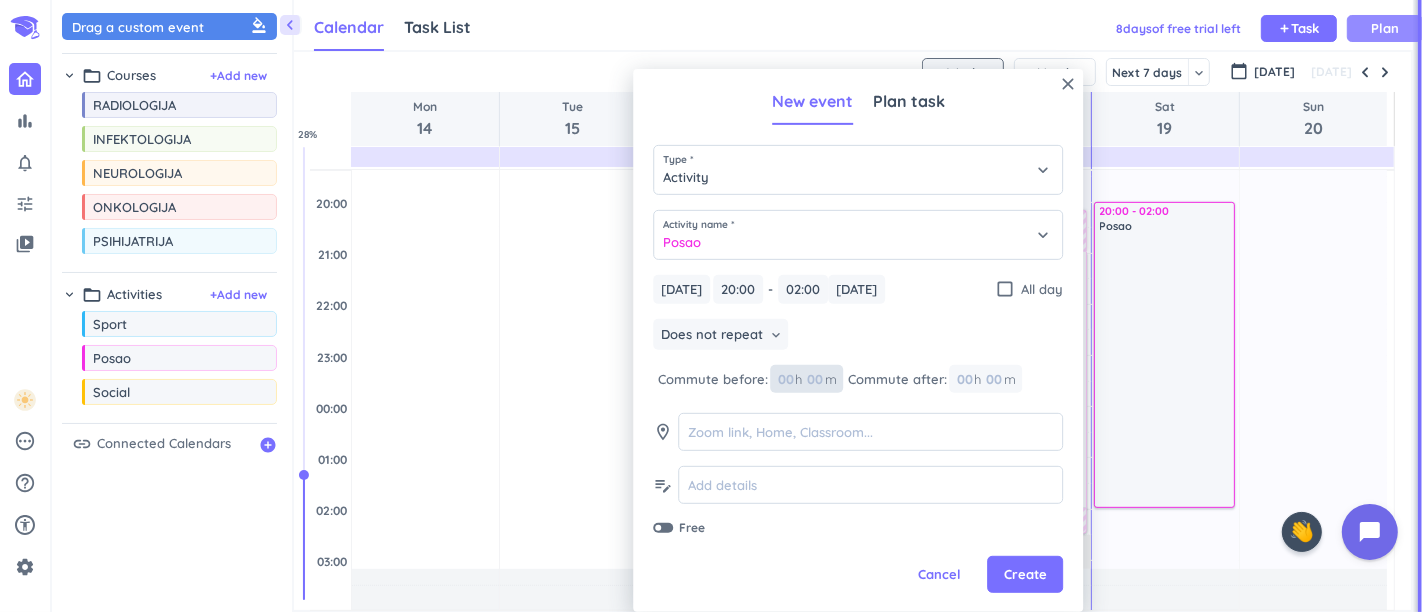 click at bounding box center (785, 379) 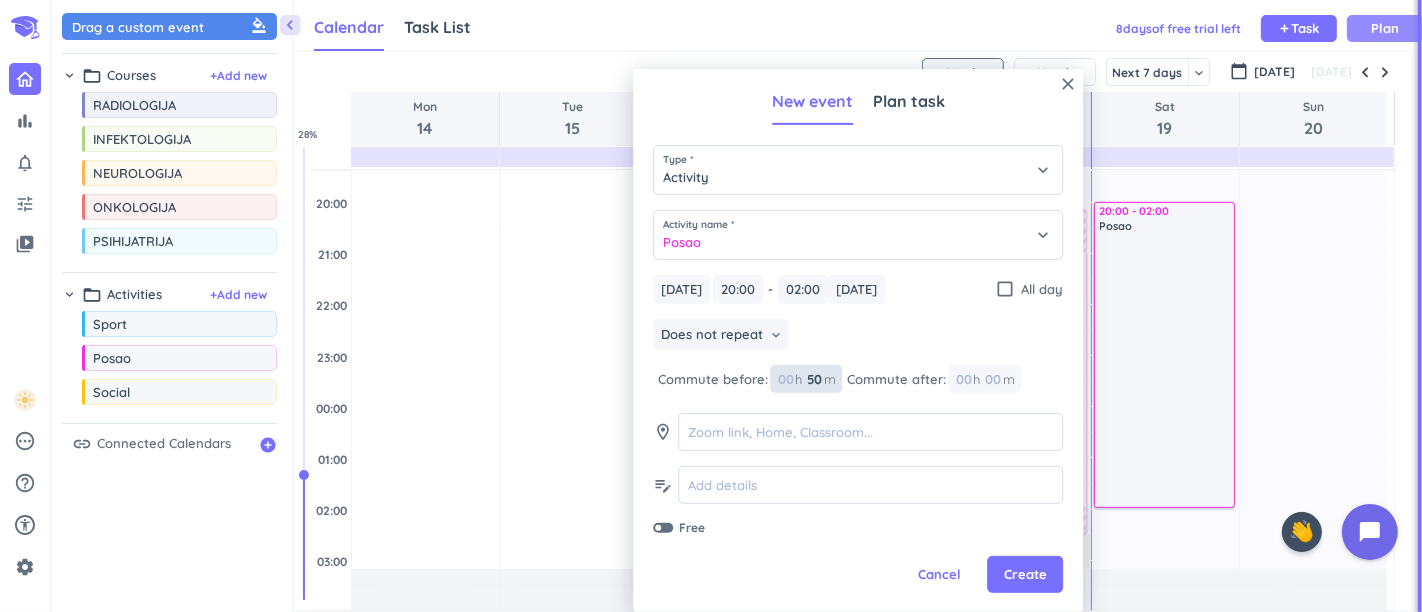 type on "50" 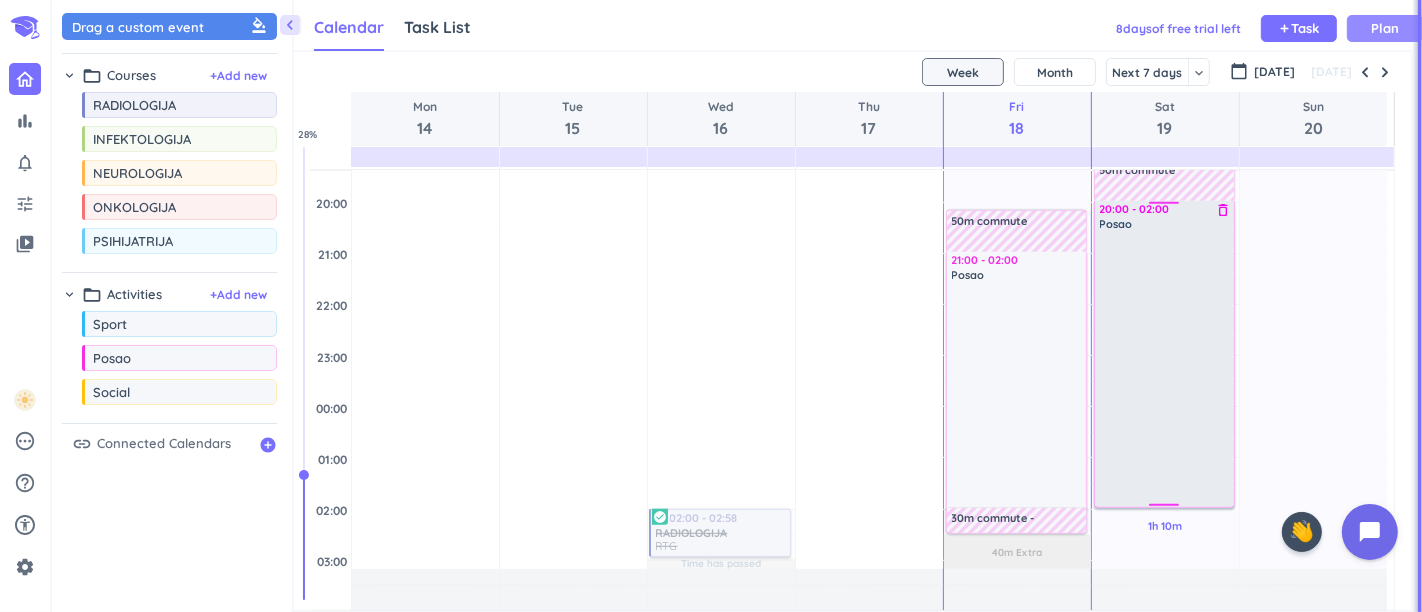 click at bounding box center [1165, 368] 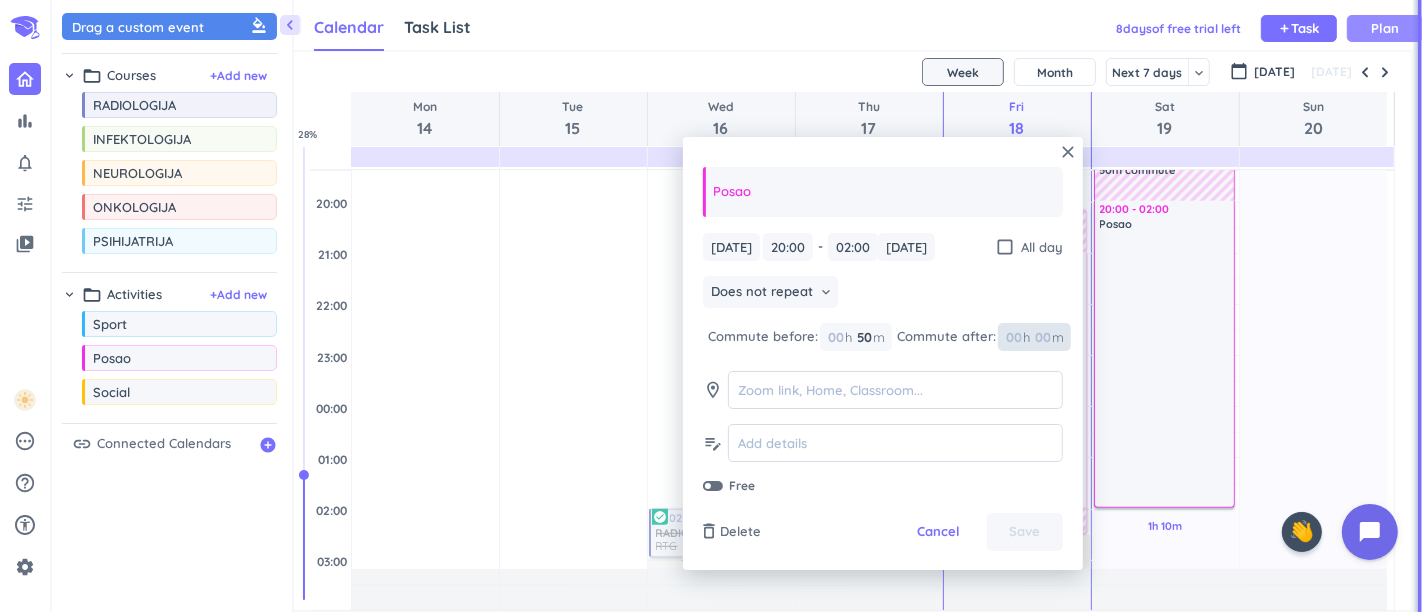 click at bounding box center (1042, 337) 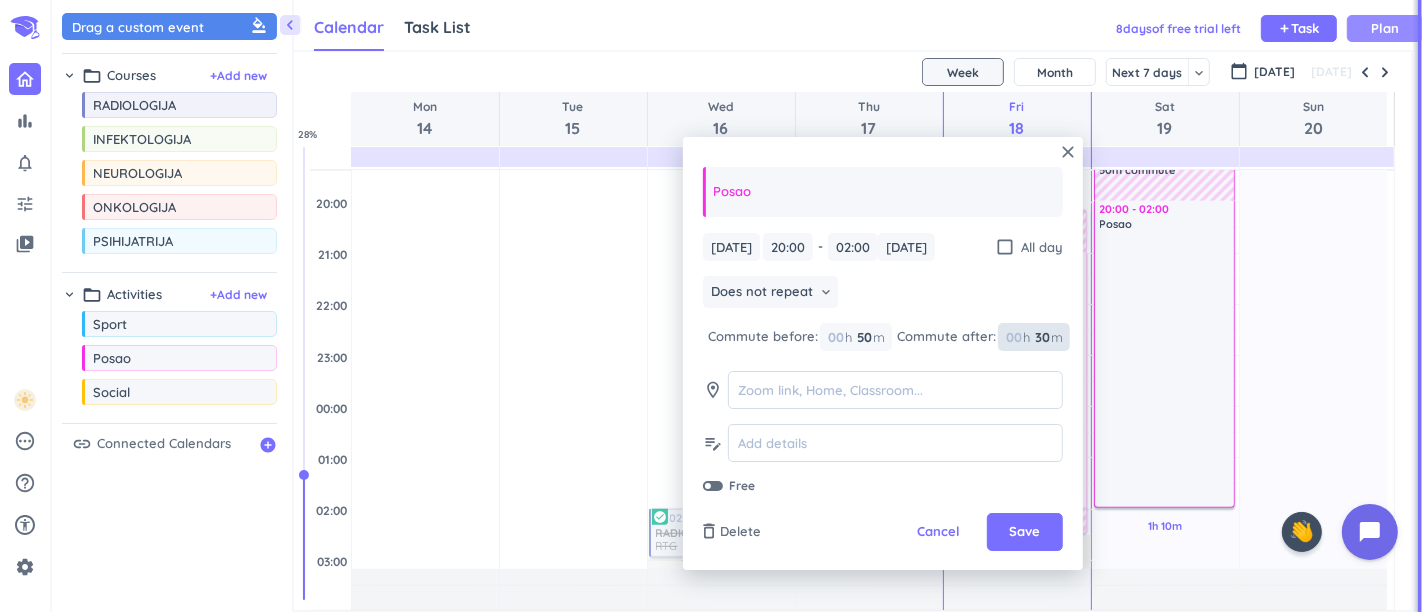 type on "30" 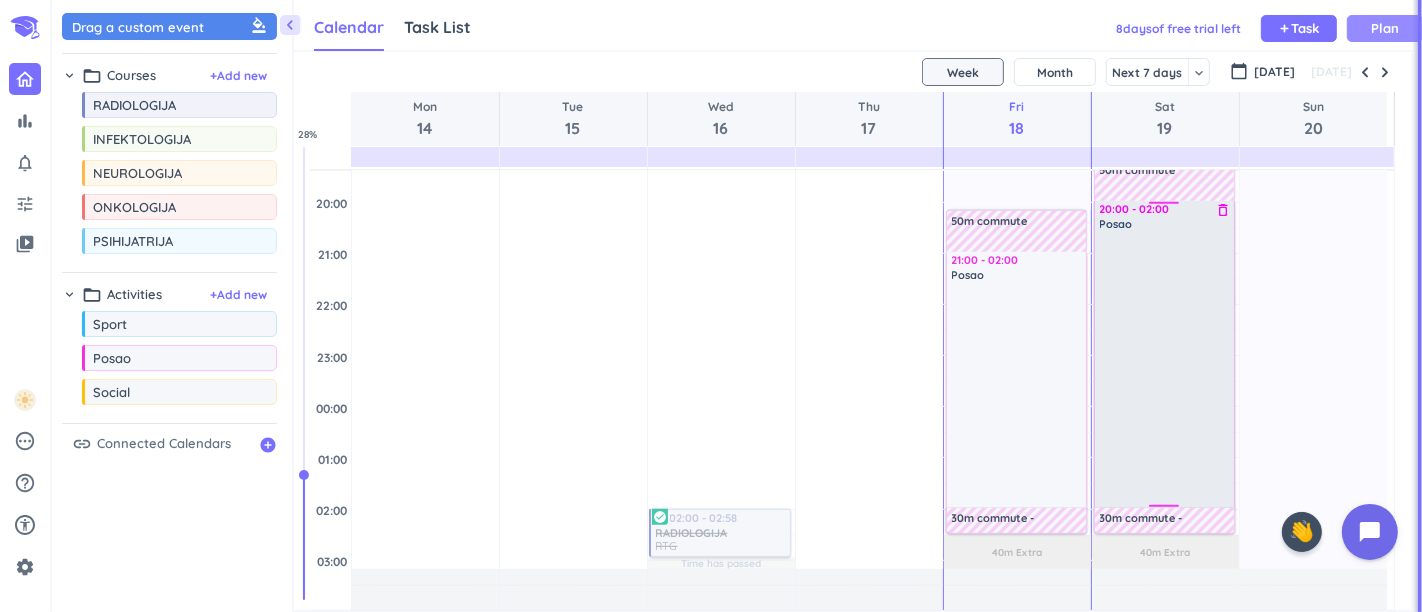 scroll, scrollTop: 677, scrollLeft: 0, axis: vertical 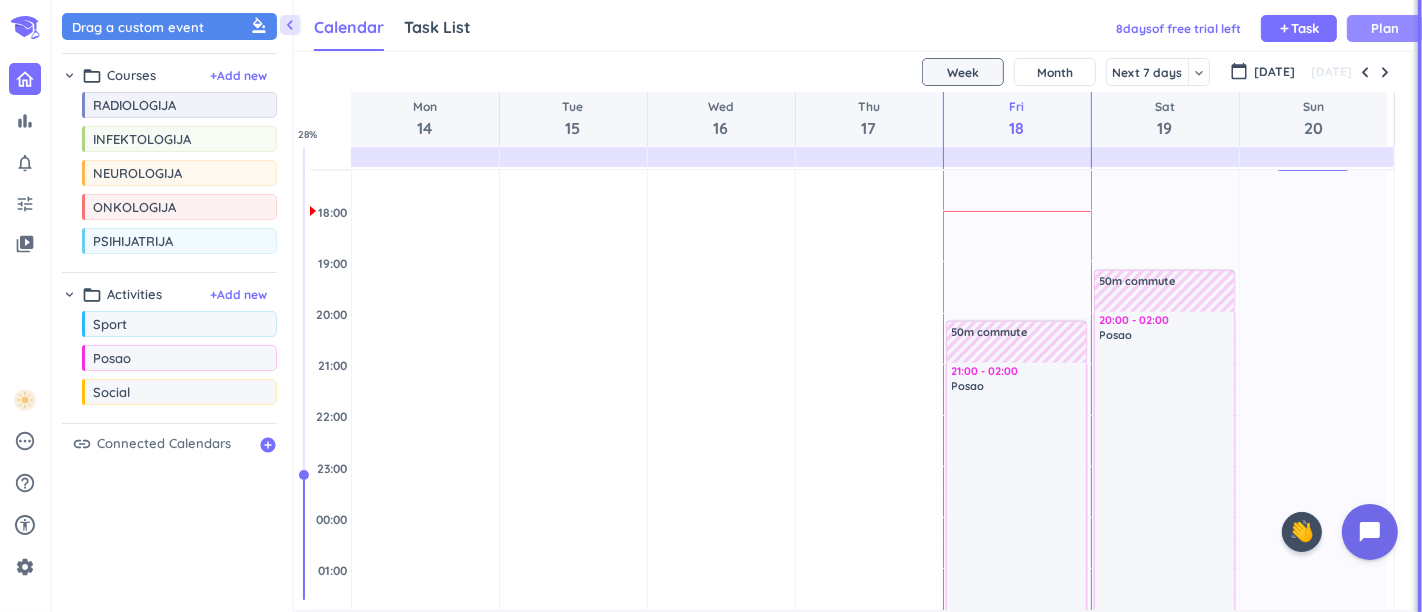 click on "20h 40m Past due Plan" at bounding box center (1314, 151) 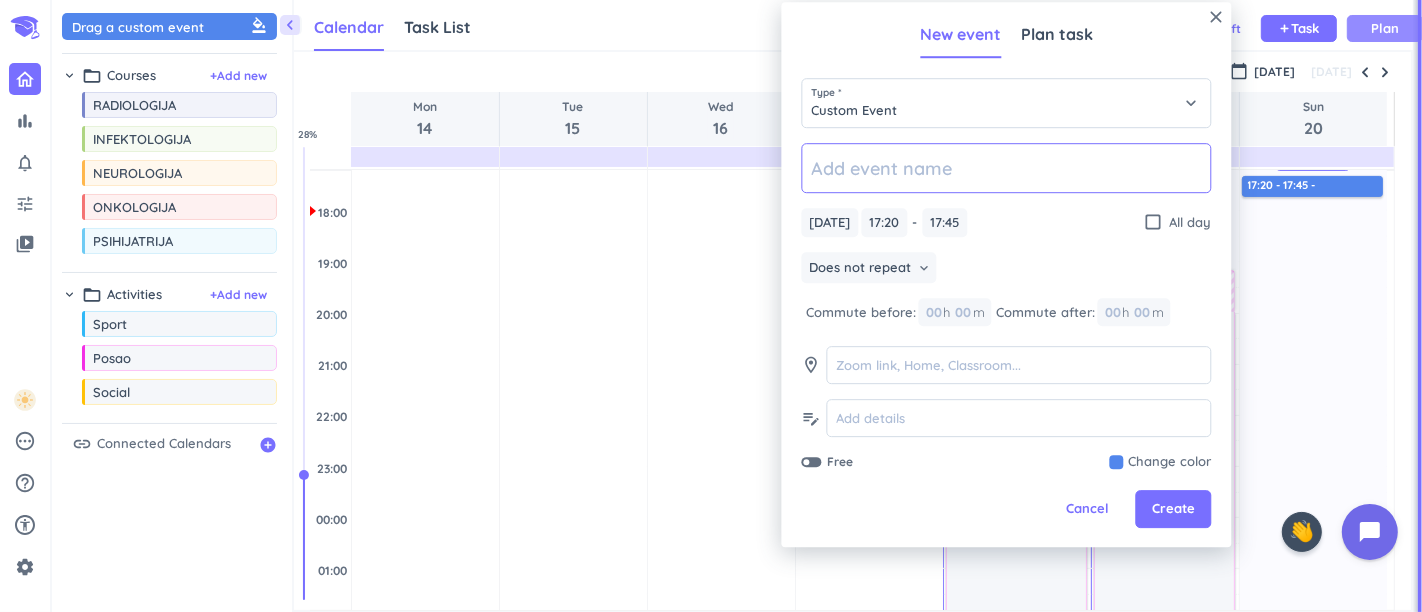 scroll, scrollTop: 633, scrollLeft: 0, axis: vertical 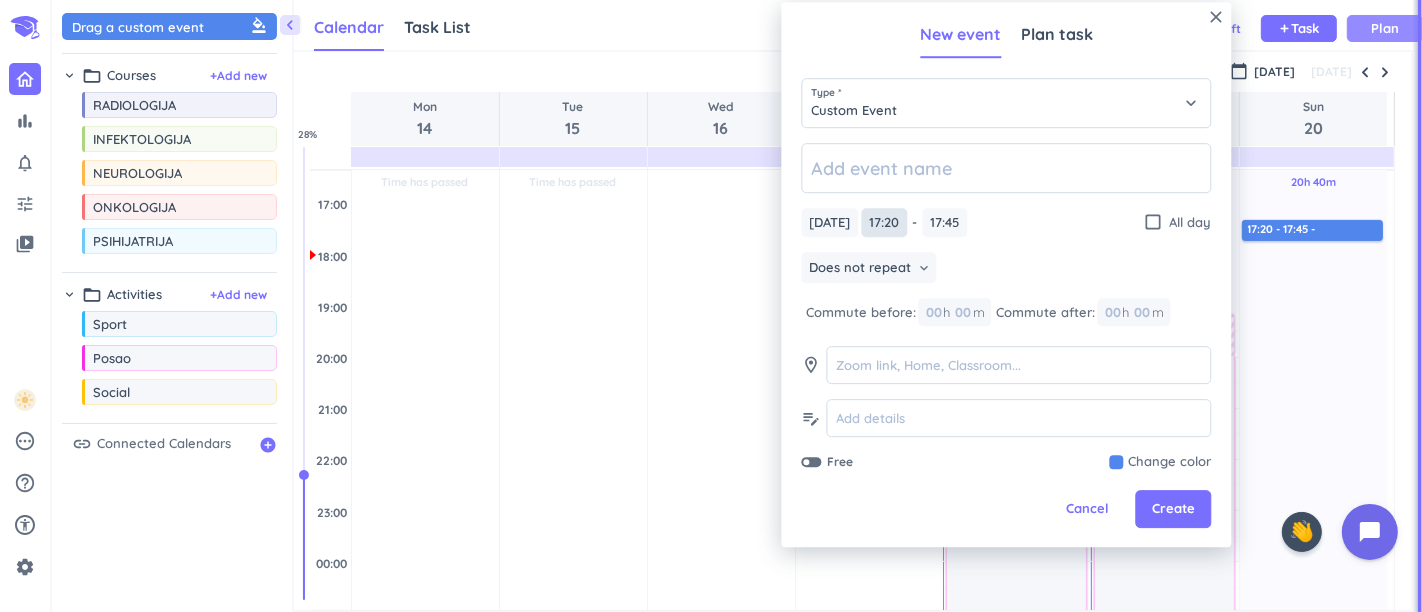 click on "17:20" at bounding box center [884, 222] 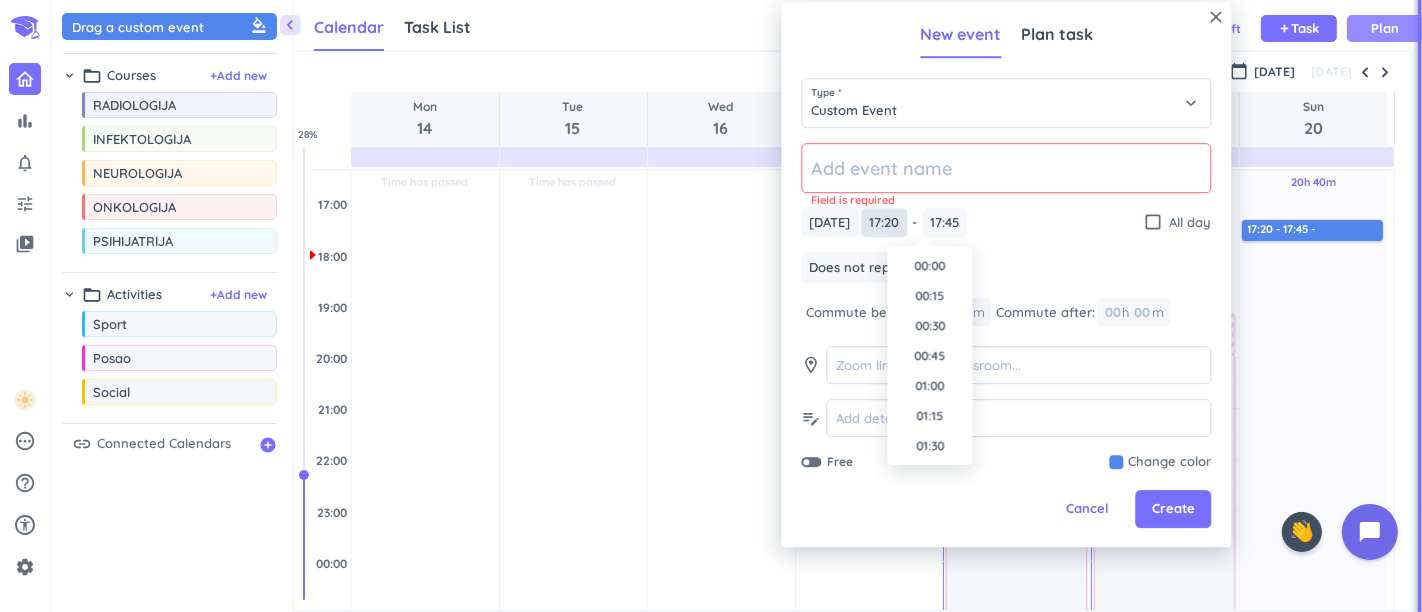 scroll, scrollTop: 1978, scrollLeft: 0, axis: vertical 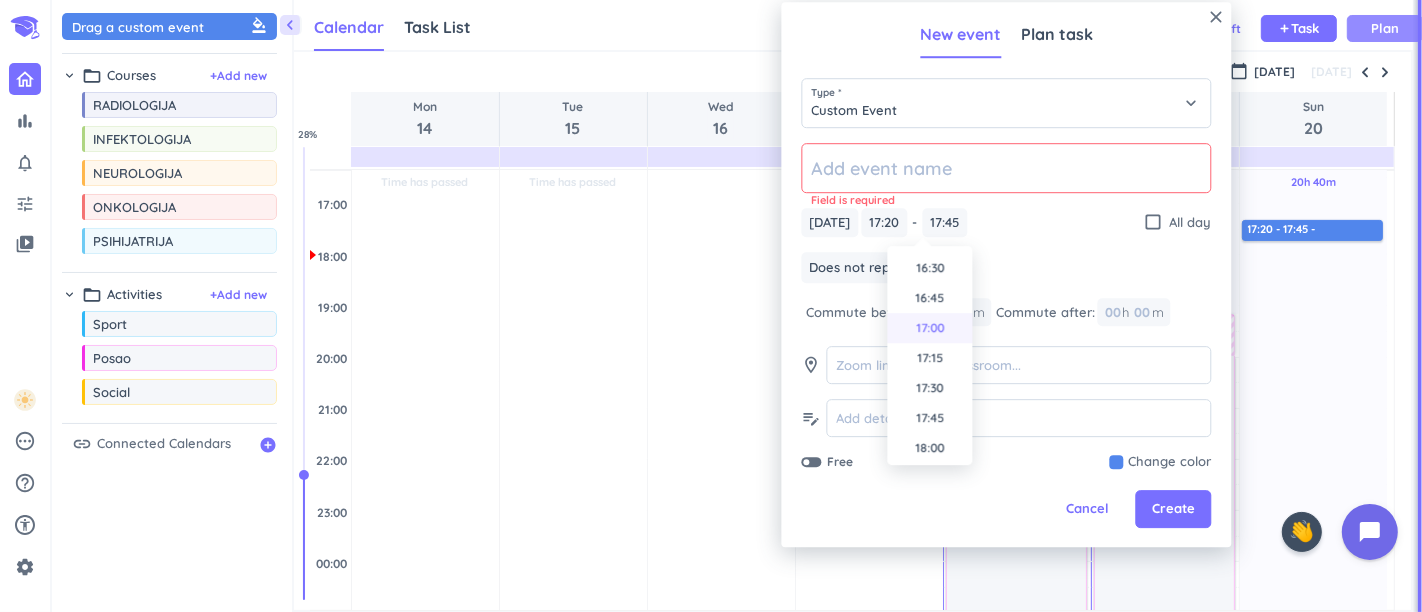 click on "17:00" at bounding box center (929, 328) 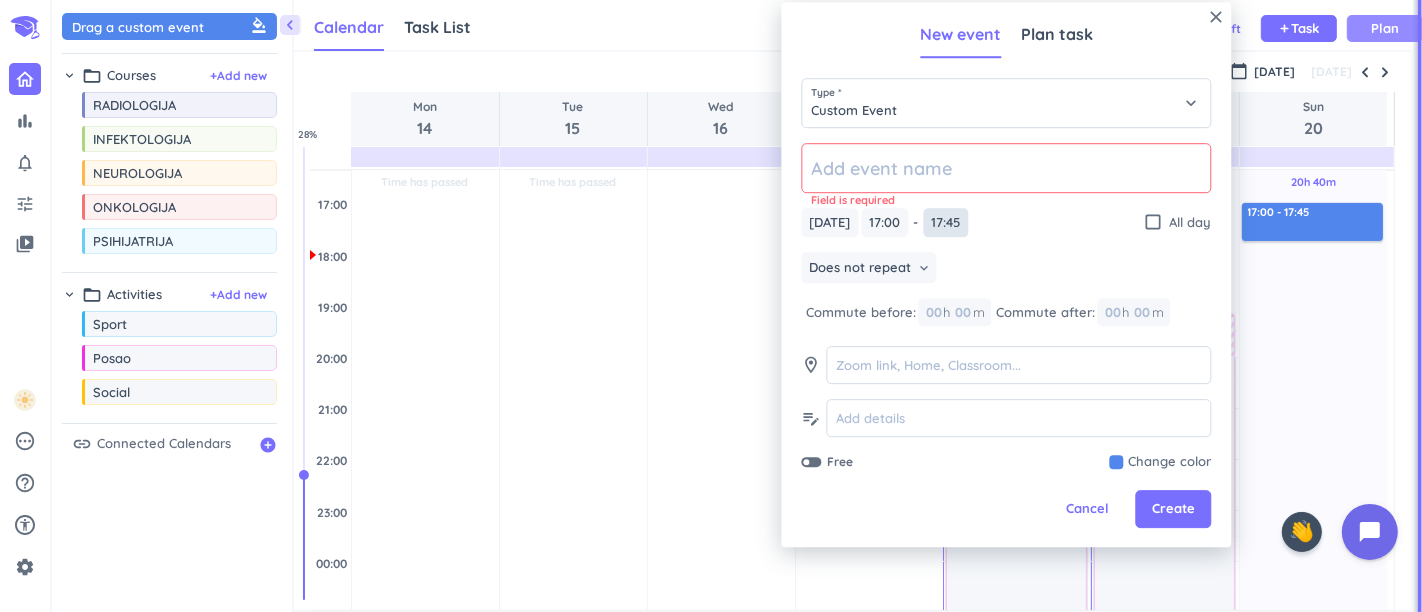 click on "17:45" at bounding box center (945, 222) 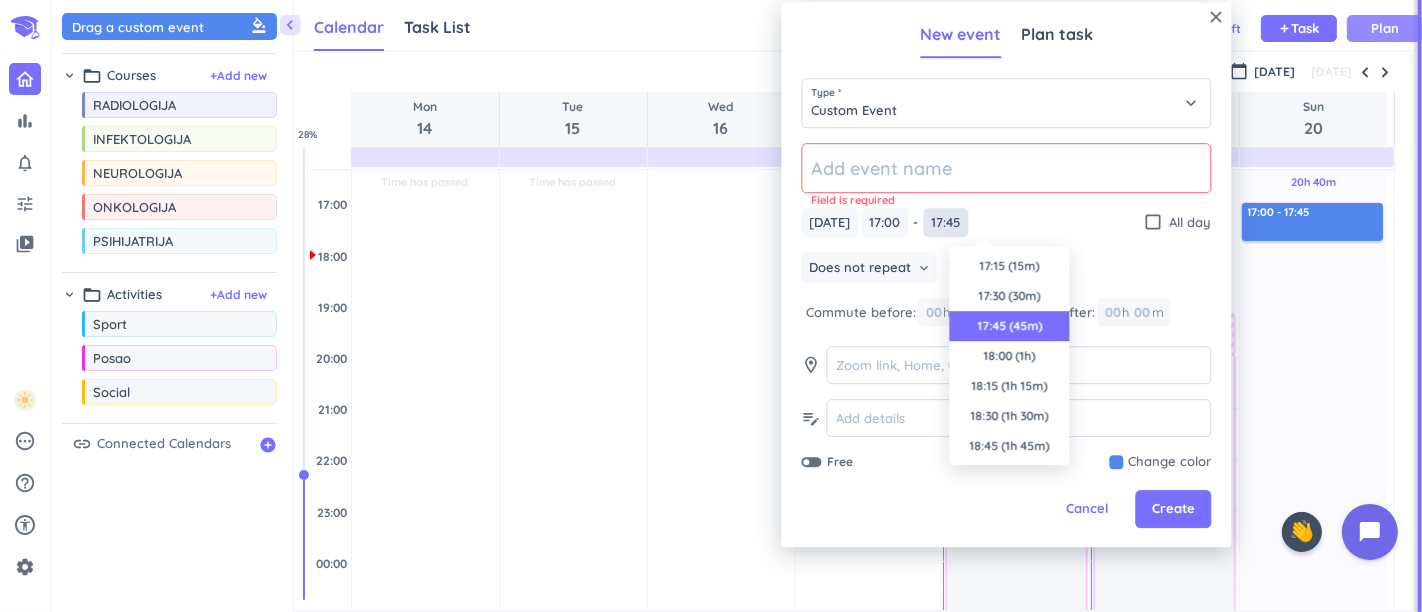 scroll, scrollTop: 60, scrollLeft: 0, axis: vertical 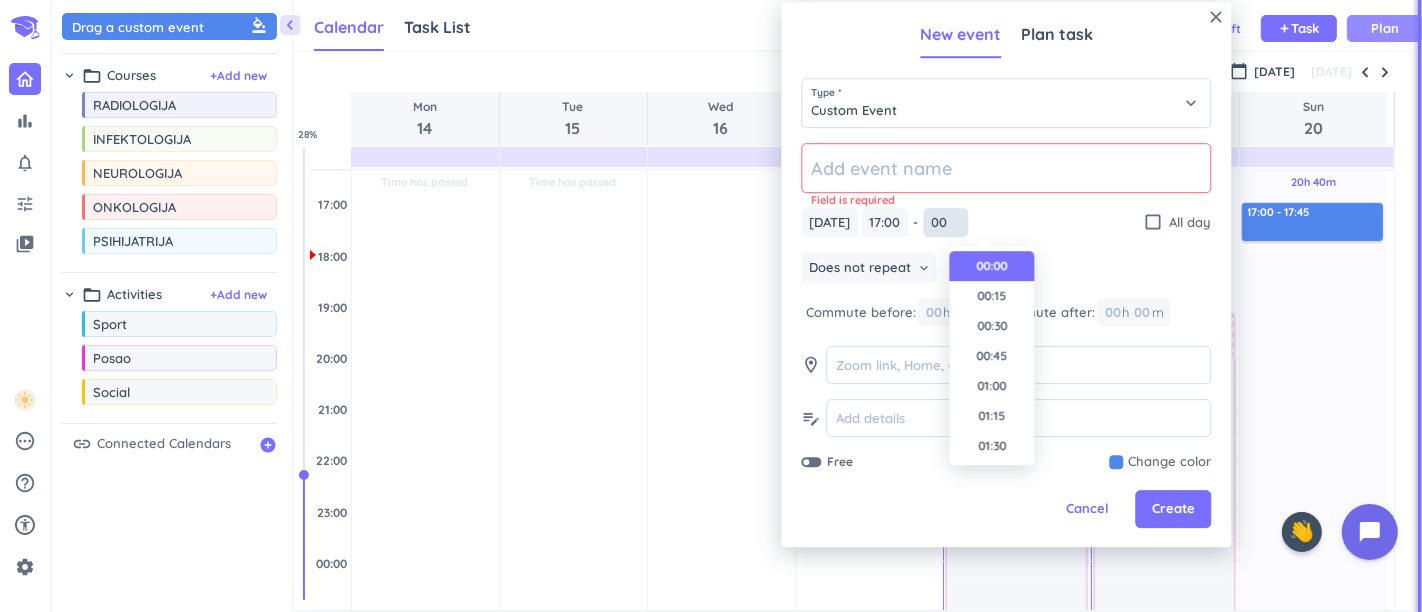 type on "00:00" 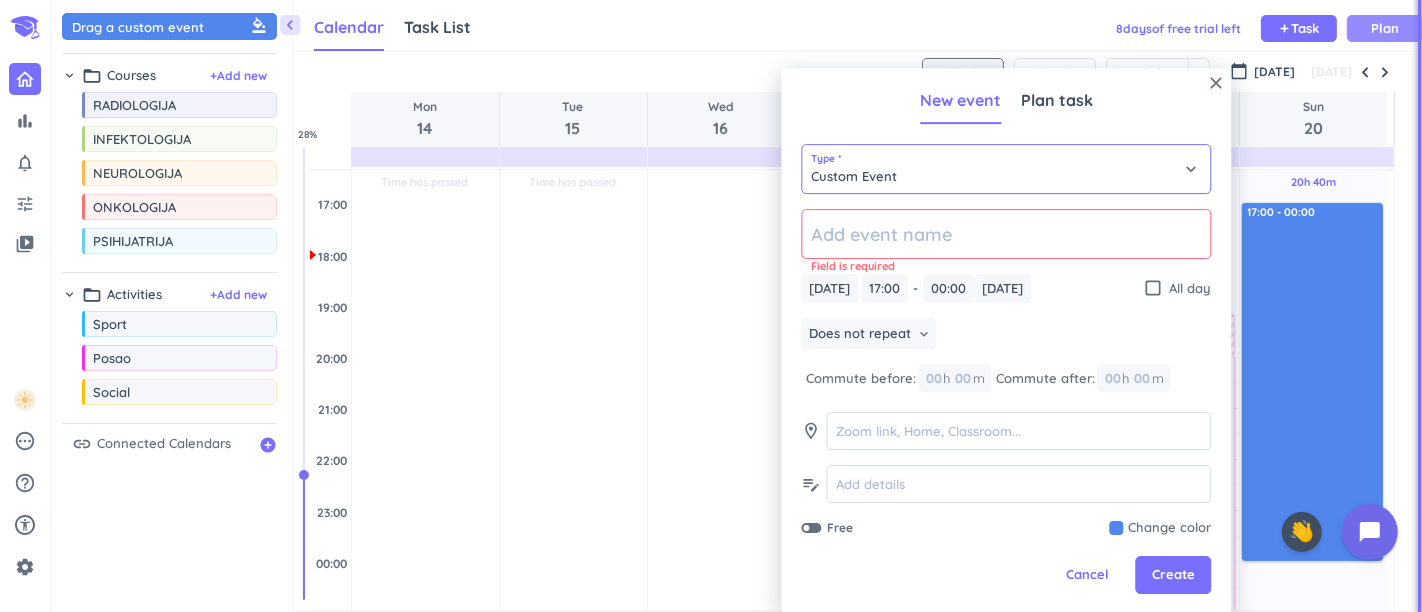 click on "Custom Event" at bounding box center (1006, 169) 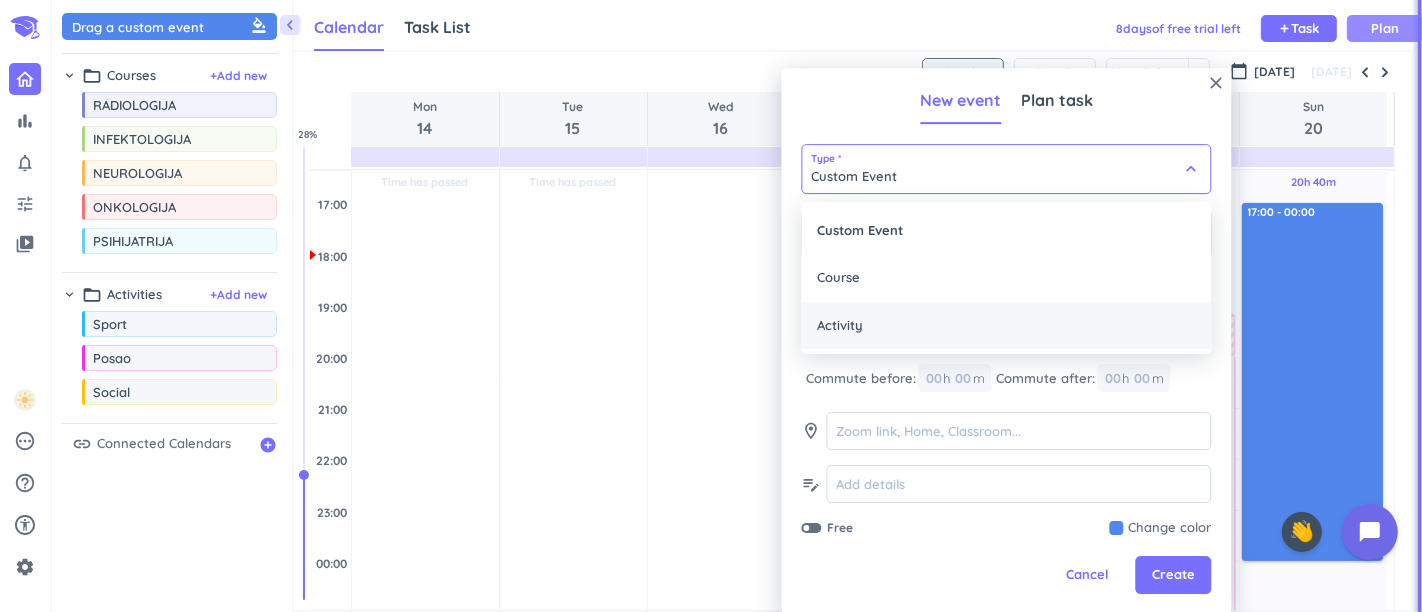 click on "Activity" at bounding box center [1006, 326] 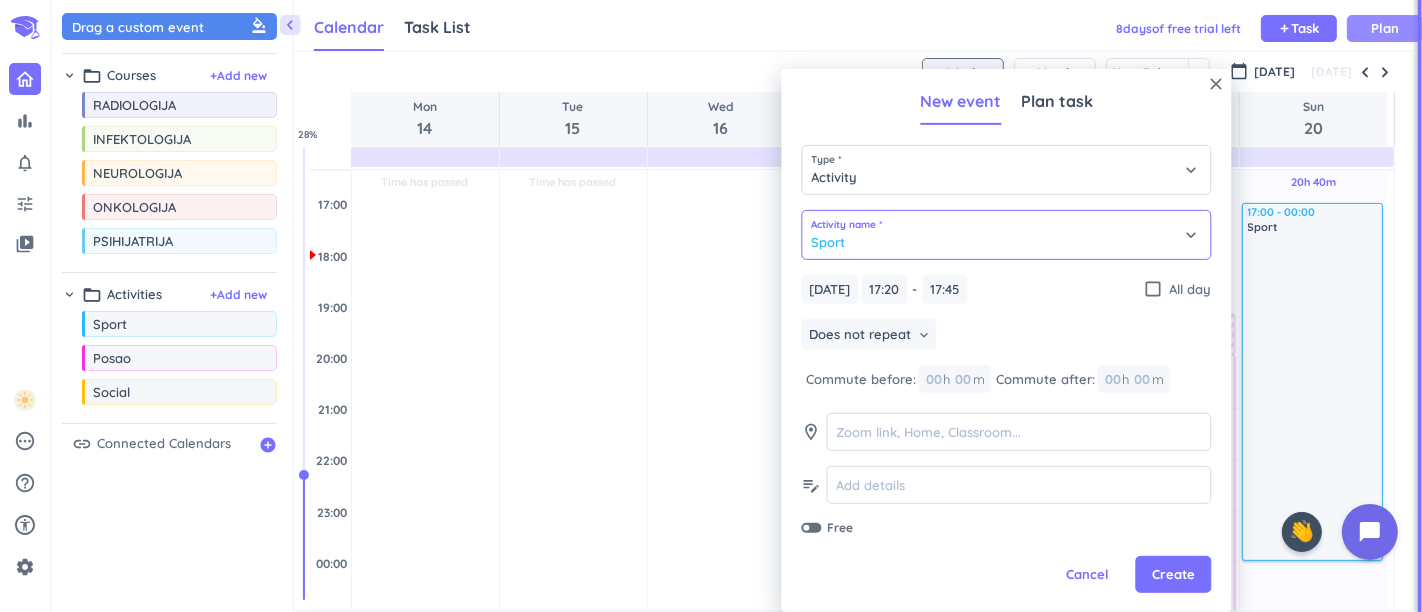 click on "Sport" at bounding box center (1006, 235) 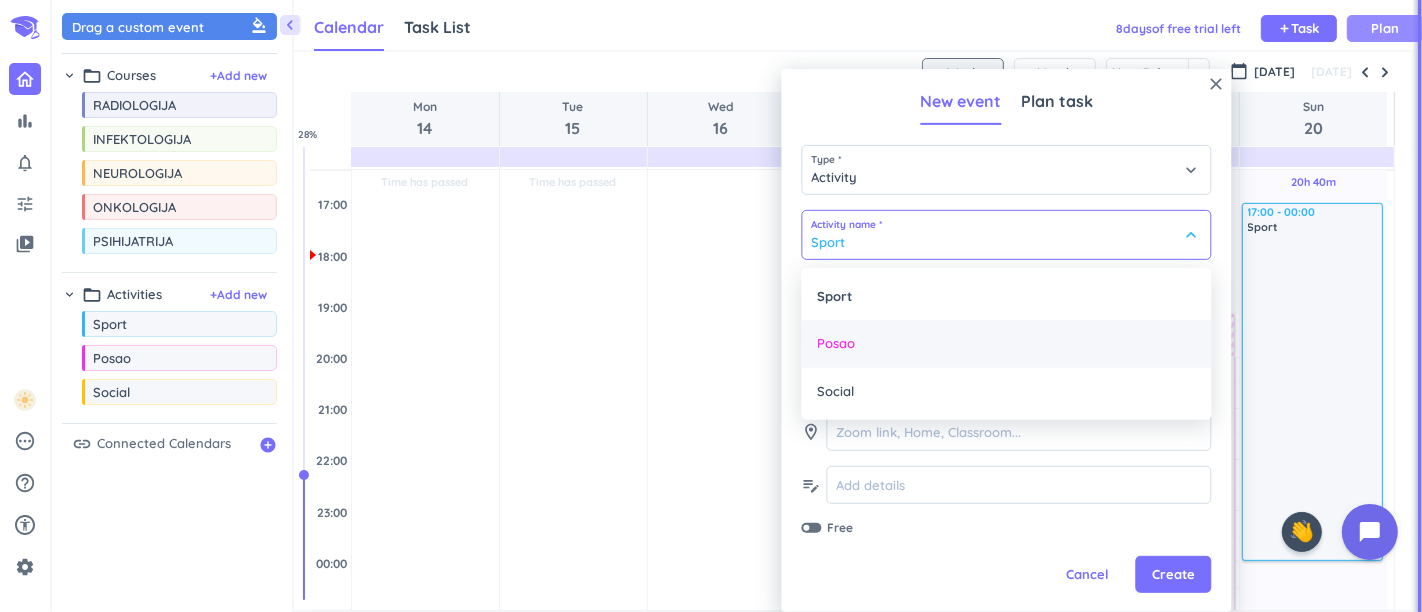 click on "Posao" at bounding box center [1006, 344] 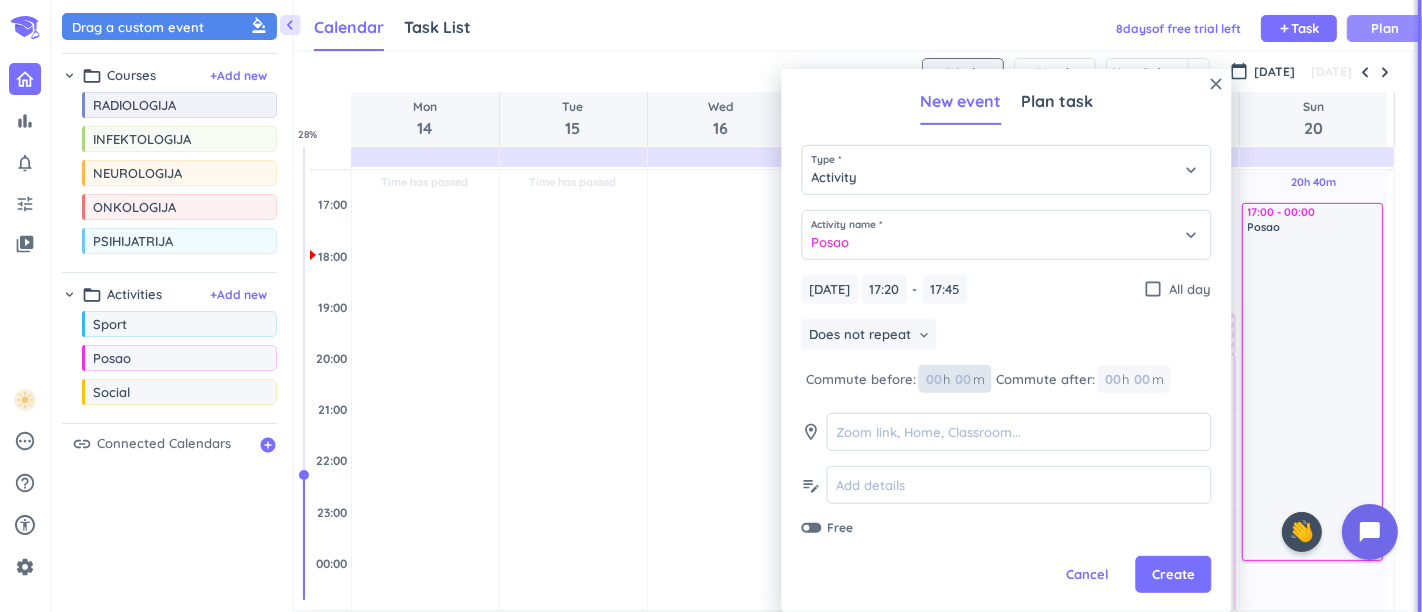 click at bounding box center (962, 379) 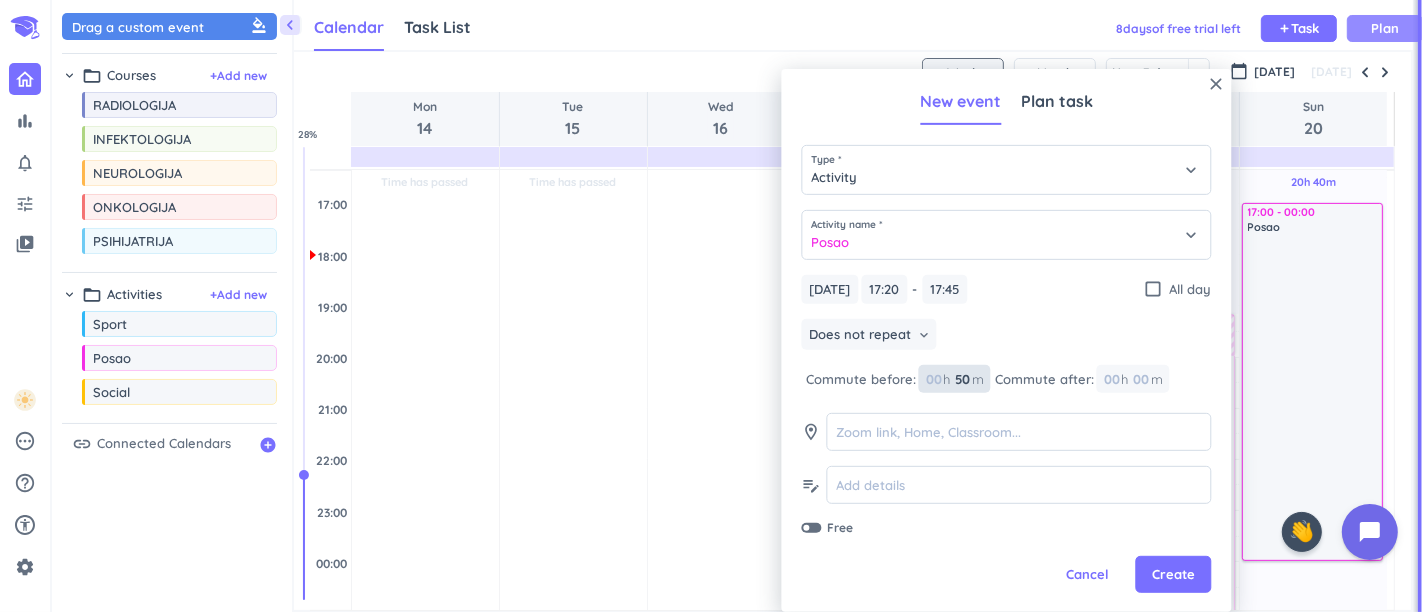 type on "50" 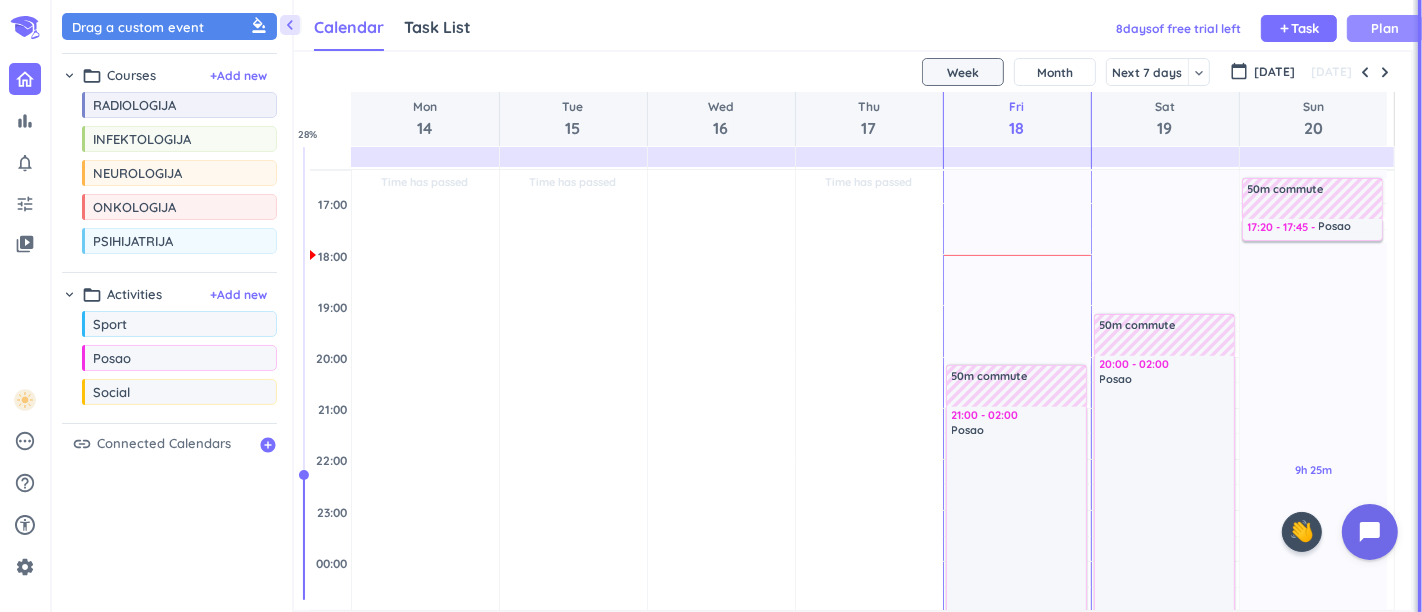 click on "50m commute" at bounding box center (1313, 199) 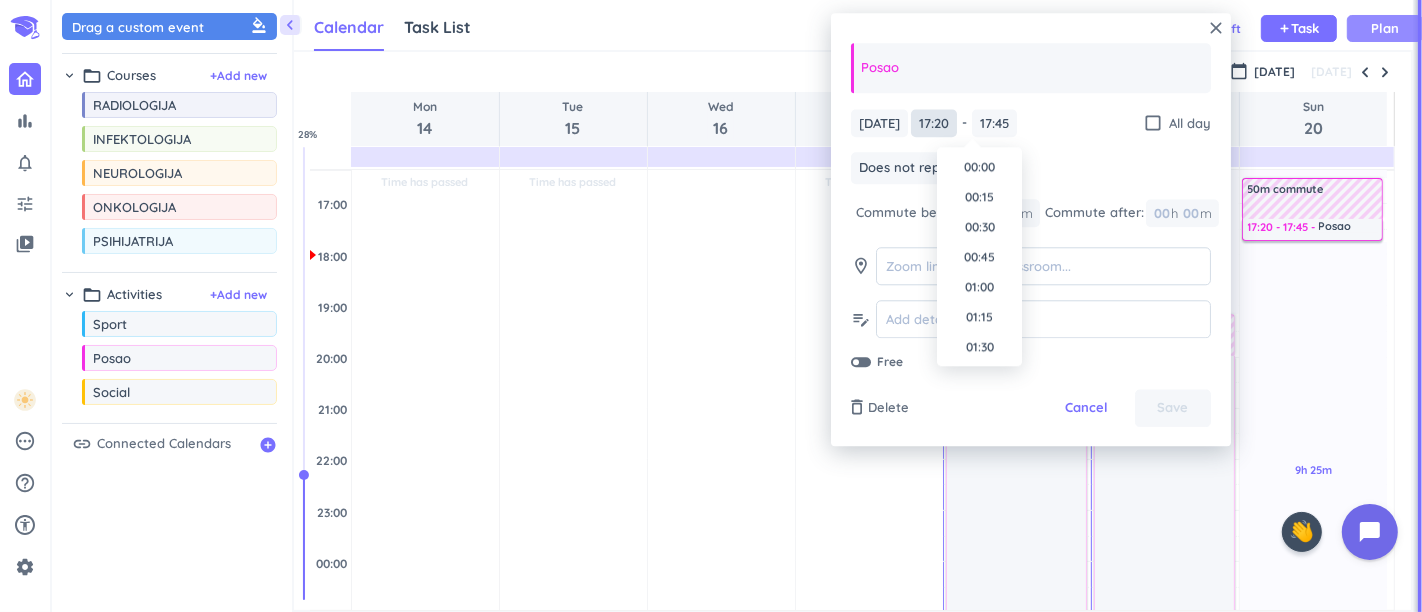 click on "17:20" at bounding box center (934, 123) 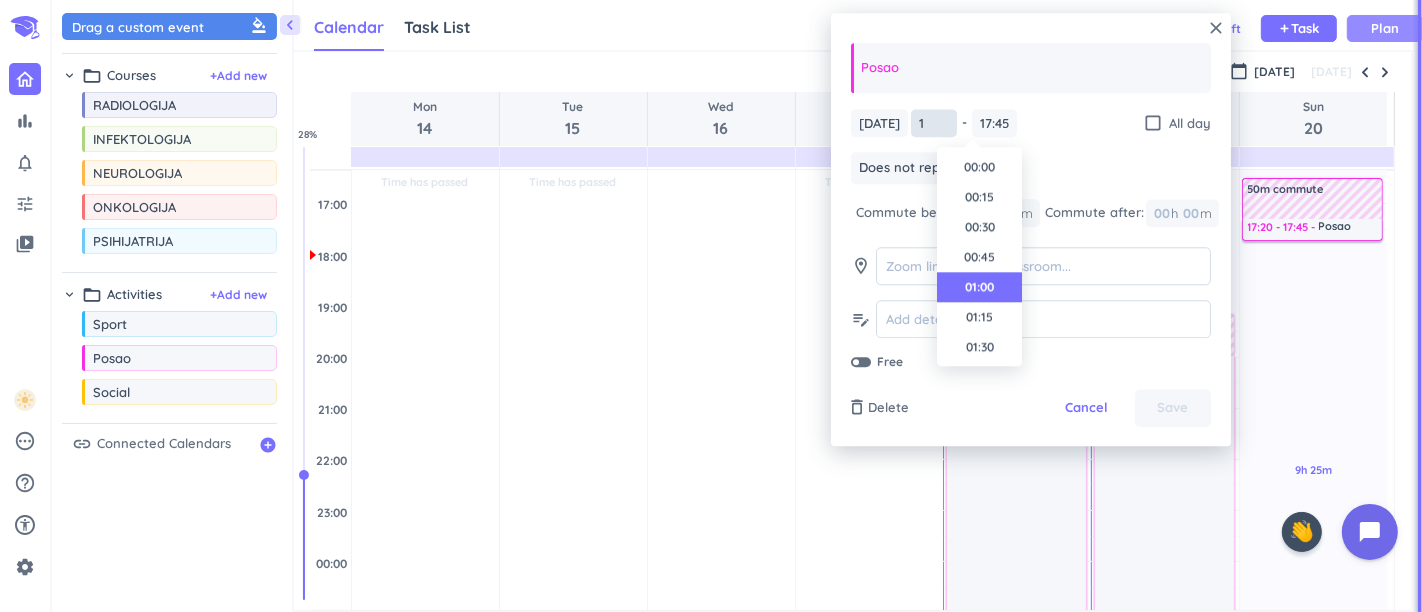 scroll, scrollTop: 30, scrollLeft: 0, axis: vertical 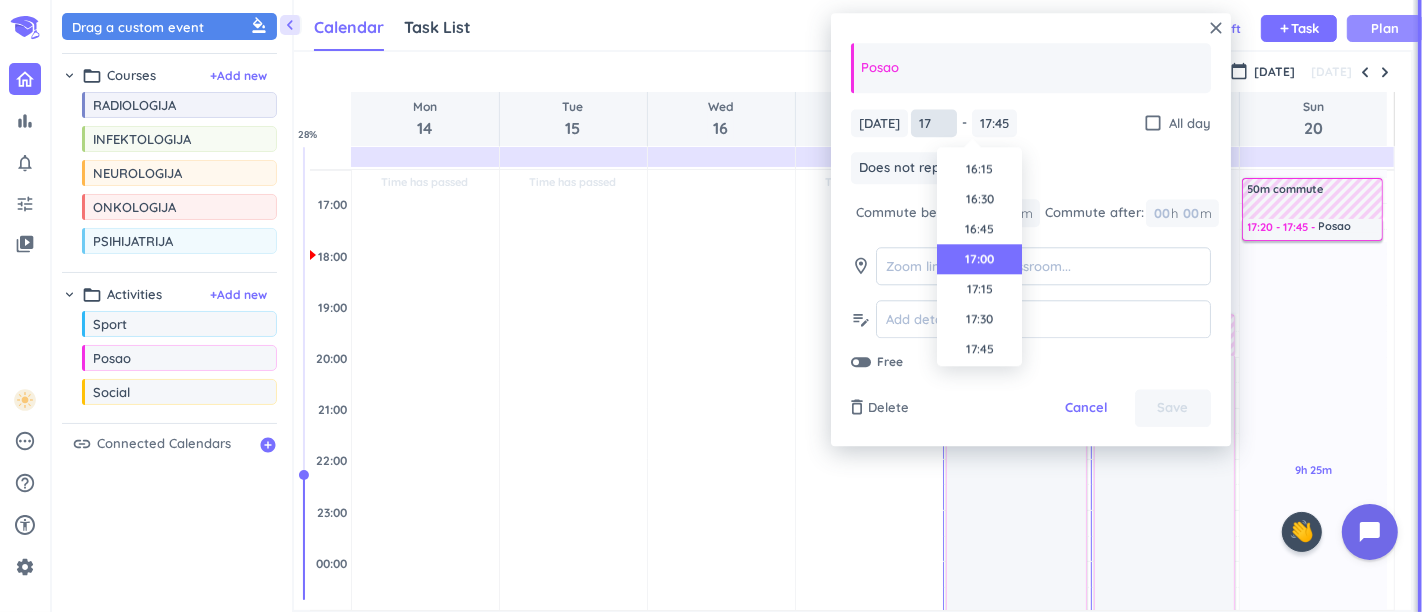 type on "17:00" 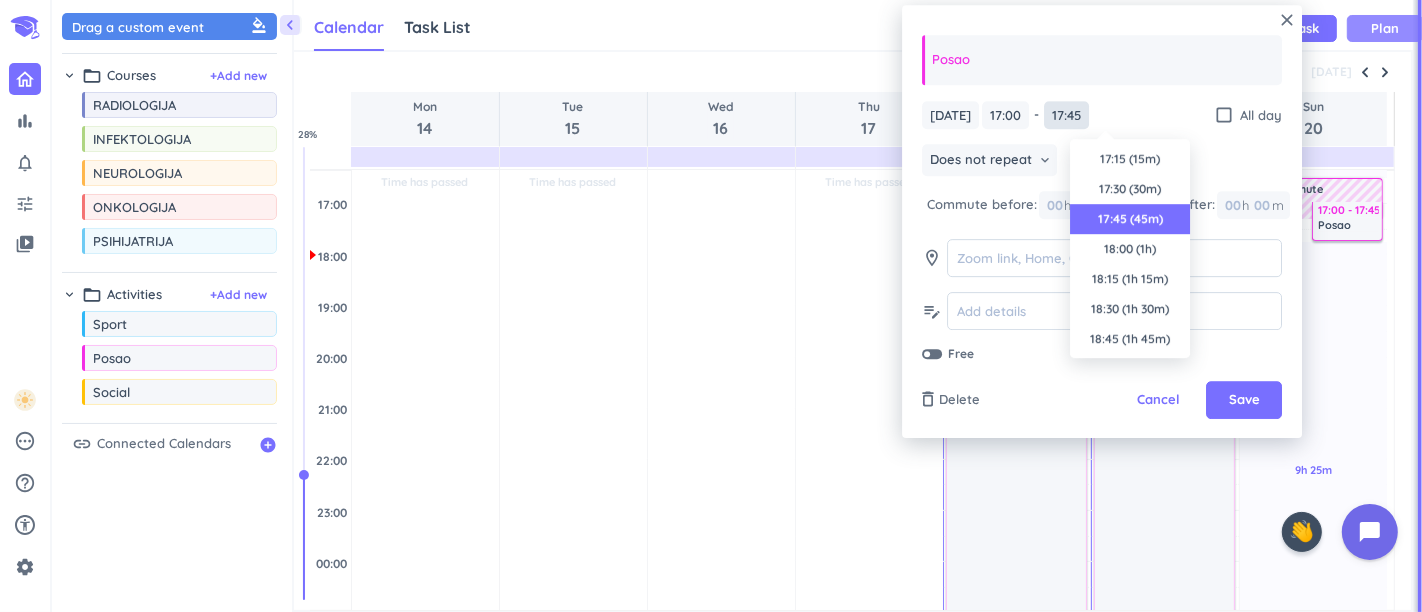 click on "17:45" at bounding box center (1066, 115) 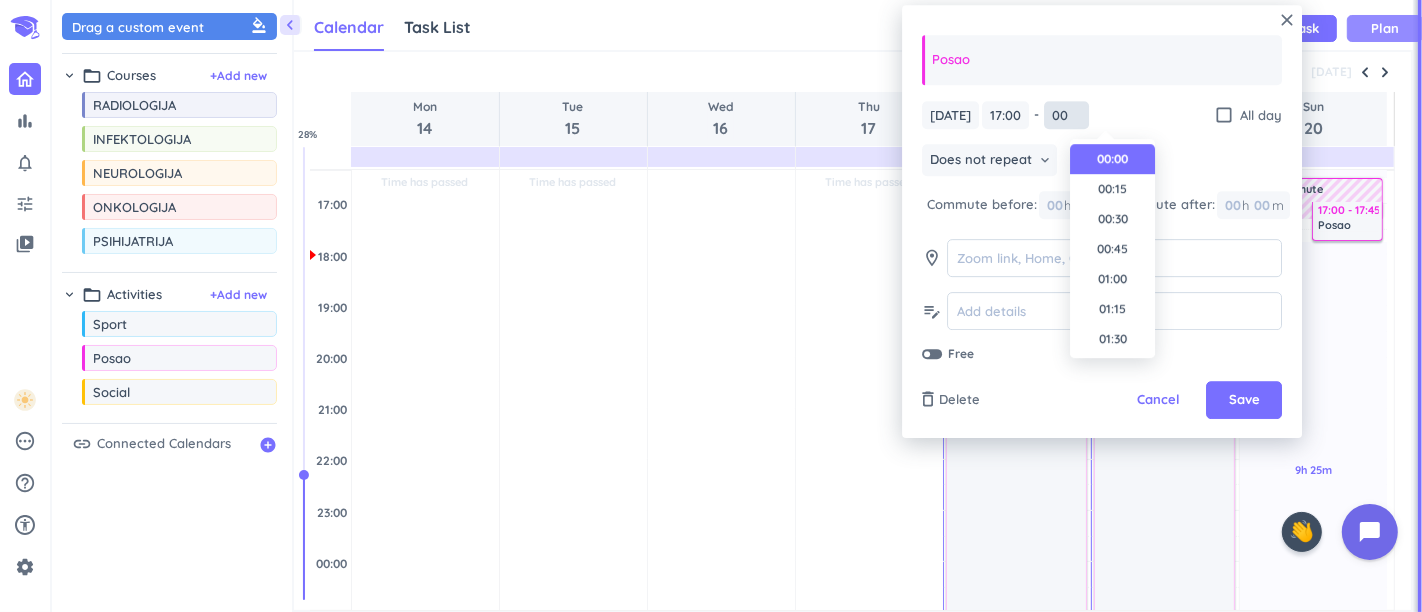 type on "00:00" 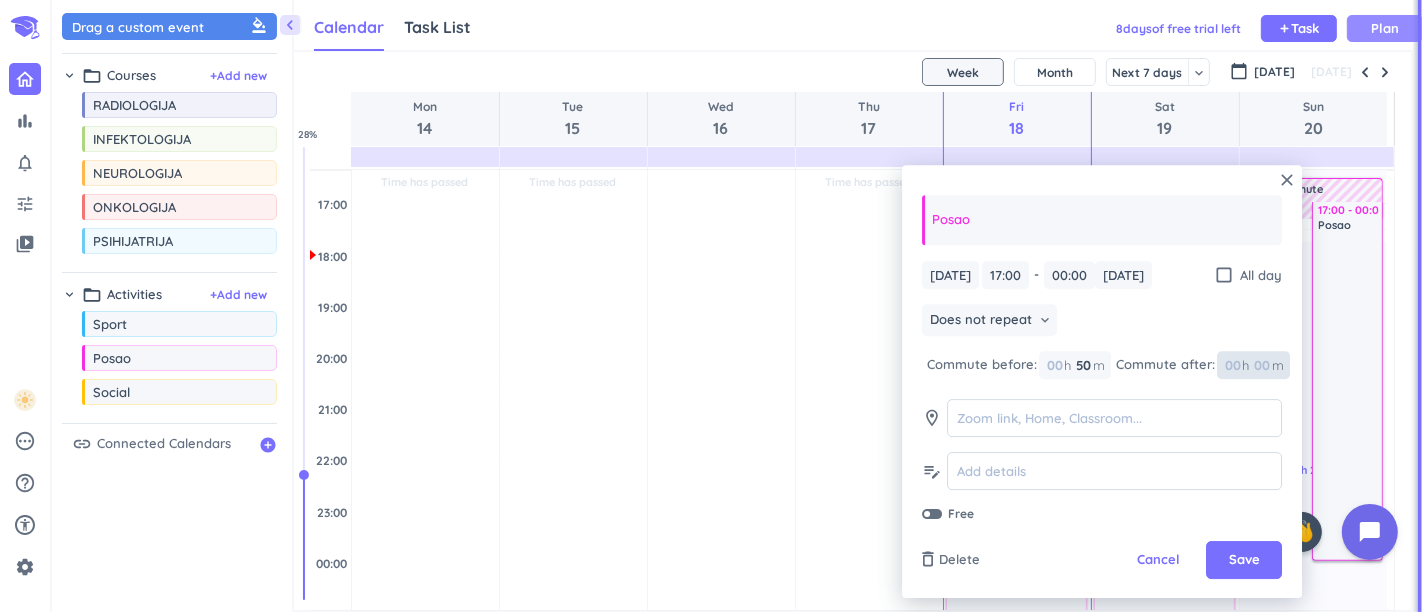 click at bounding box center (1261, 365) 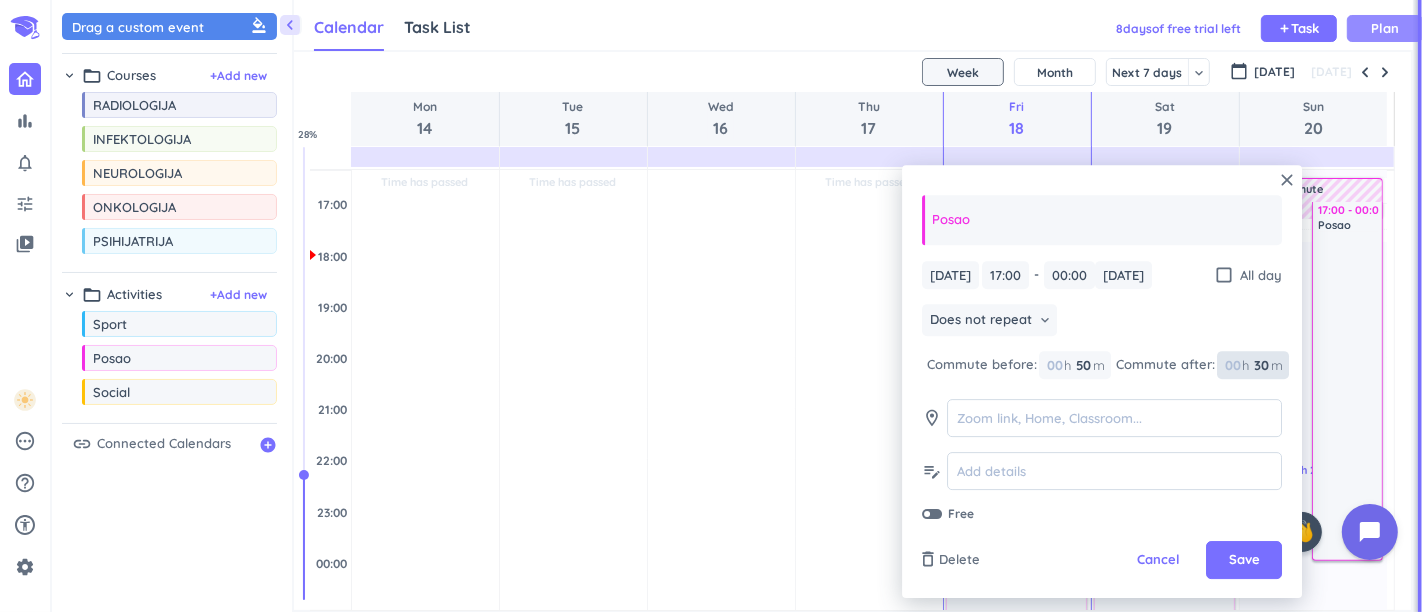 type on "30" 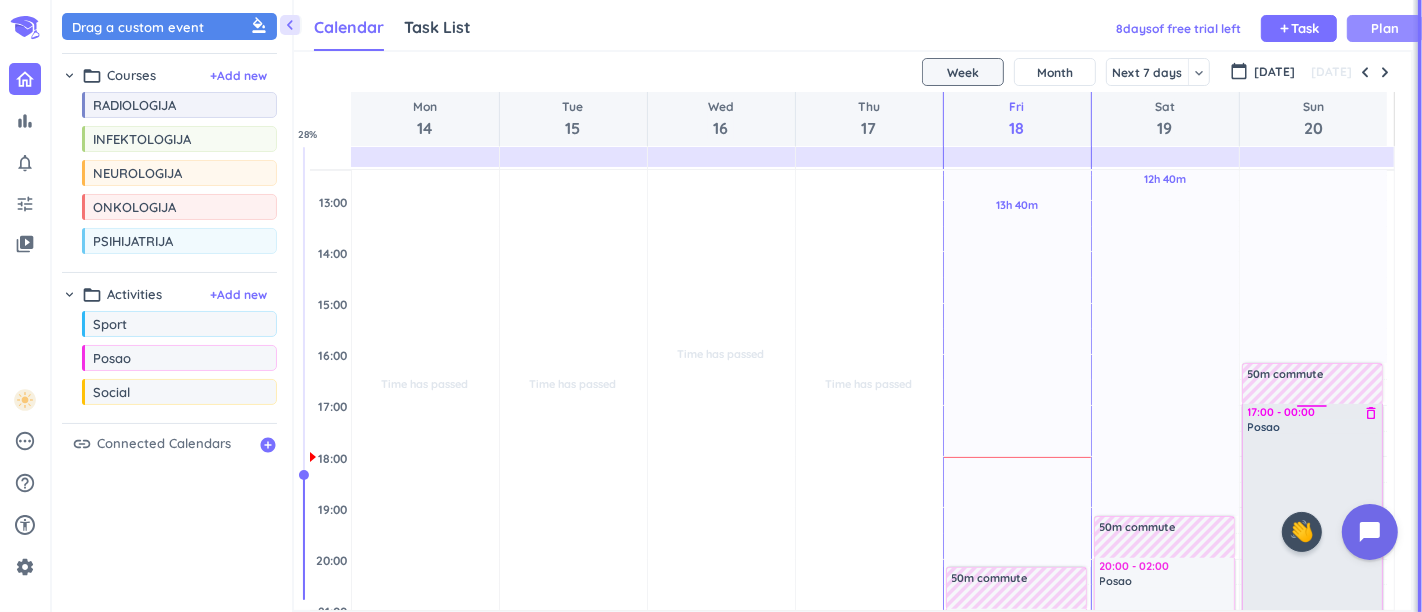 scroll, scrollTop: 444, scrollLeft: 0, axis: vertical 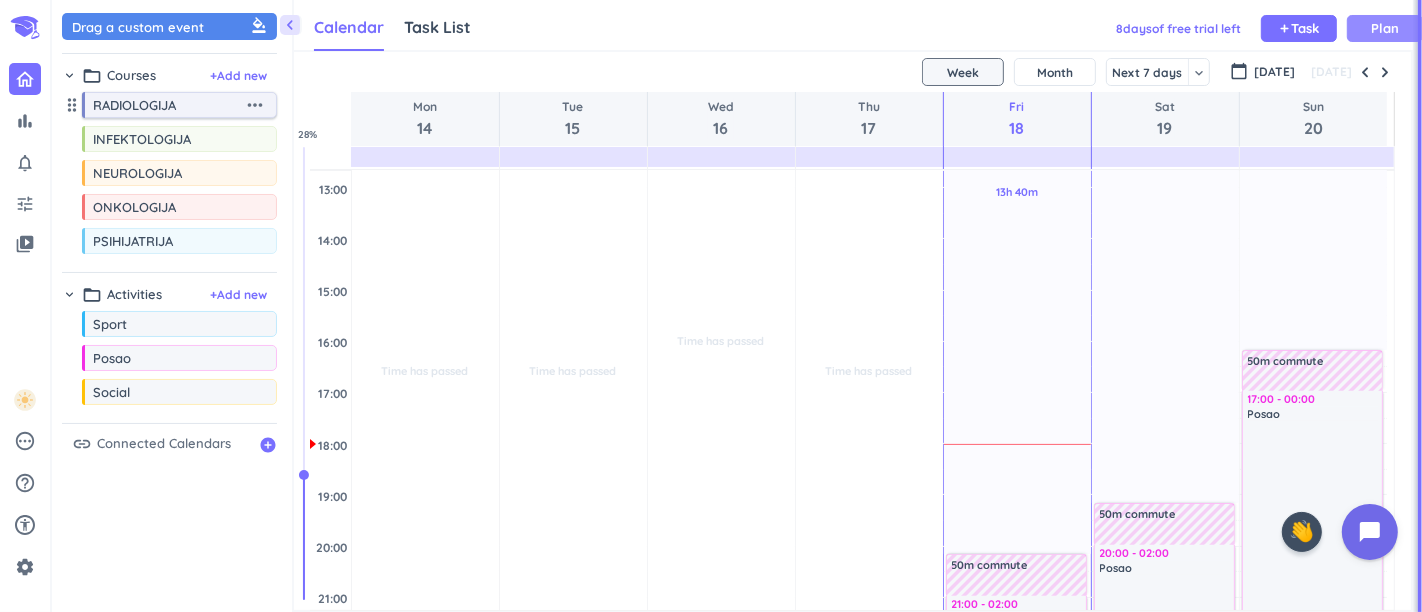 click on "RADIOLOGIJA" at bounding box center [168, 105] 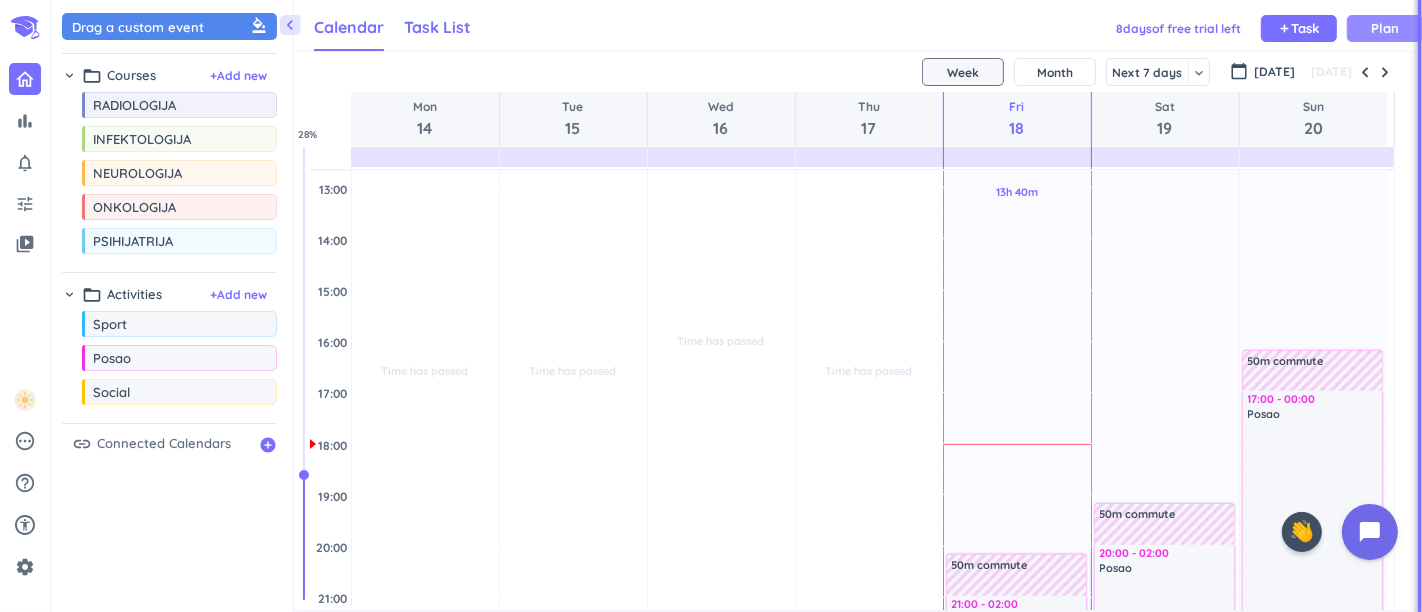 click on "Task List" at bounding box center [437, 27] 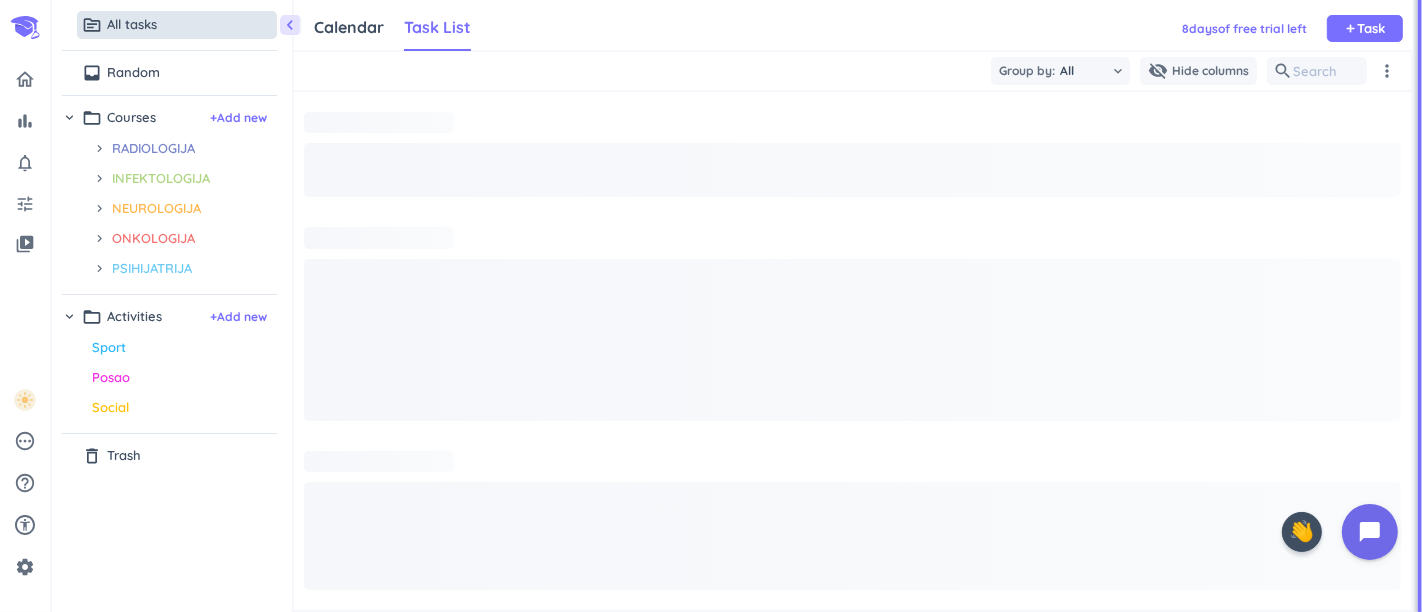 scroll, scrollTop: 8, scrollLeft: 8, axis: both 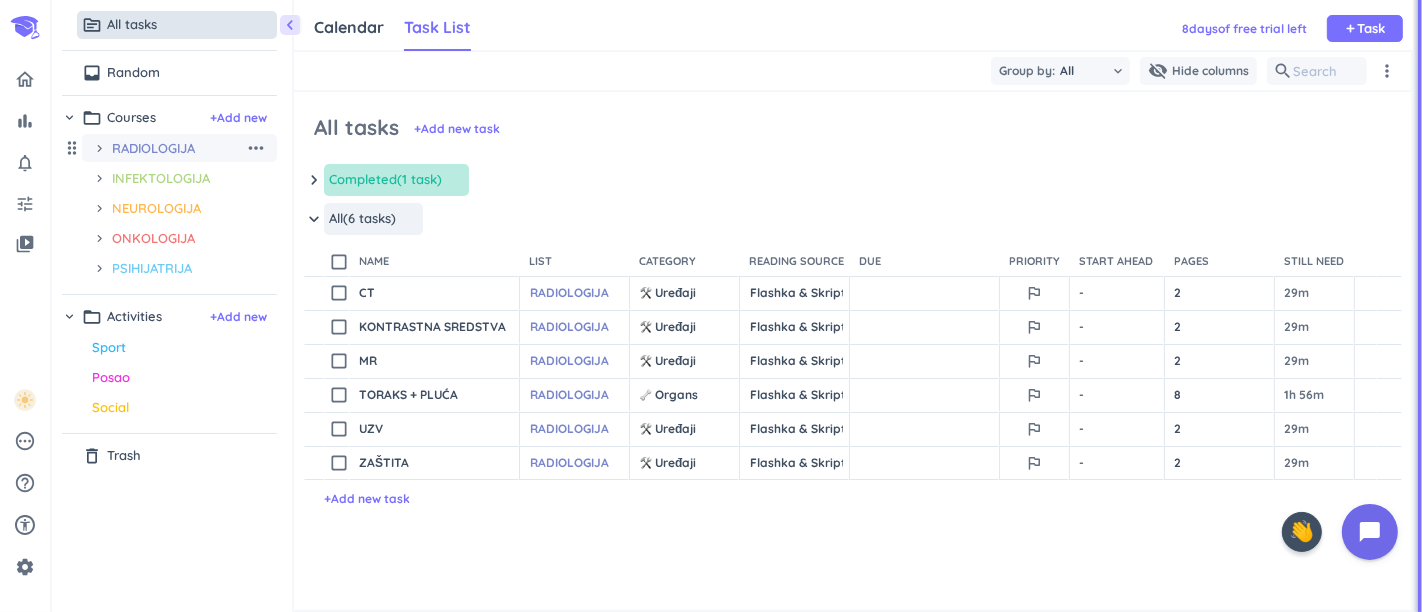 click on "RADIOLOGIJA" at bounding box center [178, 148] 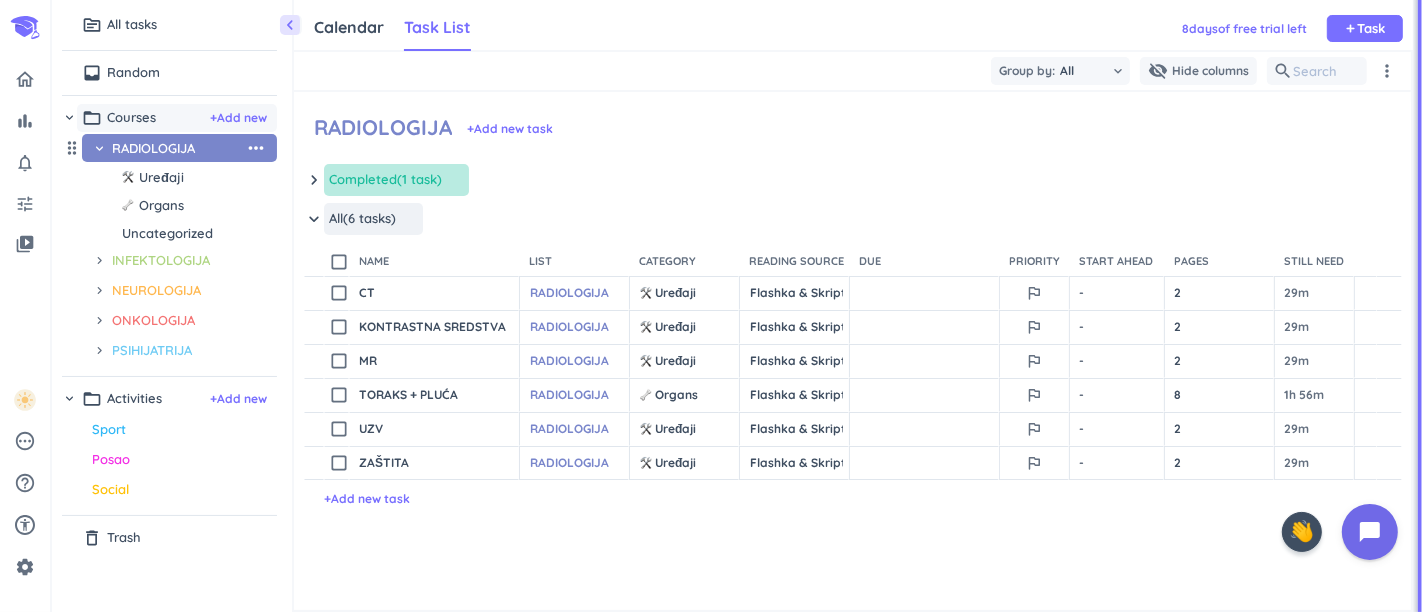scroll, scrollTop: 8, scrollLeft: 8, axis: both 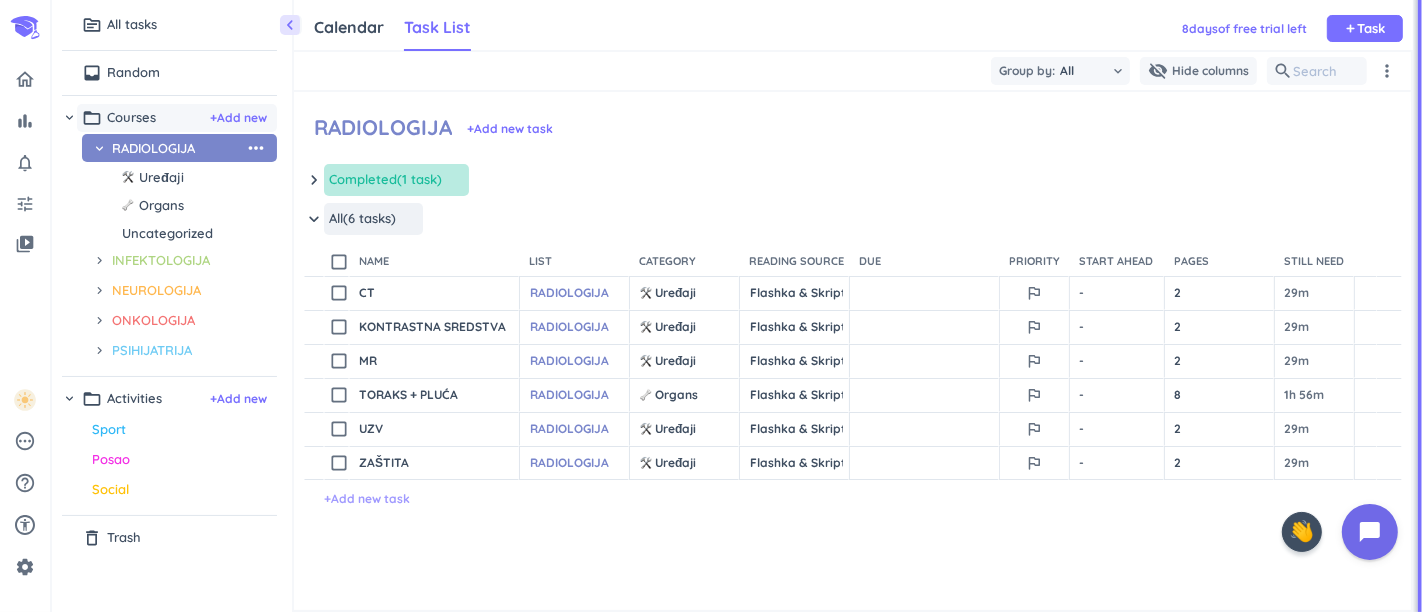 click on "+  Add new task" at bounding box center (367, 499) 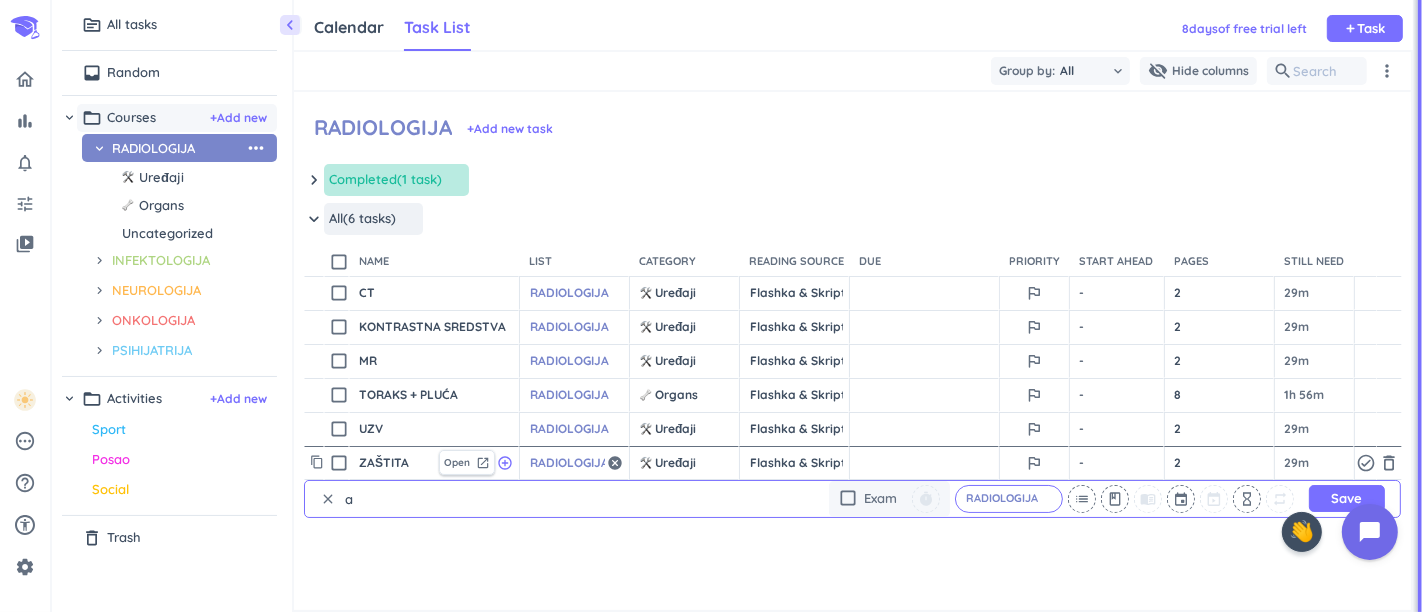 scroll, scrollTop: 0, scrollLeft: 0, axis: both 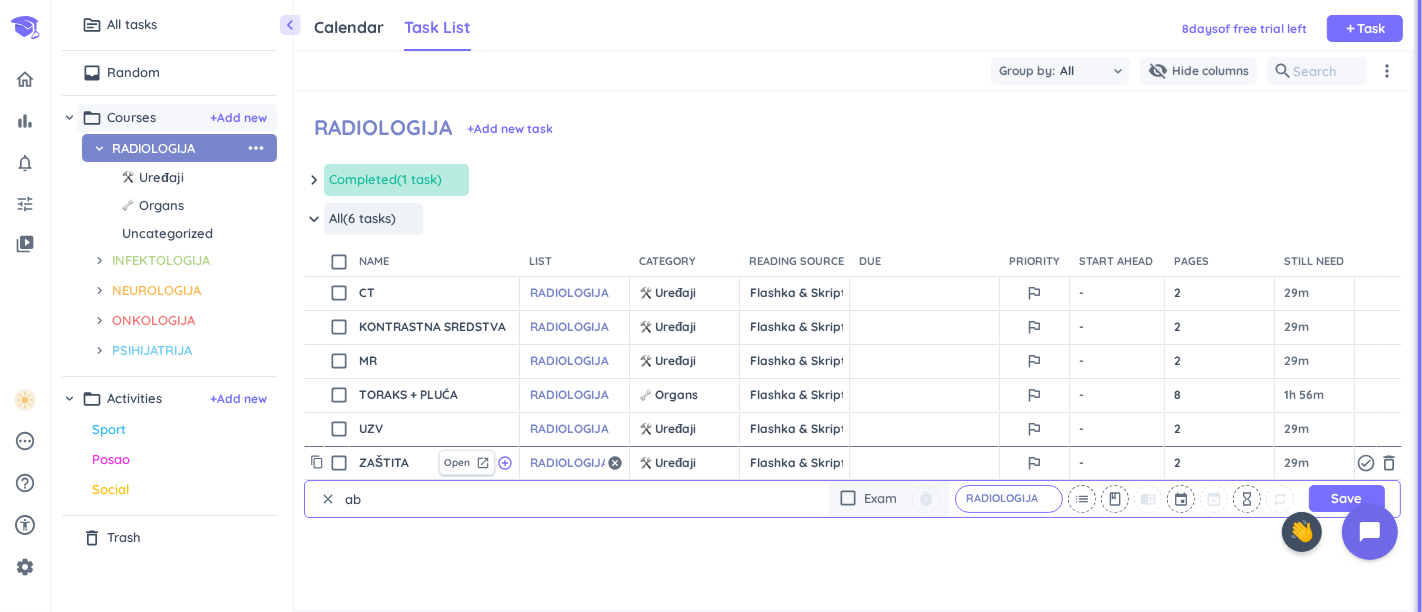 type on "a" 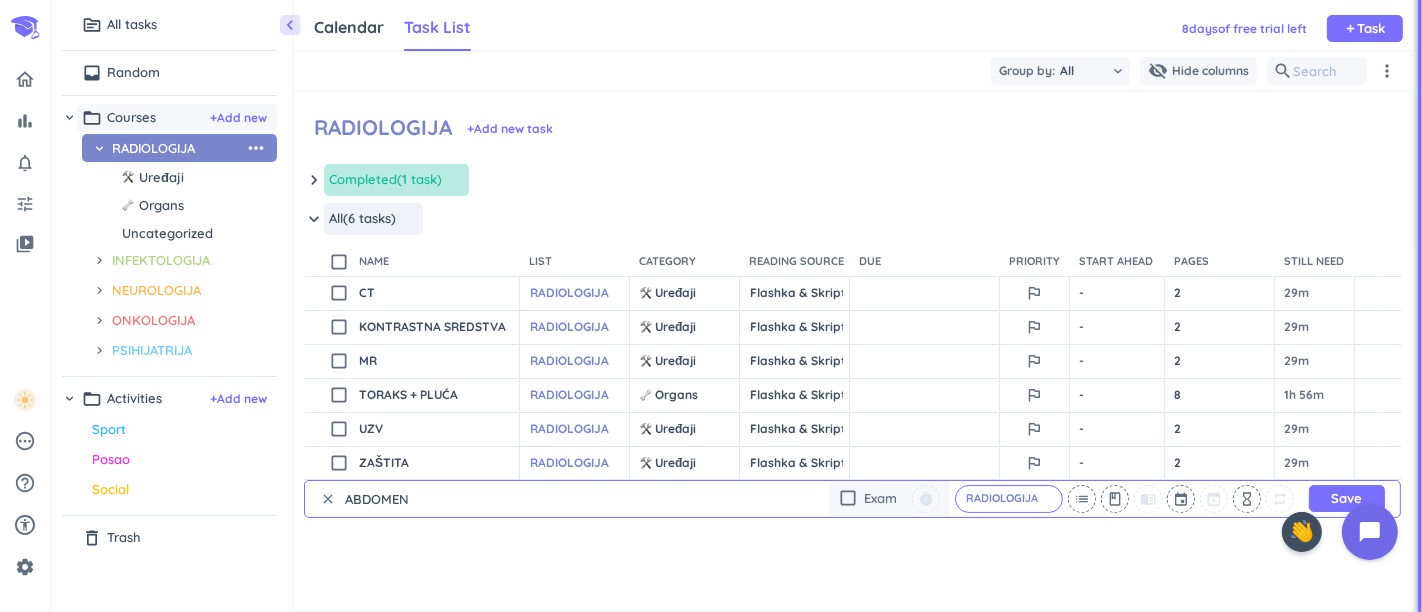 type on "ABDOMEN" 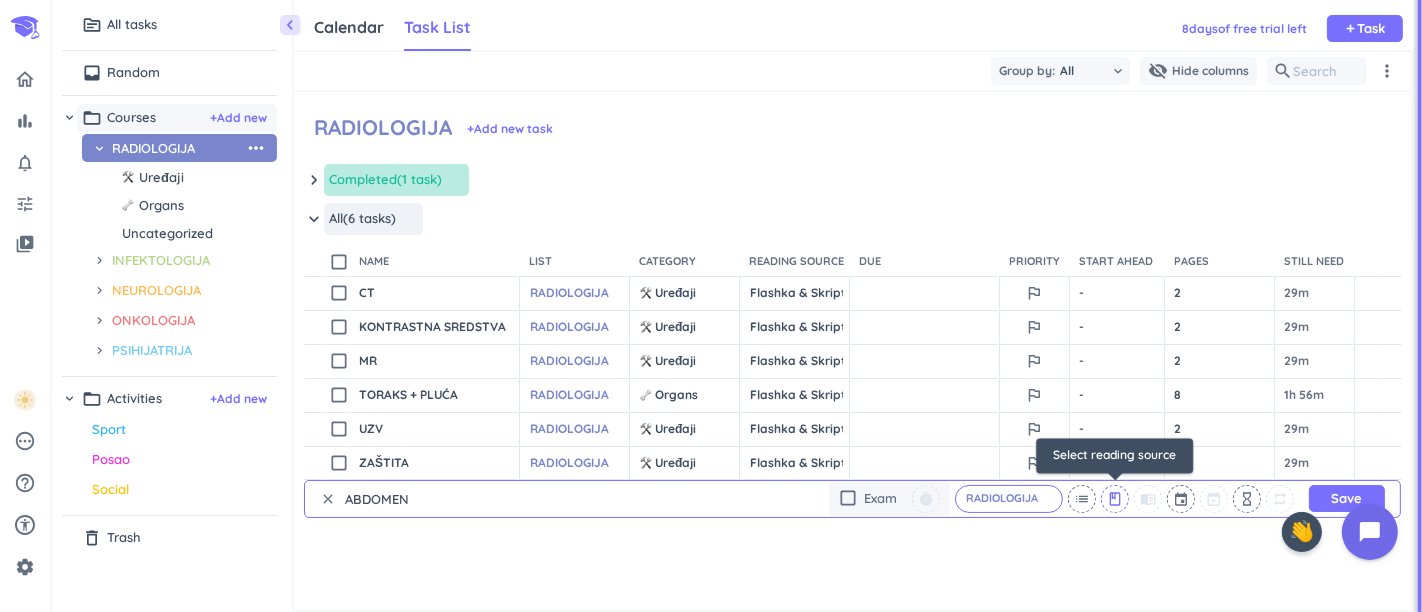 click on "class" at bounding box center (1115, 499) 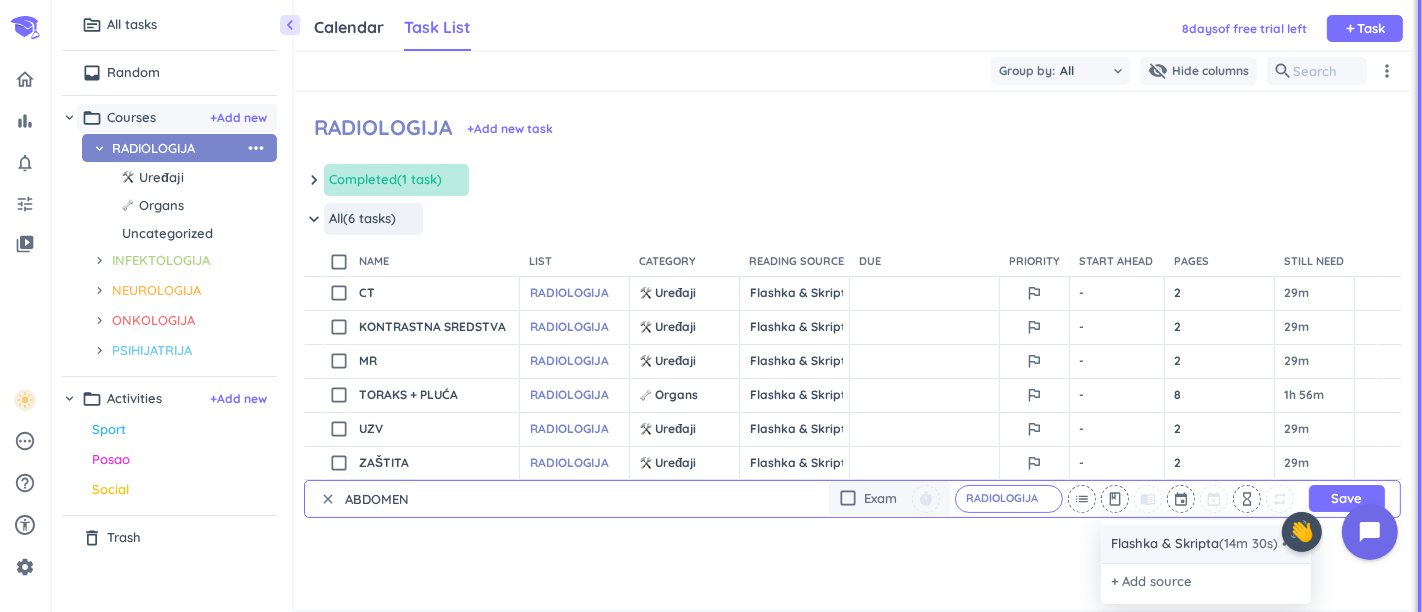 click on "Flashka & Skripta  (14m 30s)" at bounding box center [1194, 544] 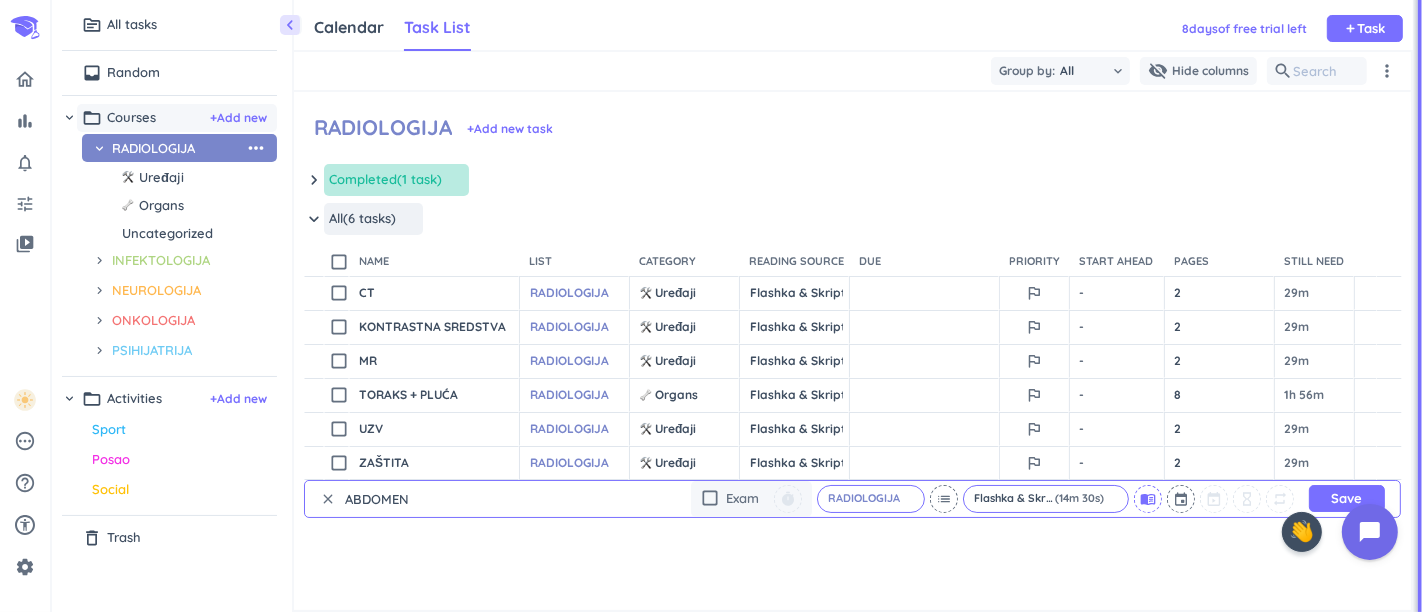 click on "menu_book" at bounding box center [1148, 499] 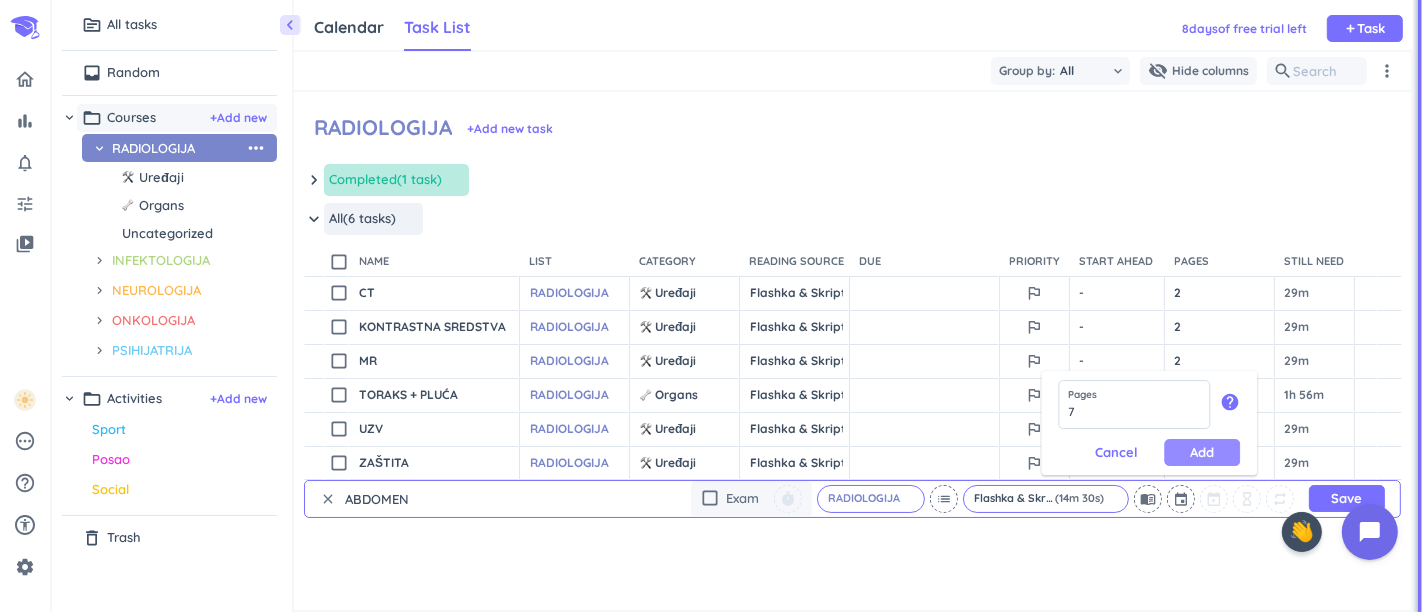 type on "7" 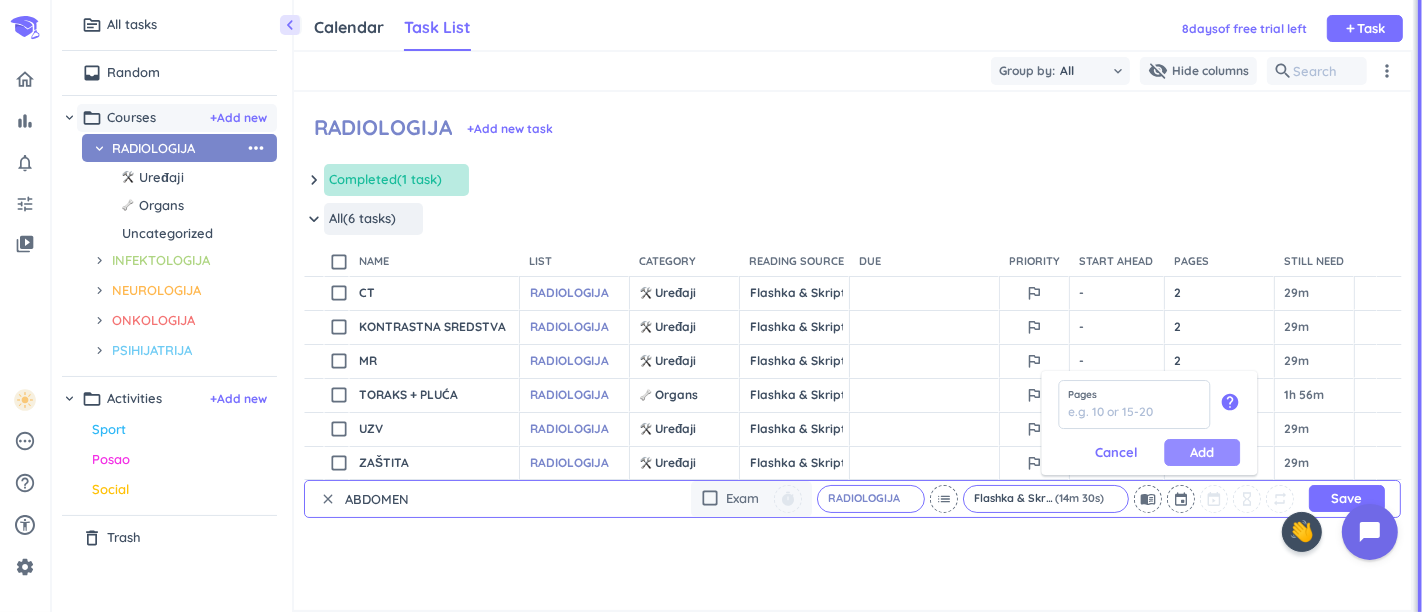 click on "Add" at bounding box center [1202, 452] 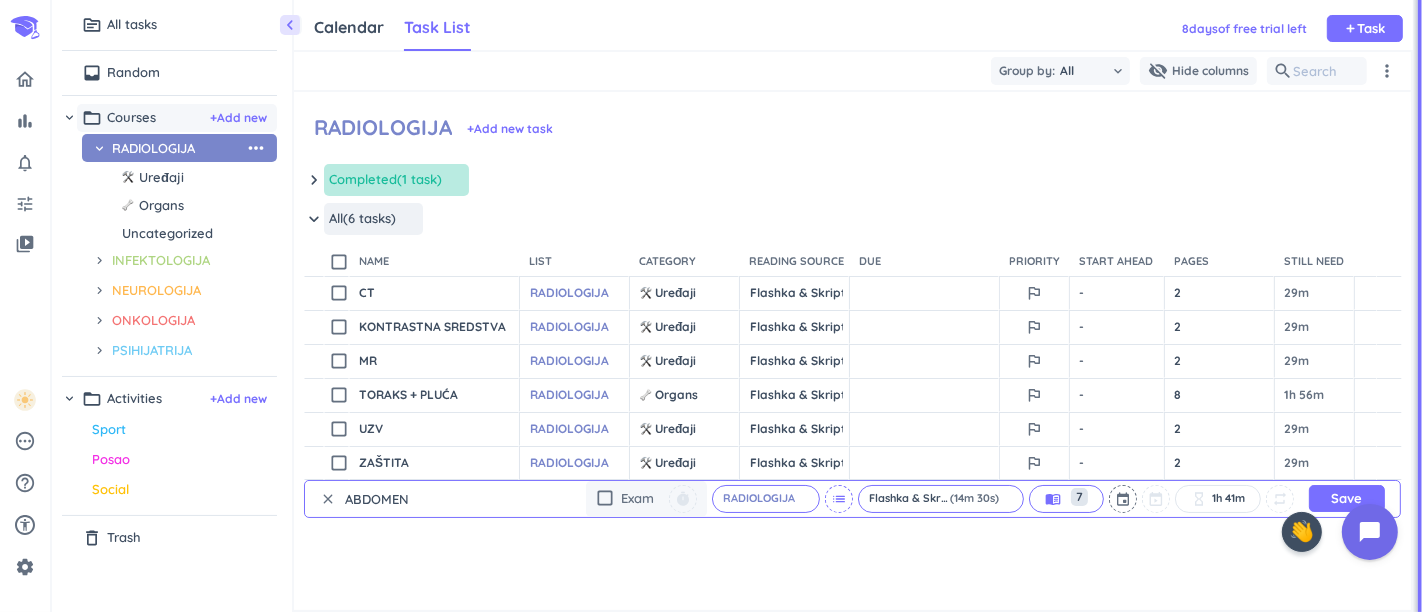 click on "list" at bounding box center (839, 499) 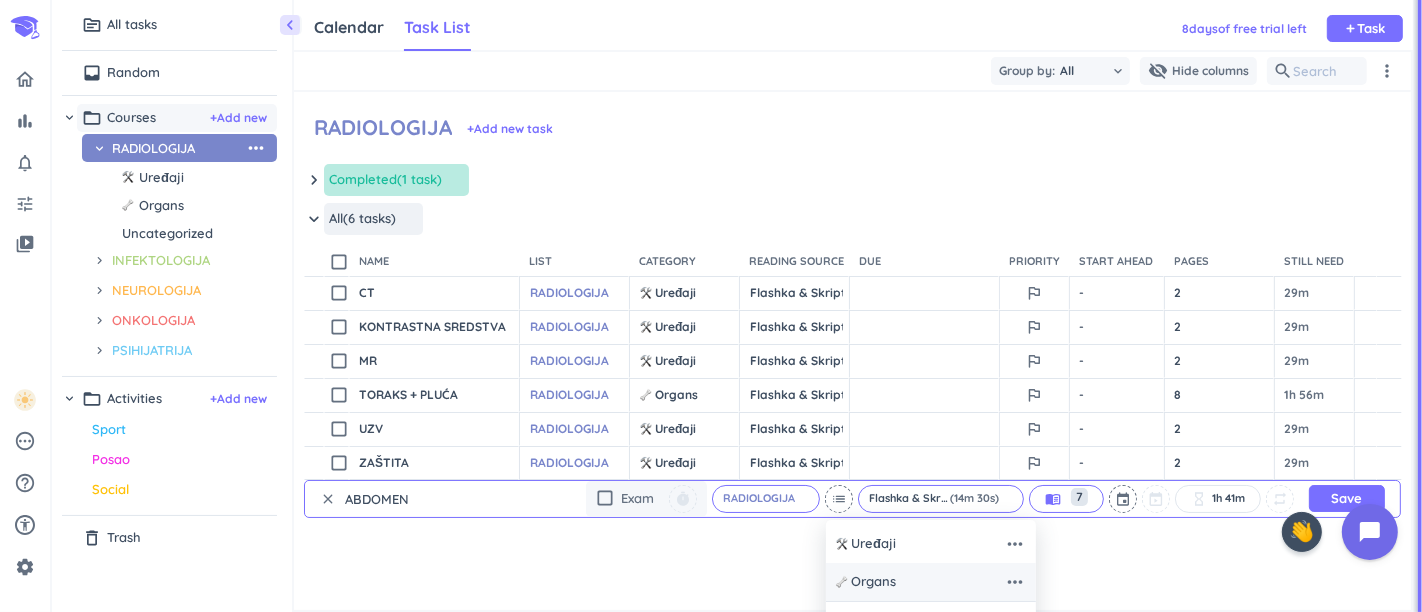 click on "Organs" at bounding box center [873, 582] 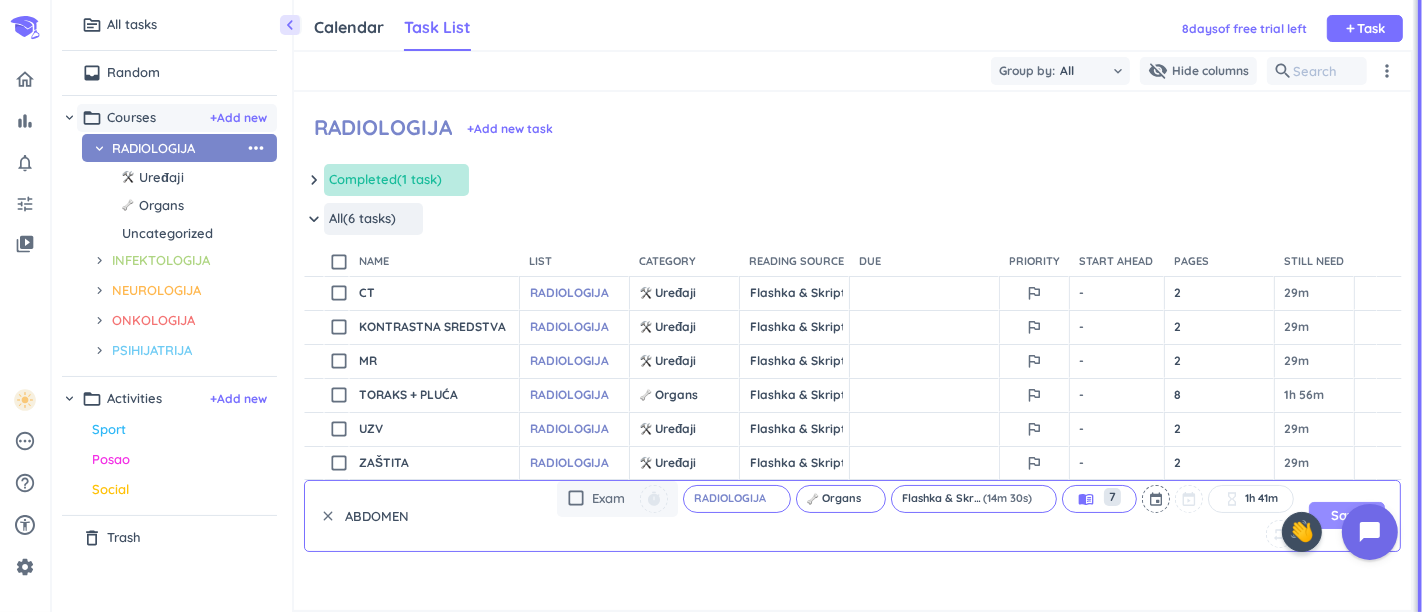 click on "Save" at bounding box center (1347, 515) 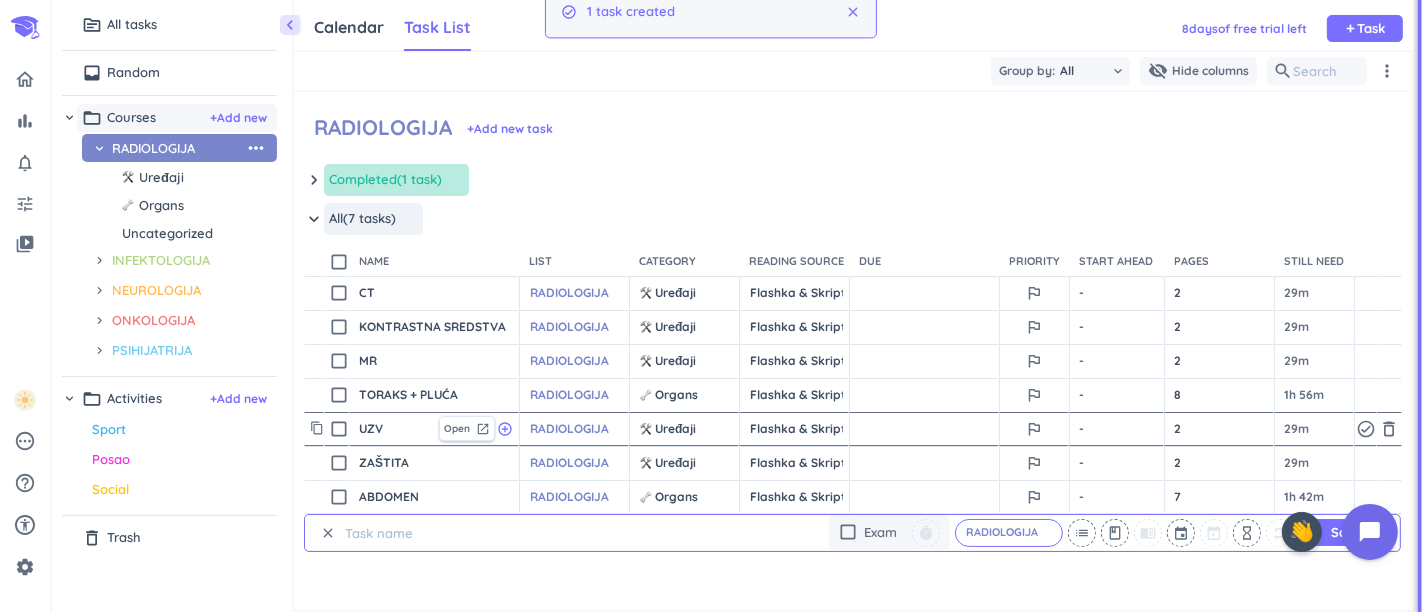 scroll, scrollTop: 0, scrollLeft: 0, axis: both 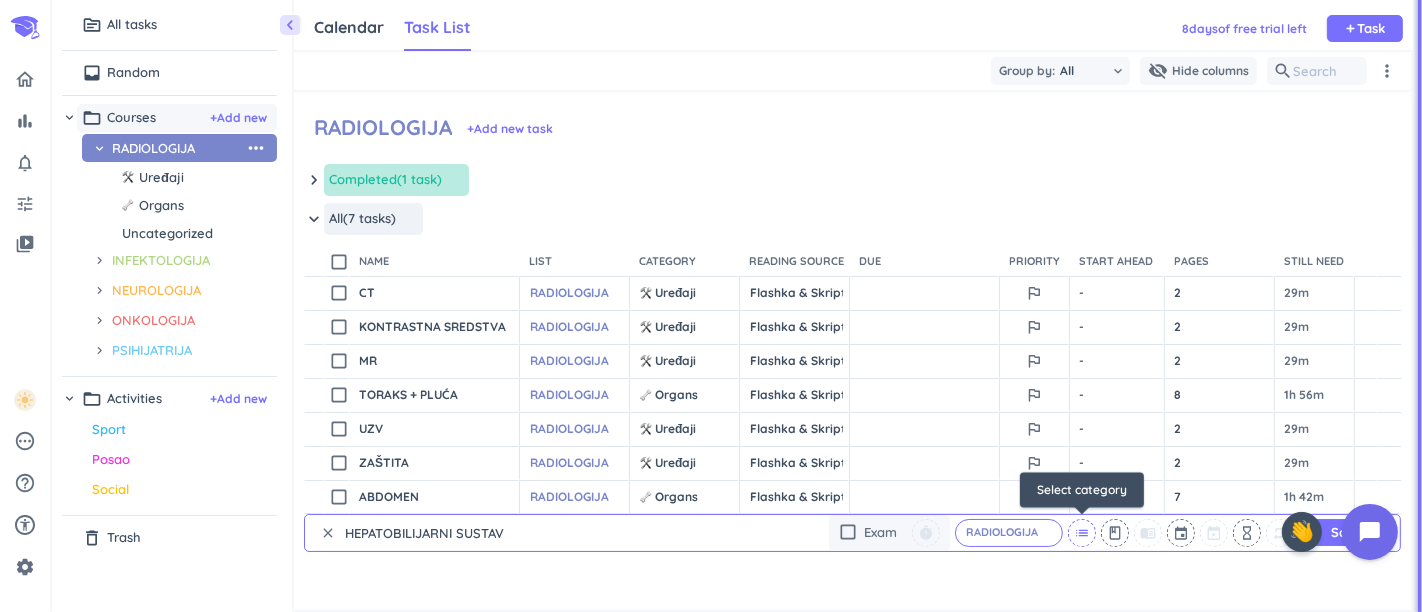 type on "HEPATOBILIJARNI SUSTAV" 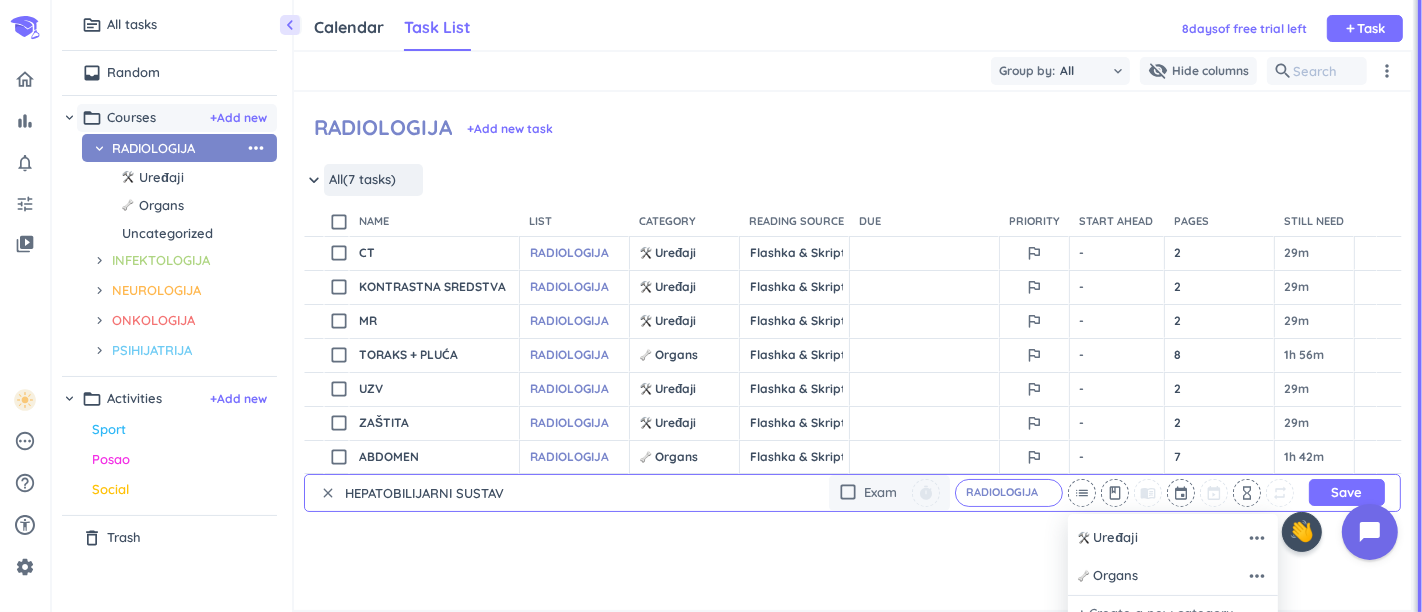 scroll, scrollTop: 80, scrollLeft: 0, axis: vertical 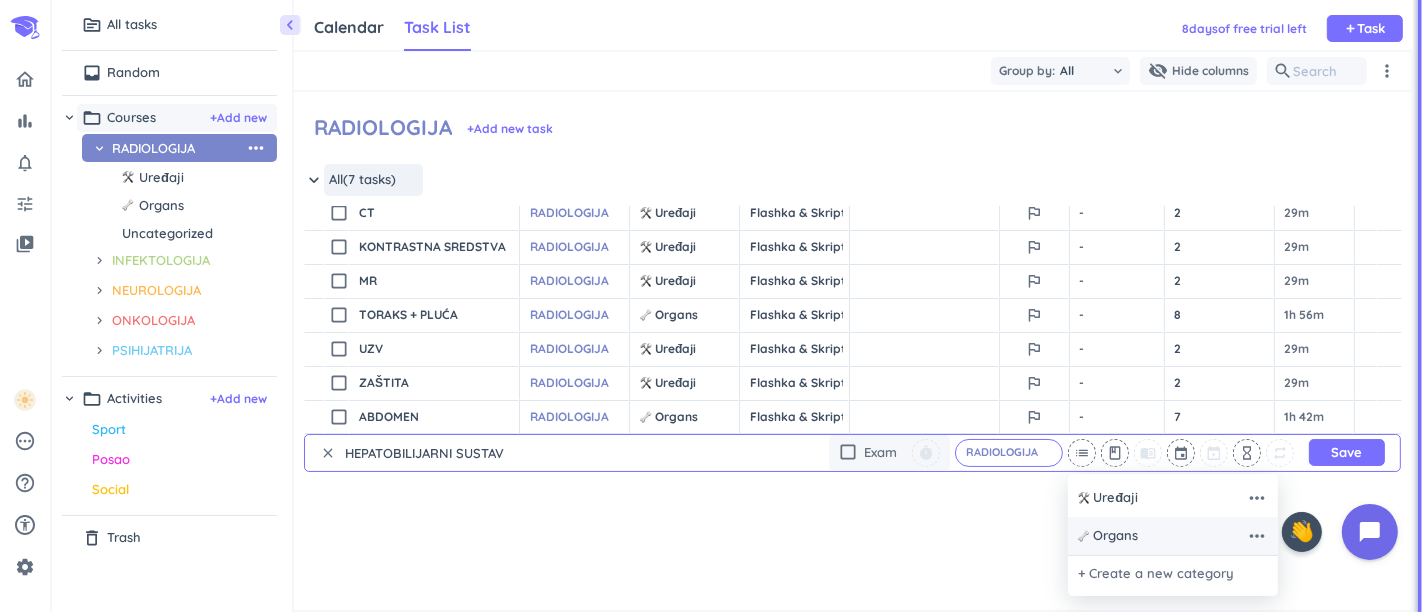 click on "Organs" at bounding box center (1115, 536) 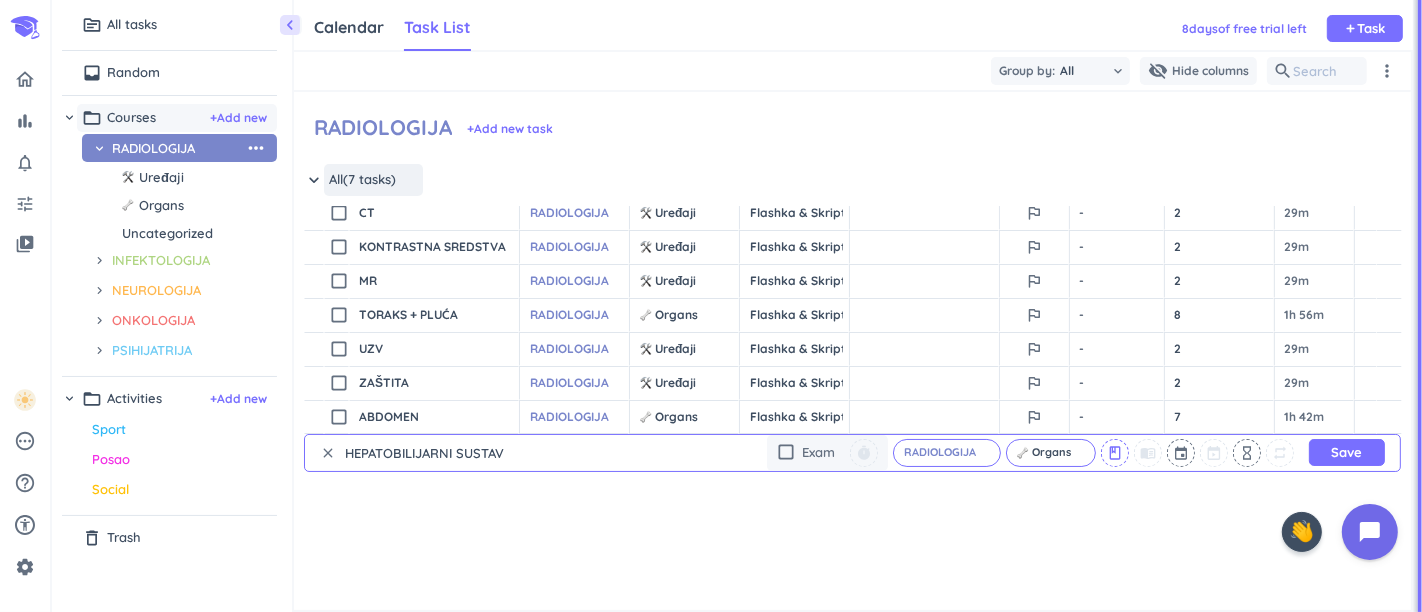 click on "class" at bounding box center [1115, 453] 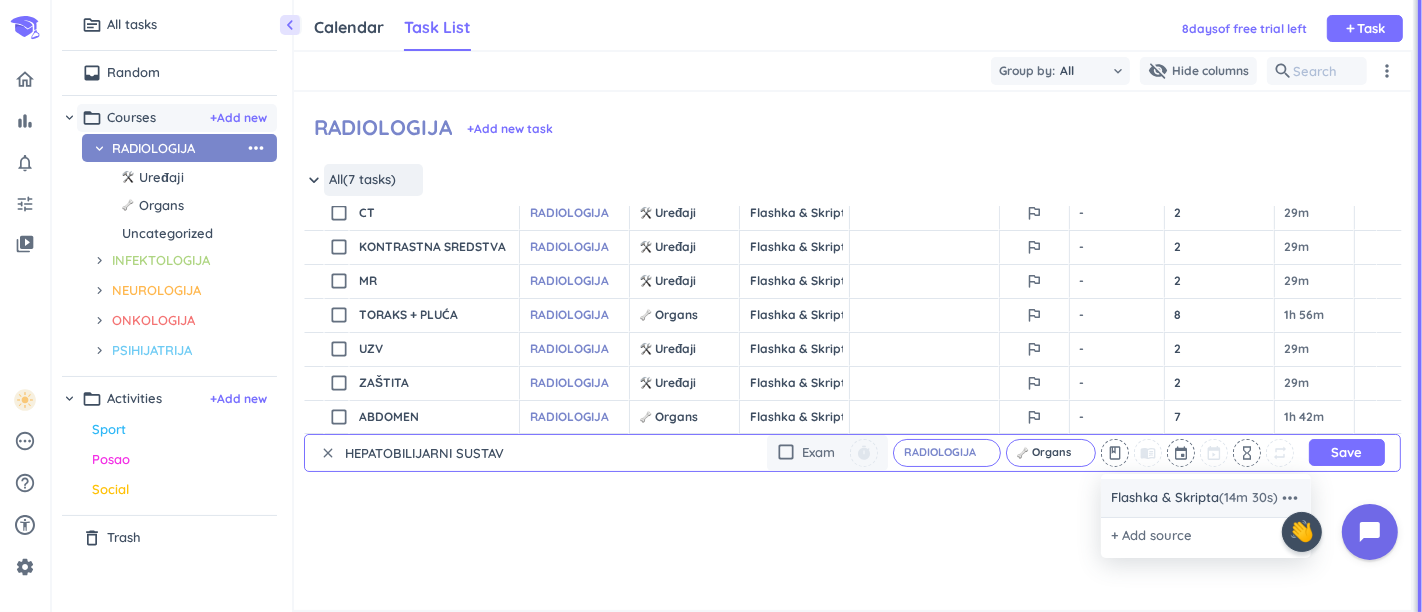 click on "Flashka & Skripta  (14m 30s) more_horiz" at bounding box center (1206, 498) 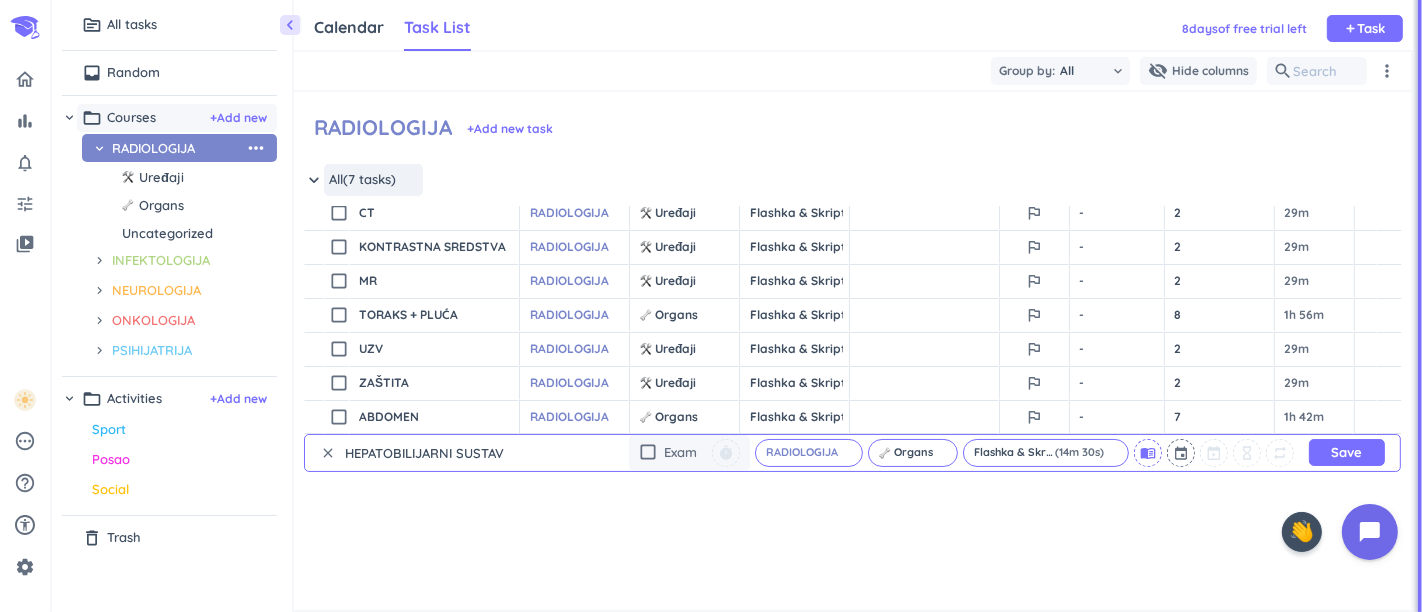 click on "menu_book" at bounding box center (1148, 453) 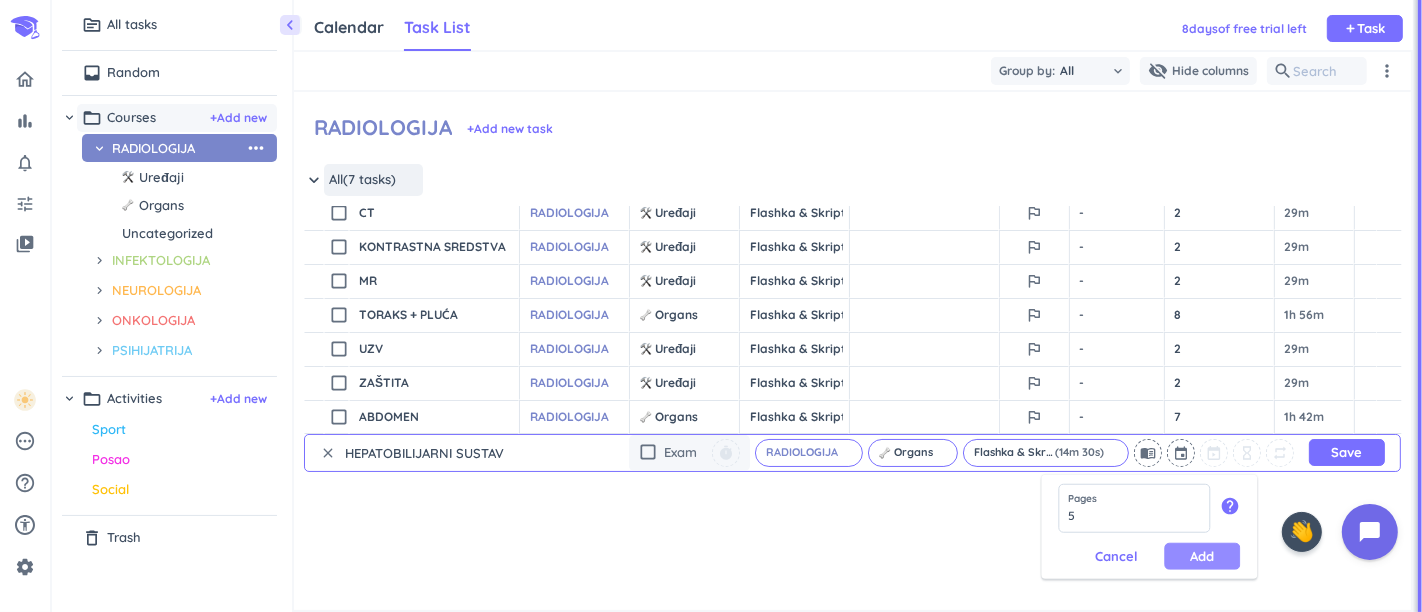 type on "5" 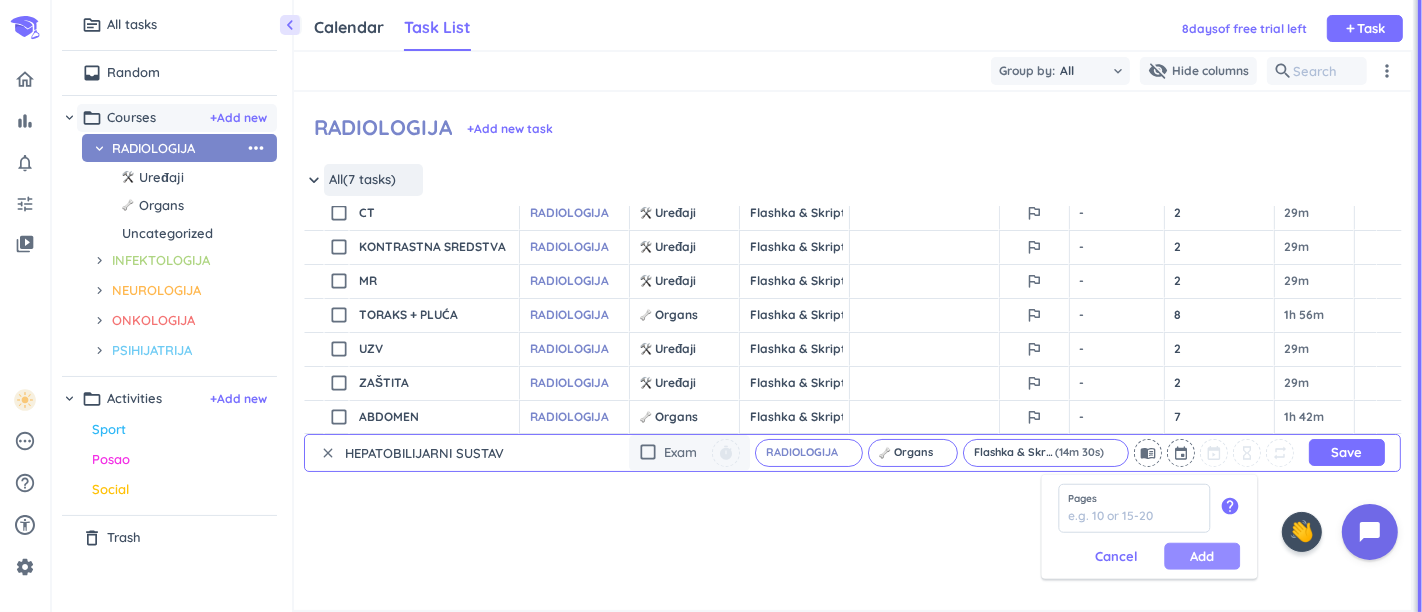 click on "Add" at bounding box center [1202, 556] 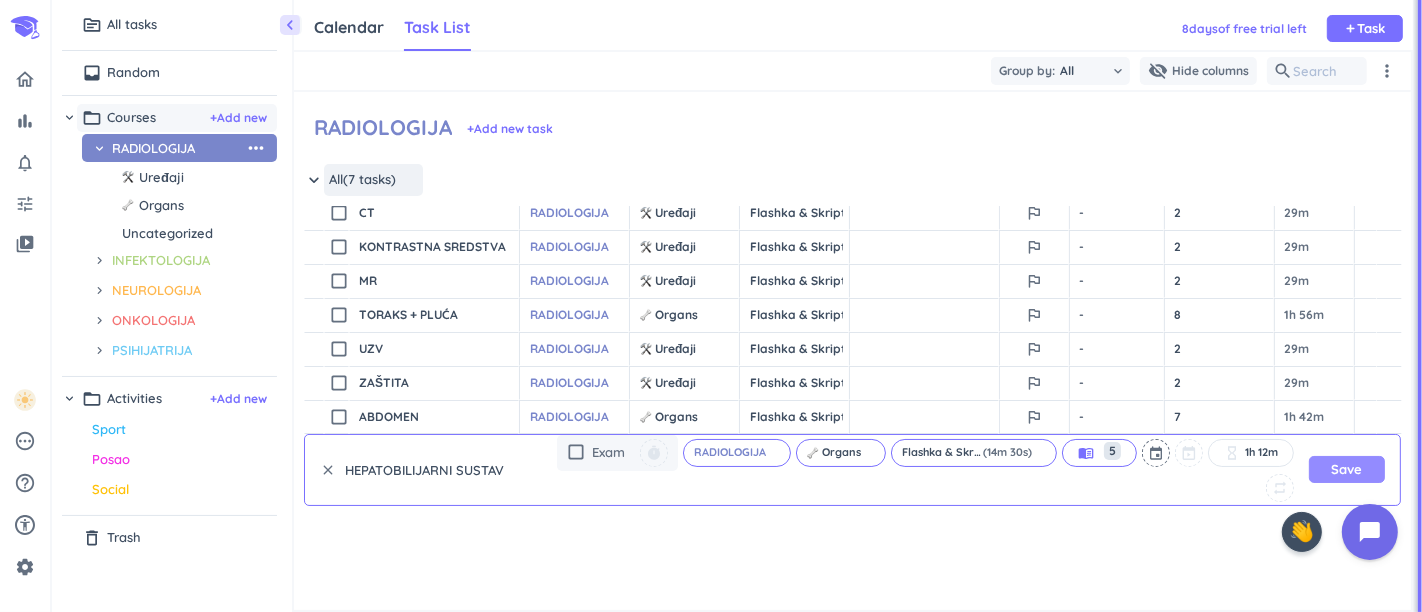 click on "Save" at bounding box center (1347, 469) 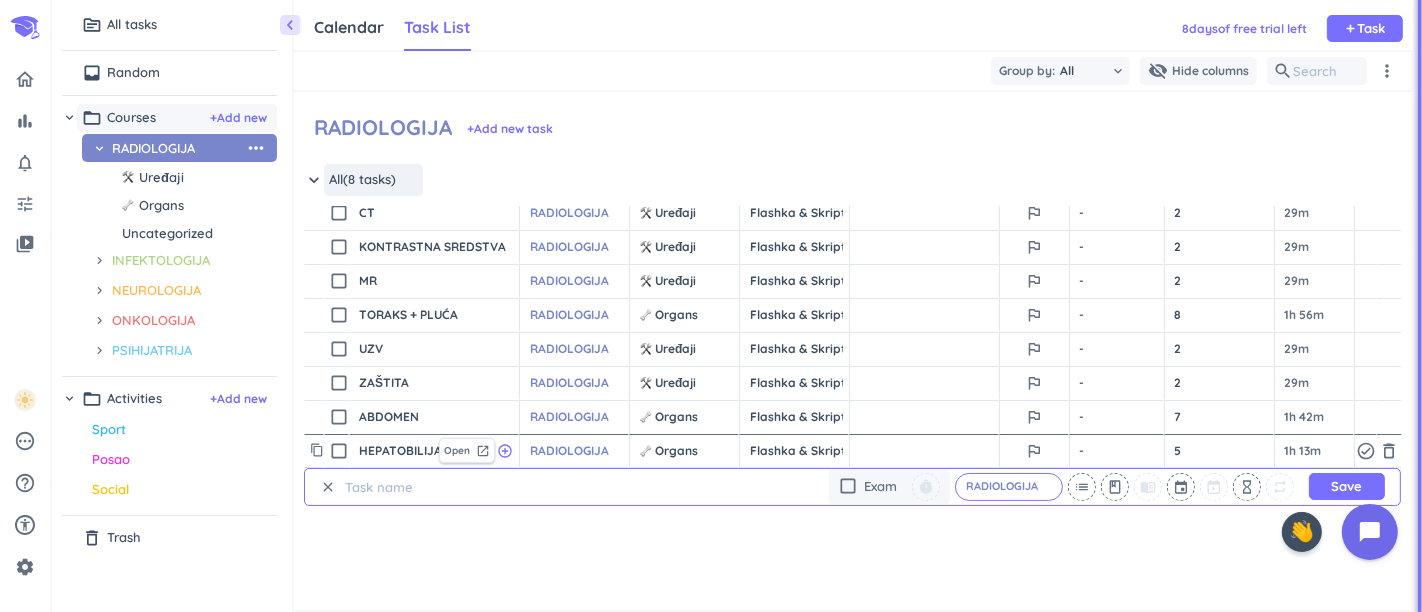 scroll, scrollTop: 0, scrollLeft: 0, axis: both 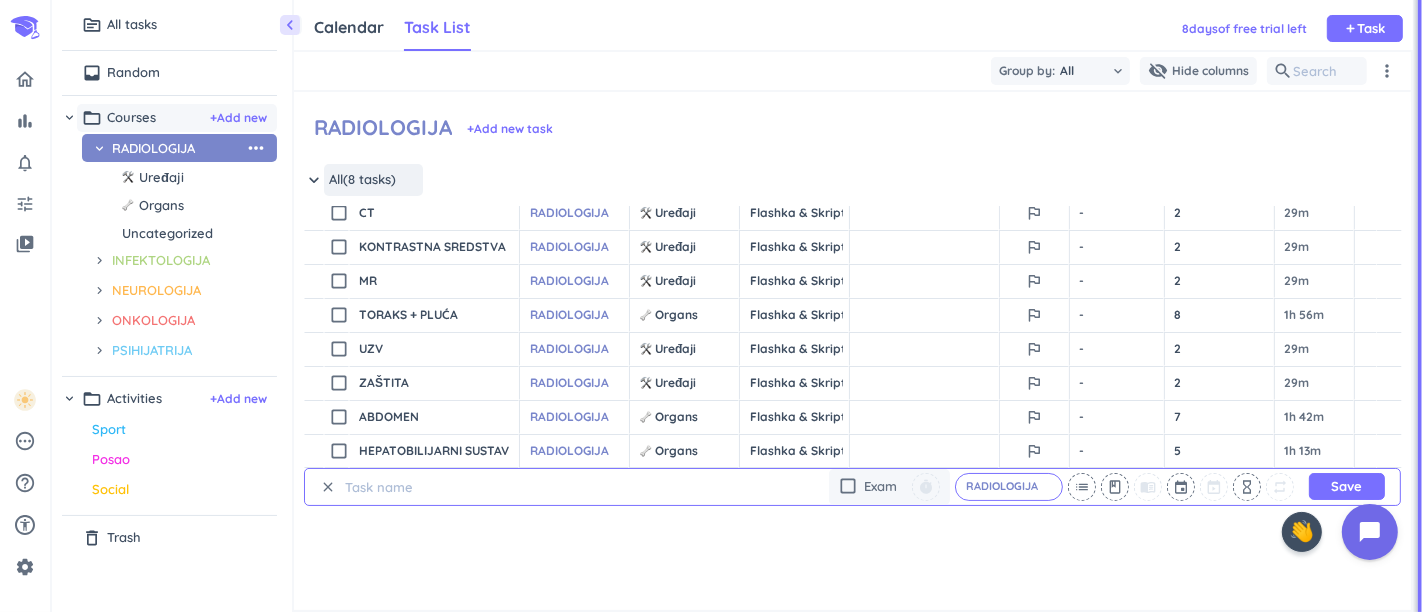 click on "clear" at bounding box center (328, 487) 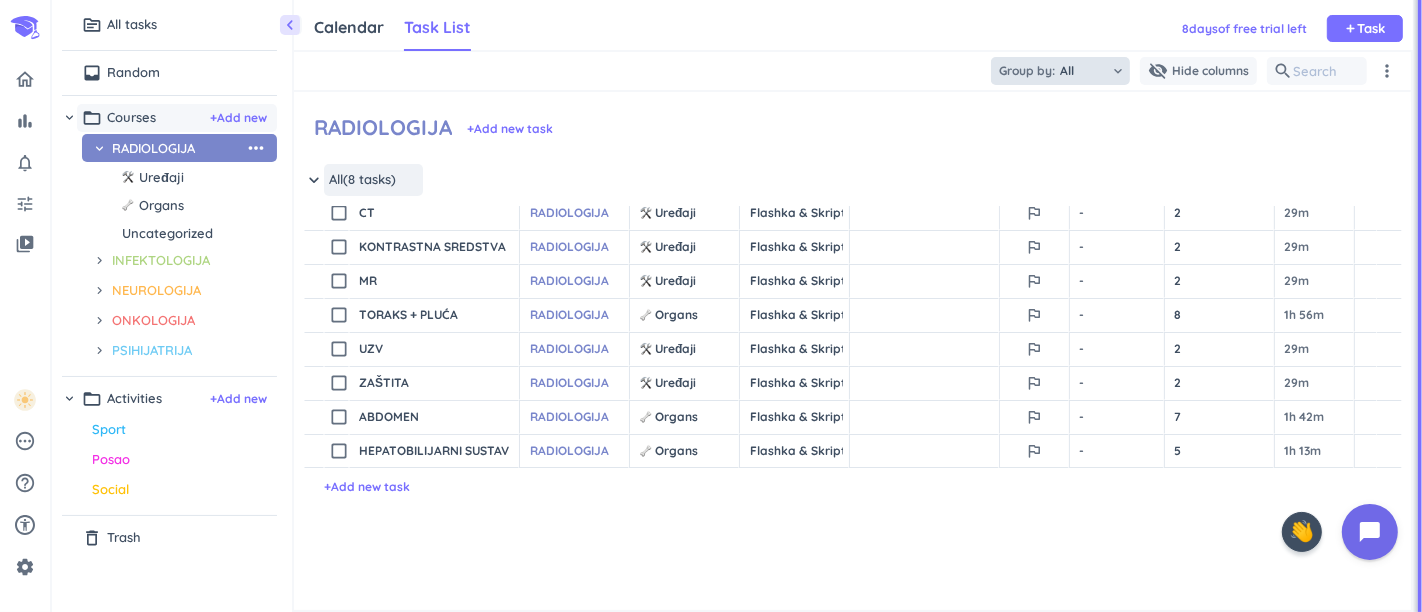 click on "All" at bounding box center [1085, 71] 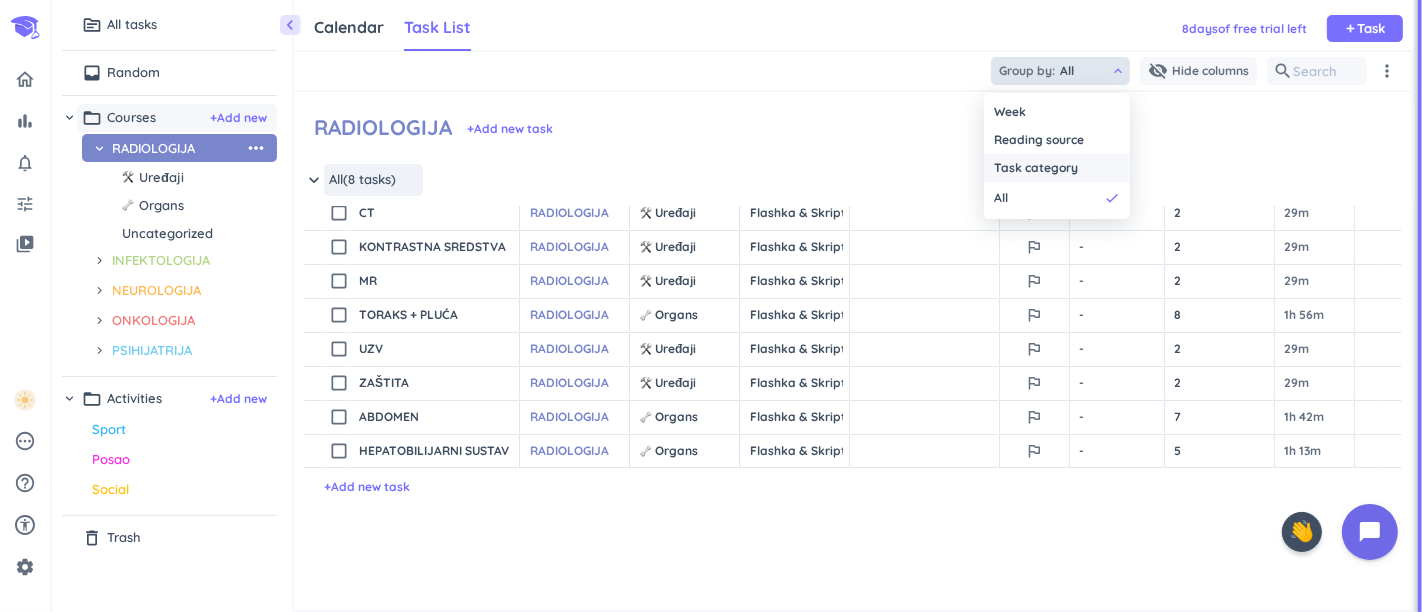 click on "Task category" at bounding box center (1057, 168) 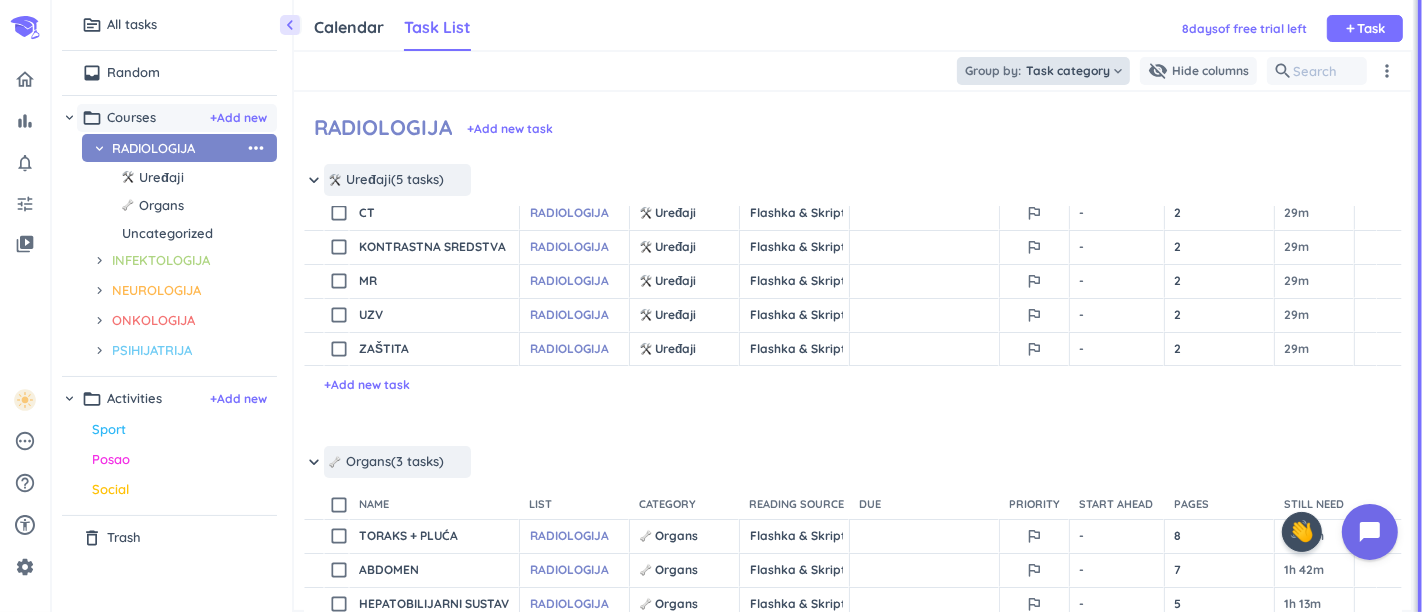 scroll, scrollTop: 0, scrollLeft: 0, axis: both 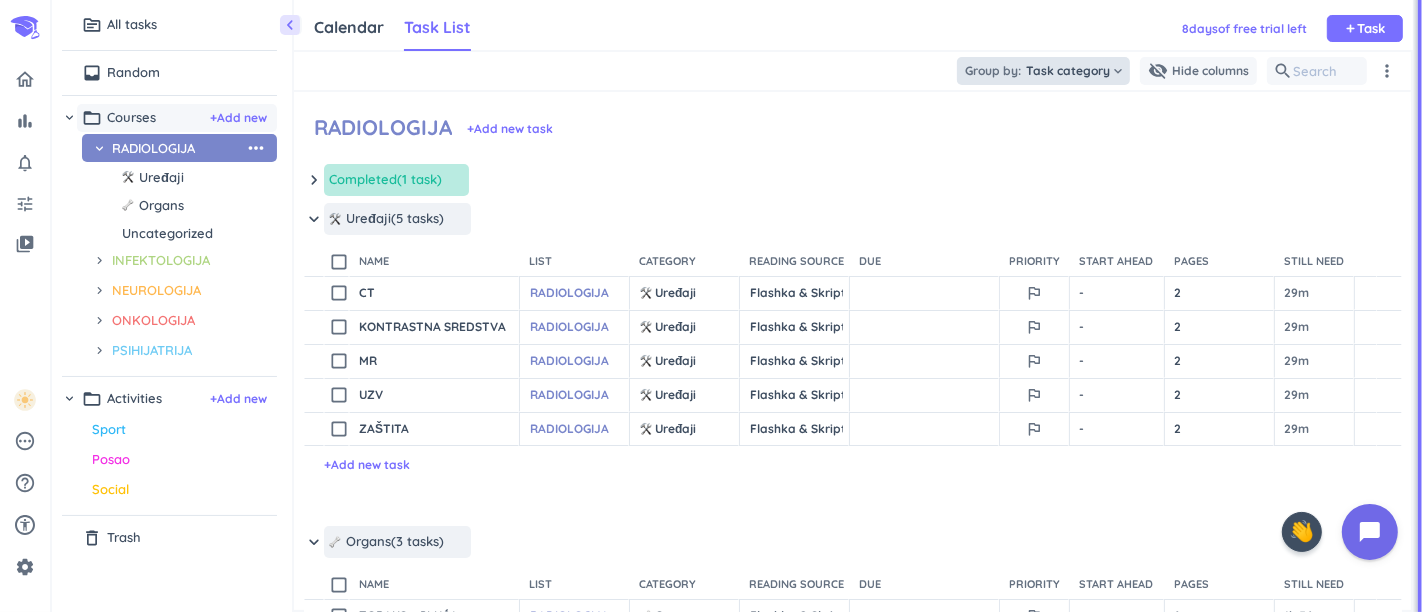 click on "Task category" at bounding box center (1068, 71) 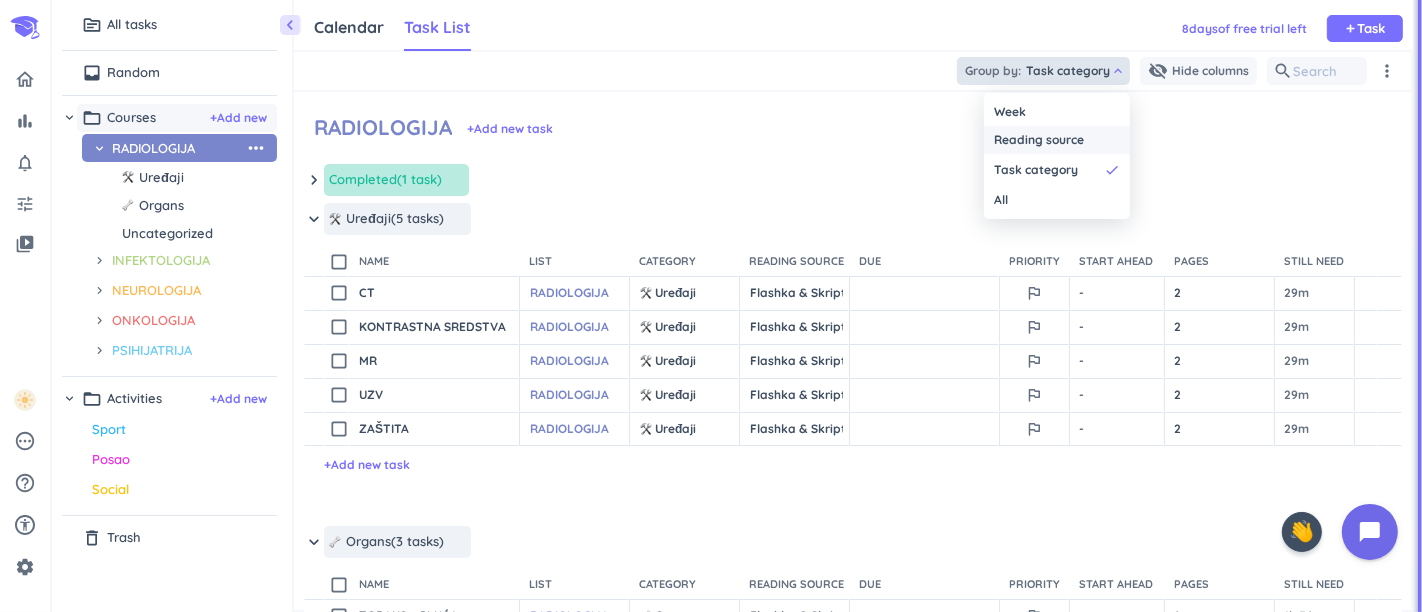 click on "Reading source" at bounding box center [1039, 140] 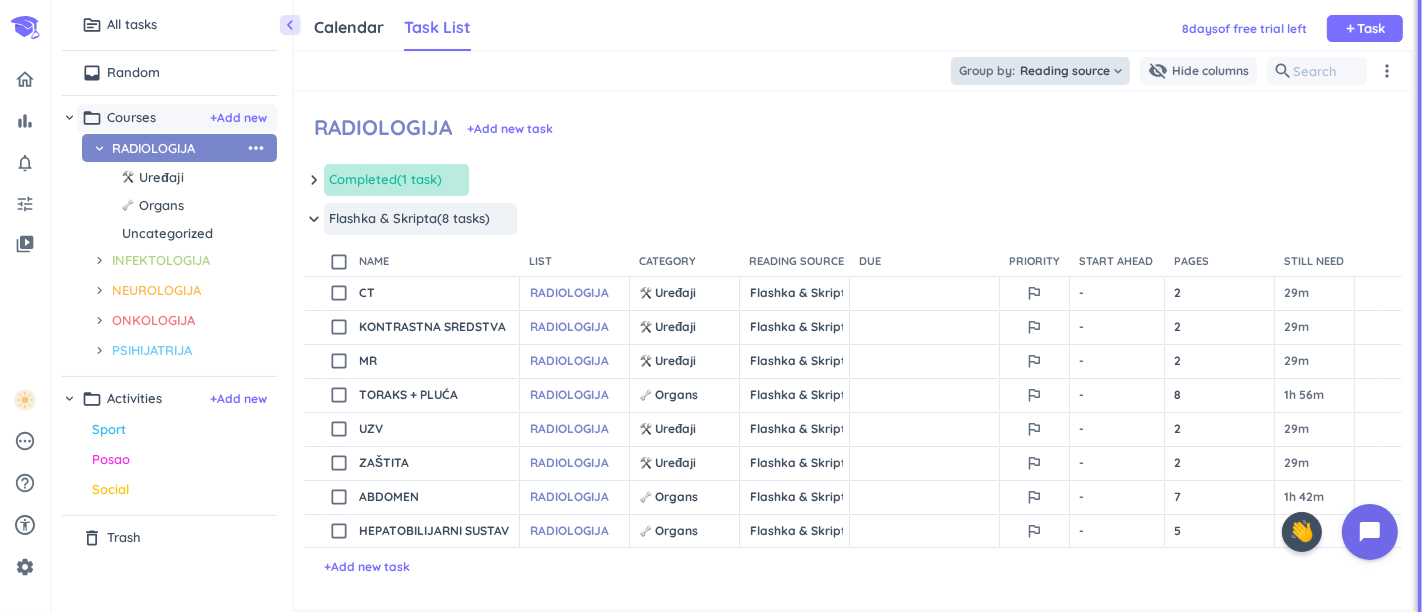 click on "Reading source" at bounding box center (1065, 71) 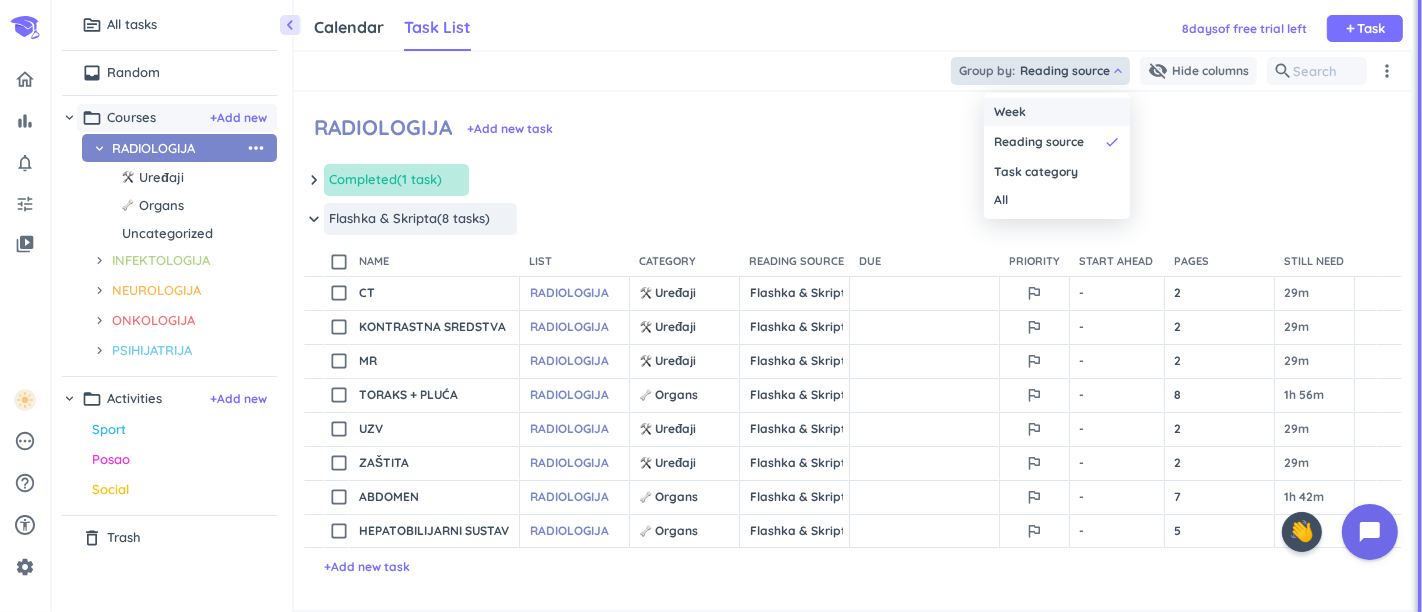 click on "Week" at bounding box center [1057, 112] 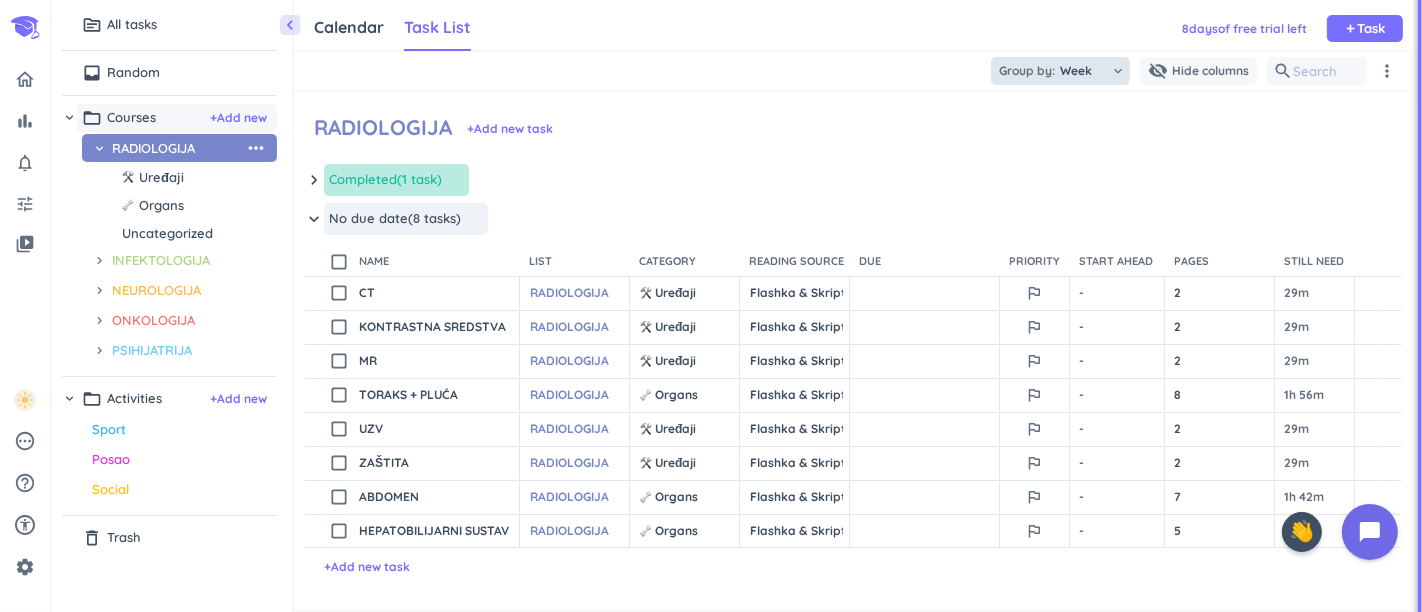 click on "Group by: Week keyboard_arrow_down" at bounding box center [1060, 71] 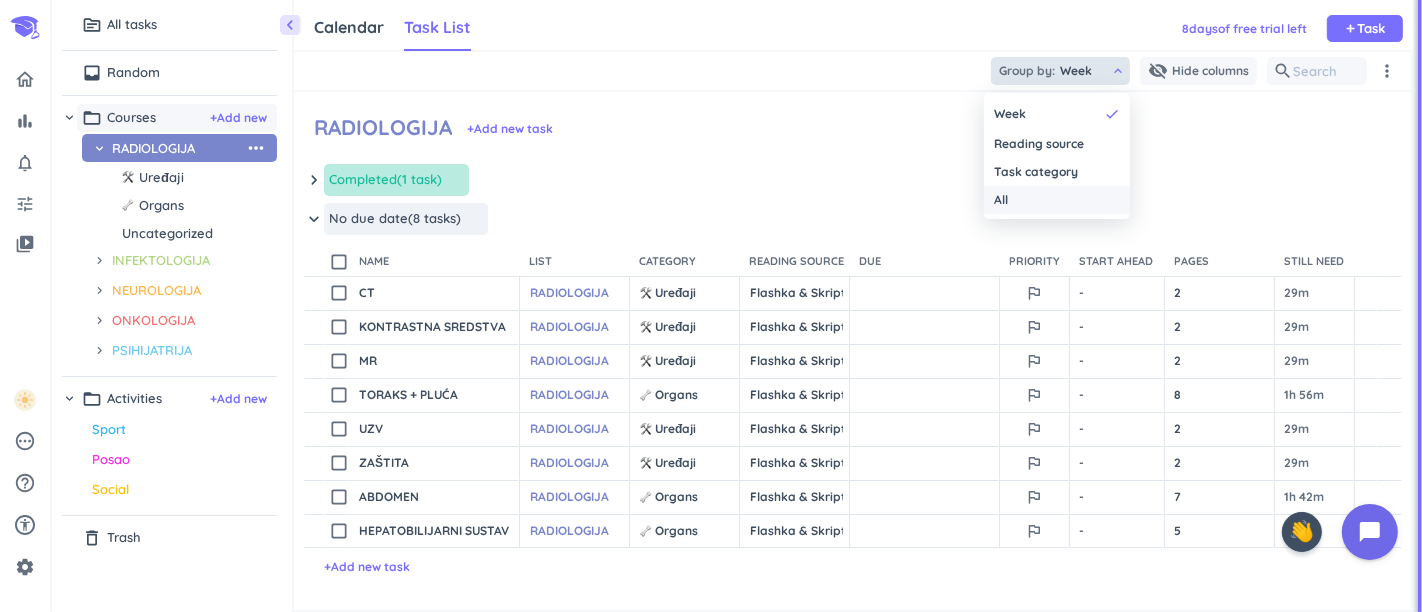 click on "All" at bounding box center [1057, 200] 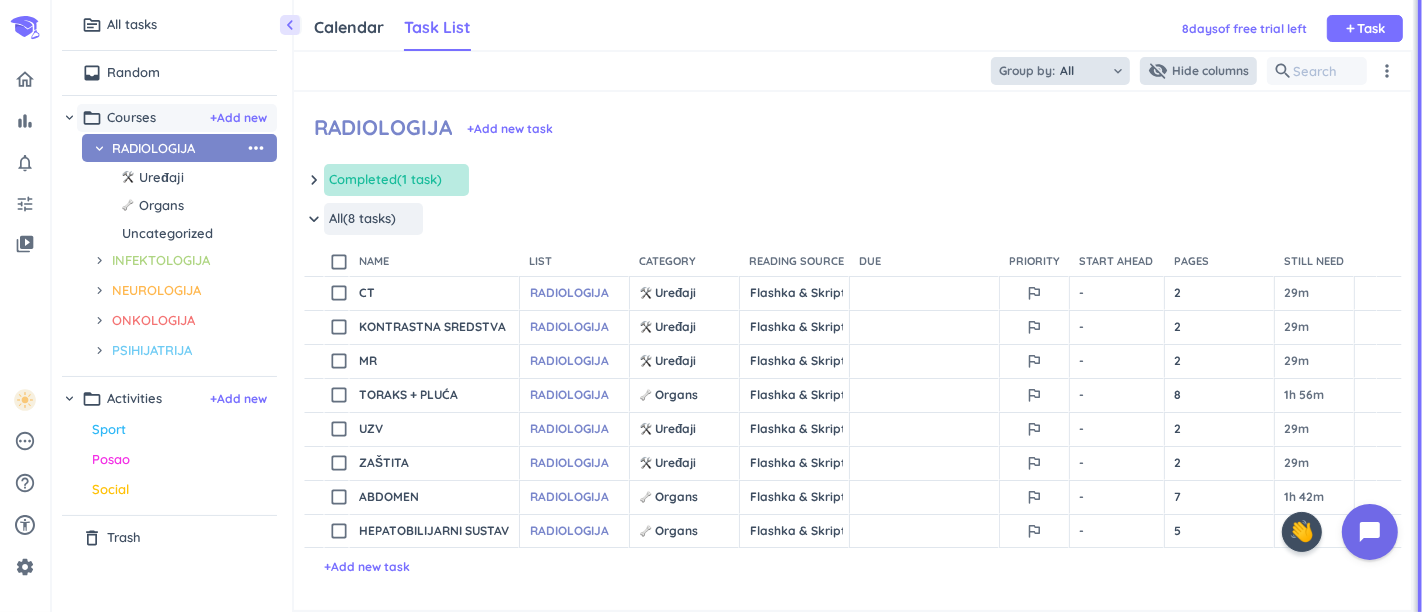 click on "Hide columns" at bounding box center (1210, 71) 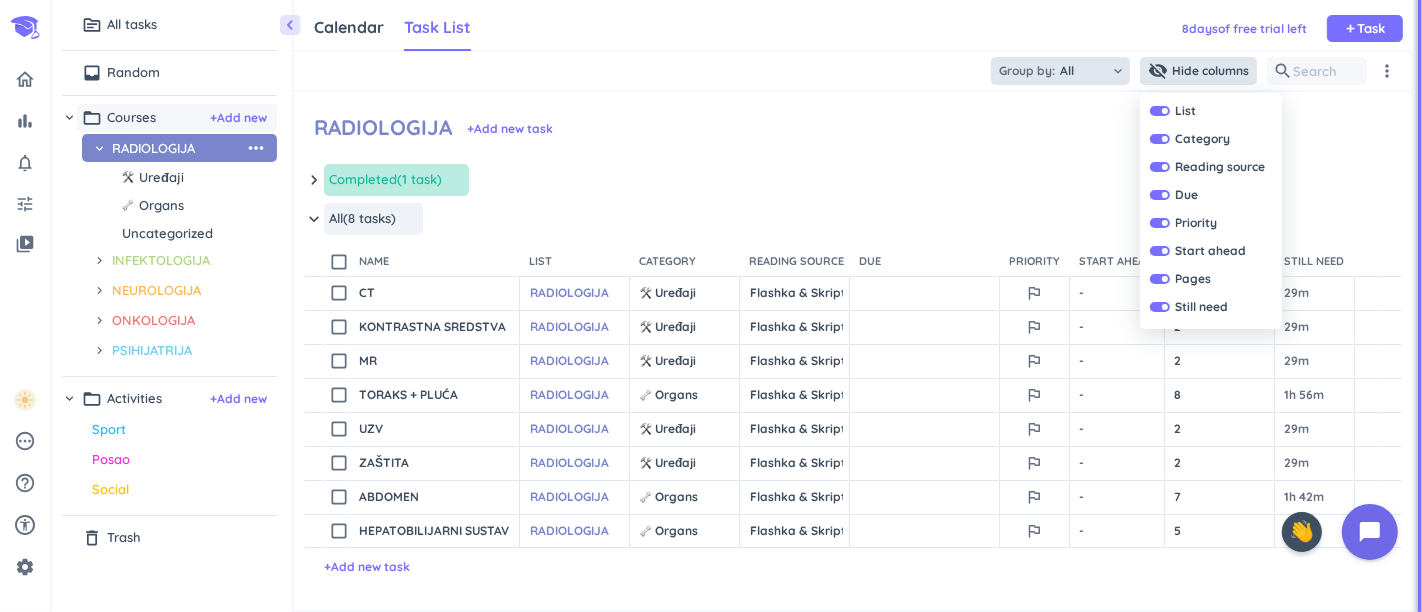 click at bounding box center [711, 306] 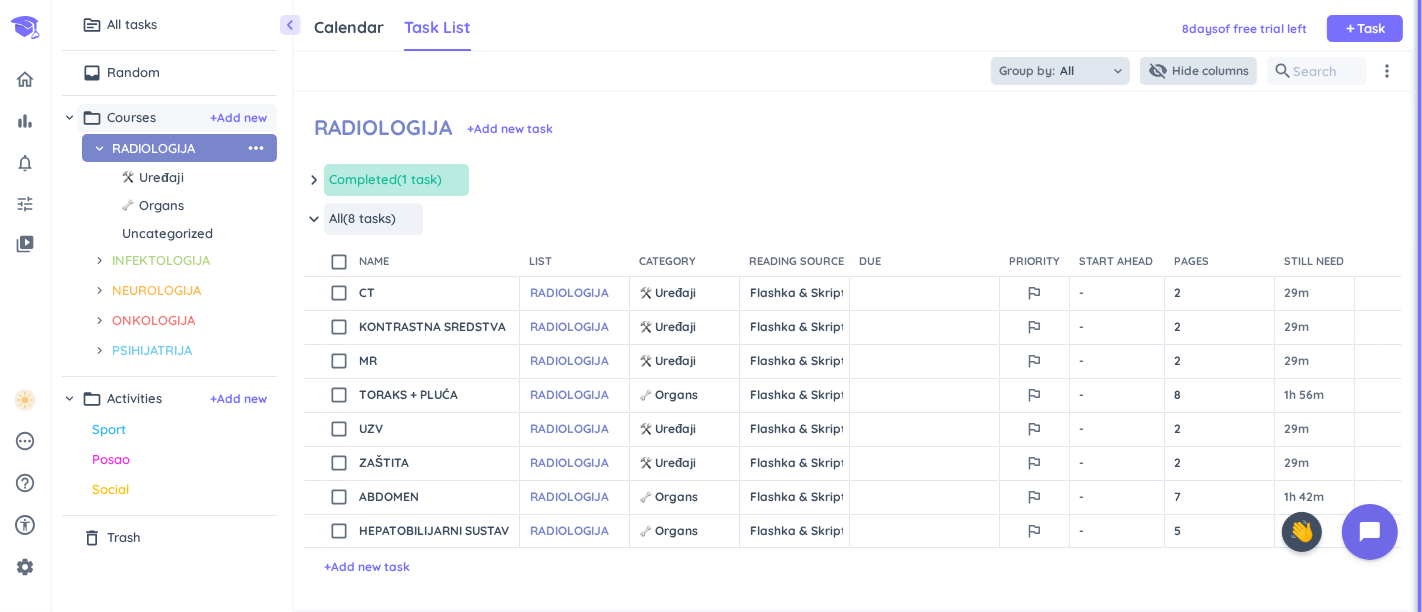 click on "Hide columns" at bounding box center [1210, 71] 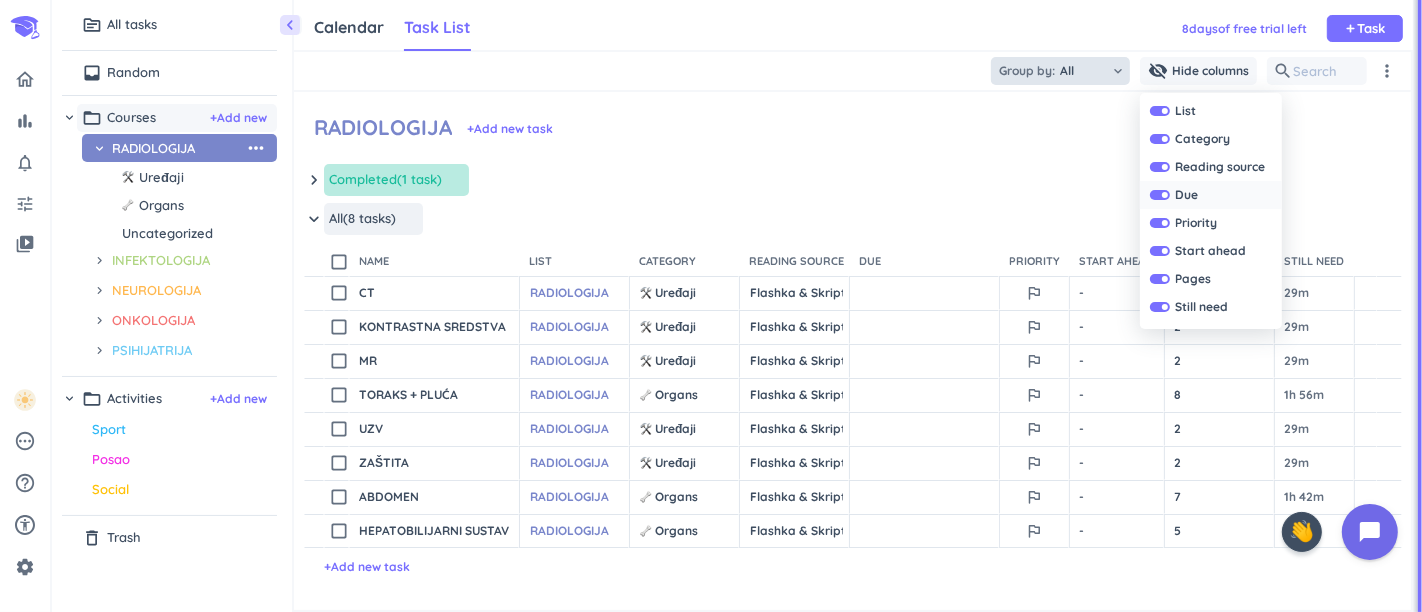 click at bounding box center (1160, 195) 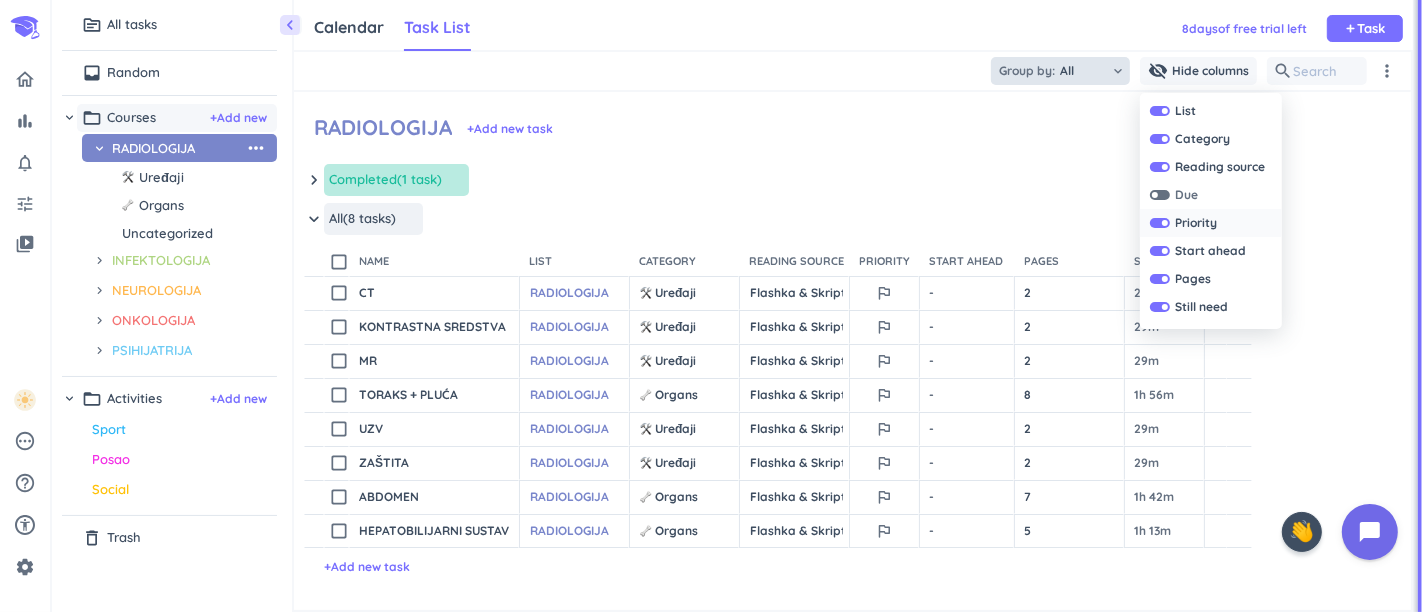 click at bounding box center (1160, 223) 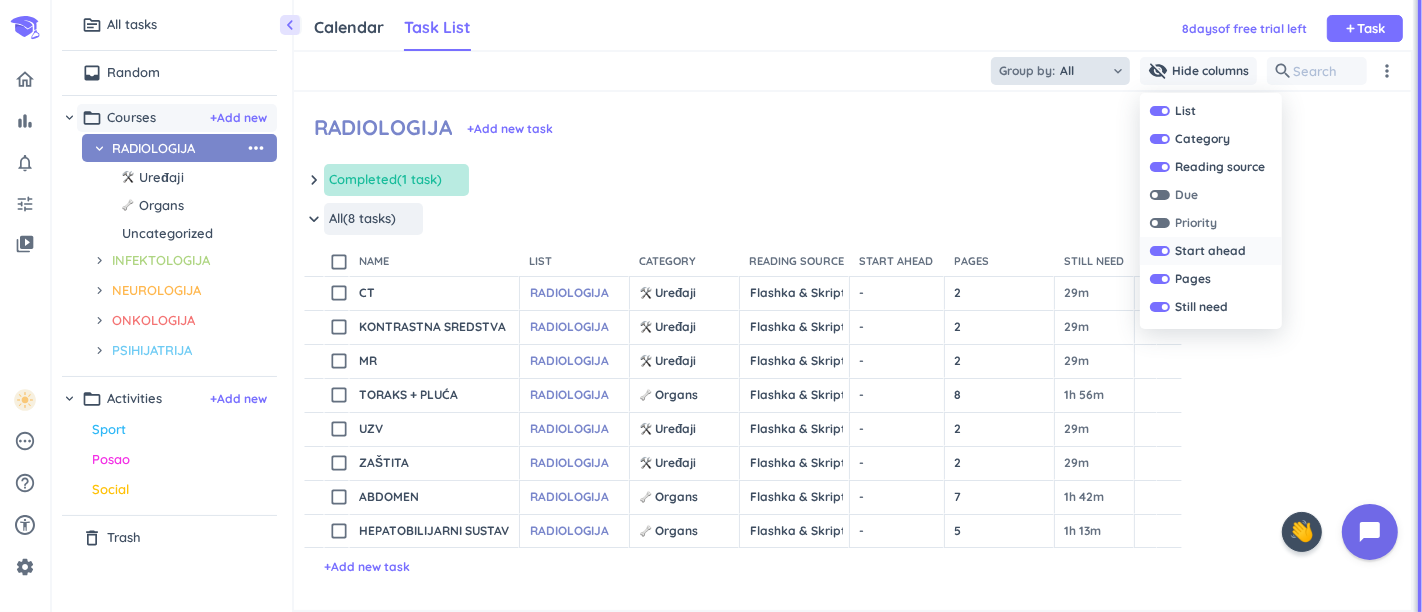 click at bounding box center (1160, 251) 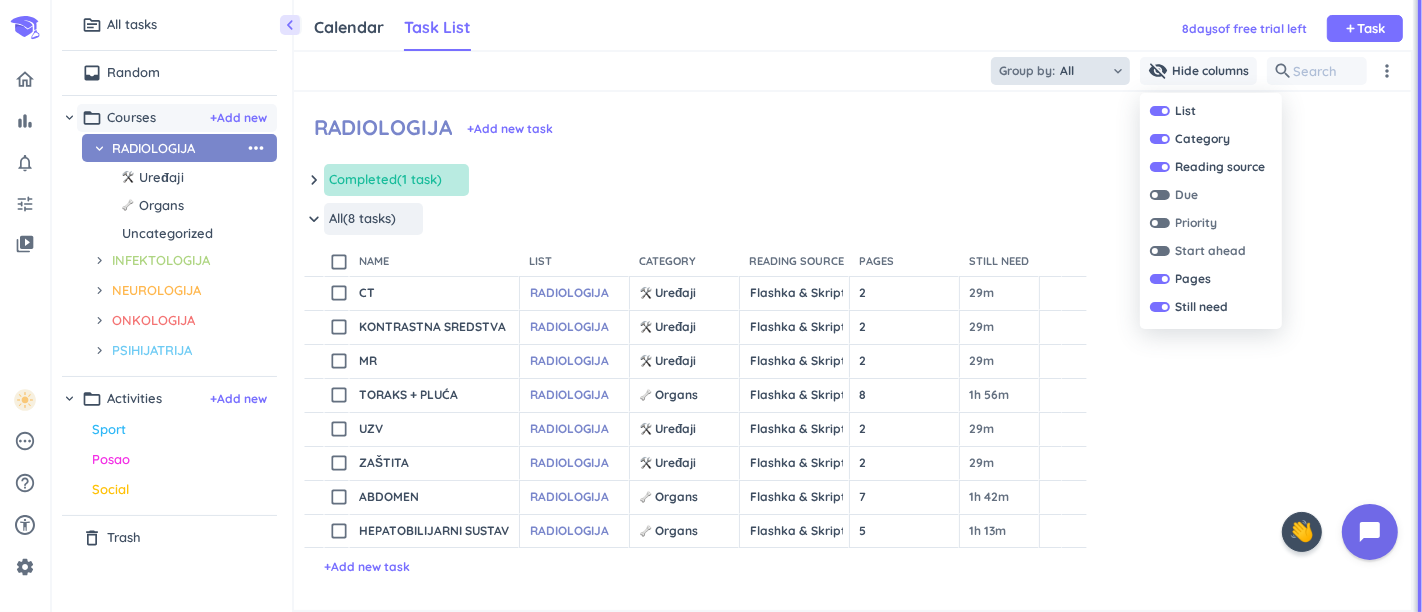 click at bounding box center (711, 306) 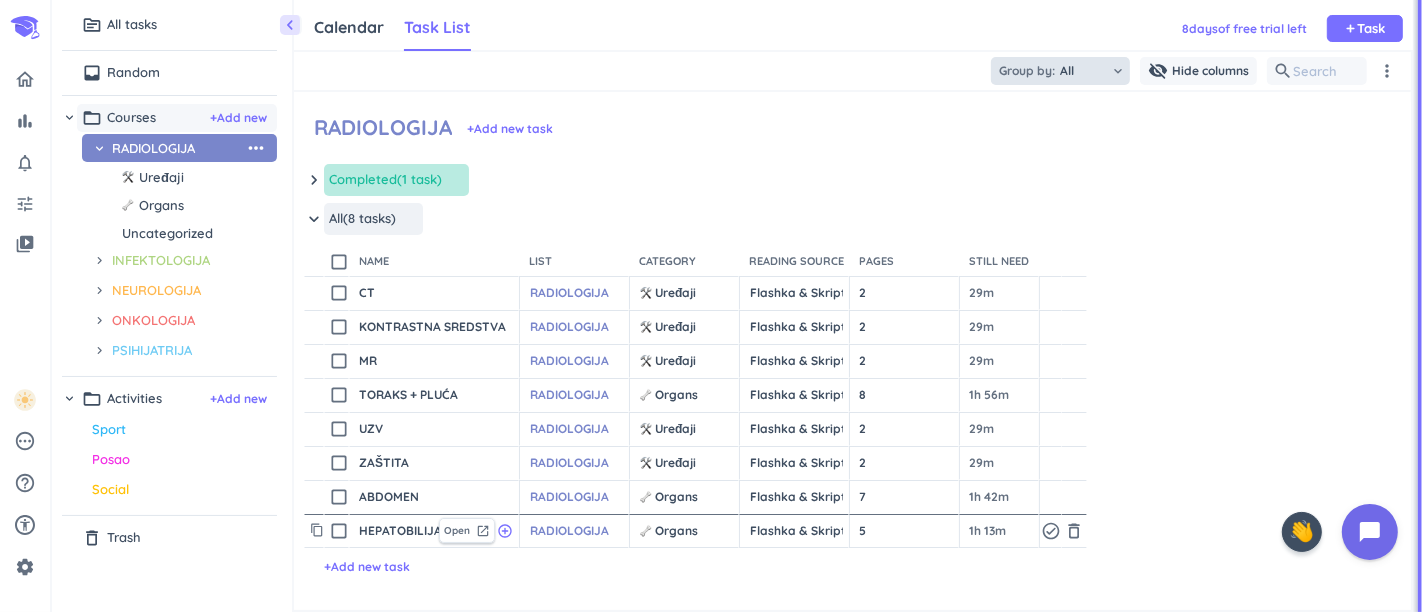 drag, startPoint x: 381, startPoint y: 561, endPoint x: 421, endPoint y: 541, distance: 44.72136 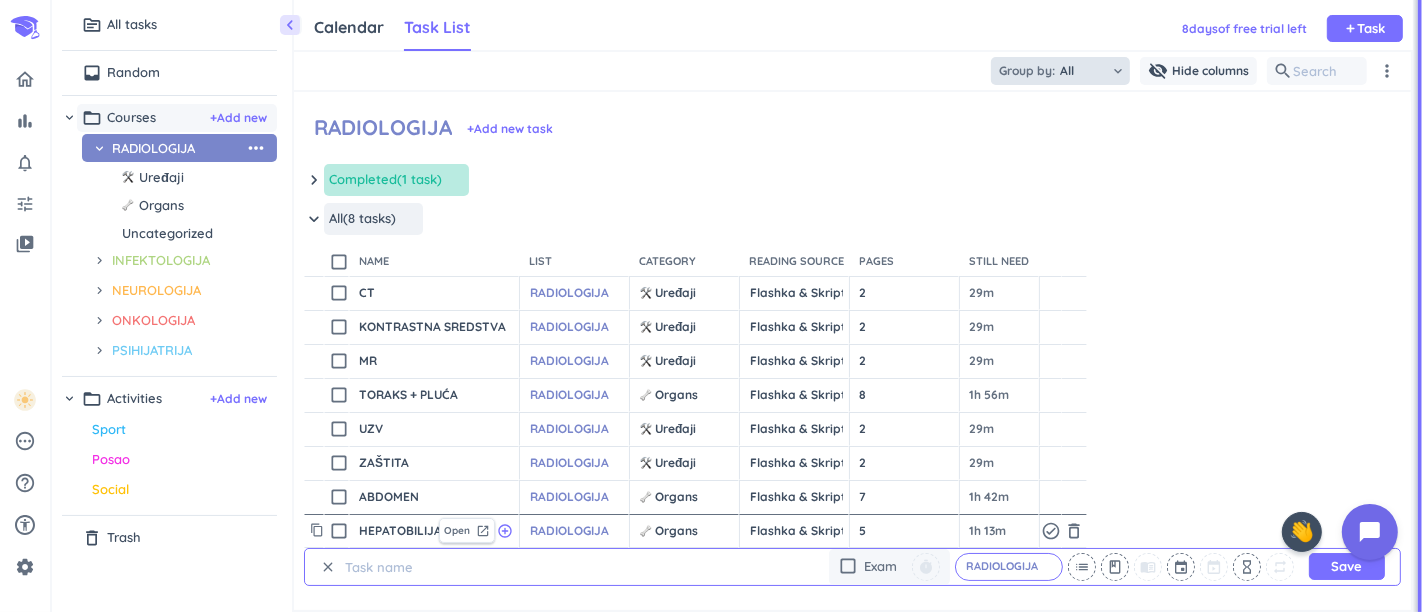 scroll, scrollTop: 0, scrollLeft: 0, axis: both 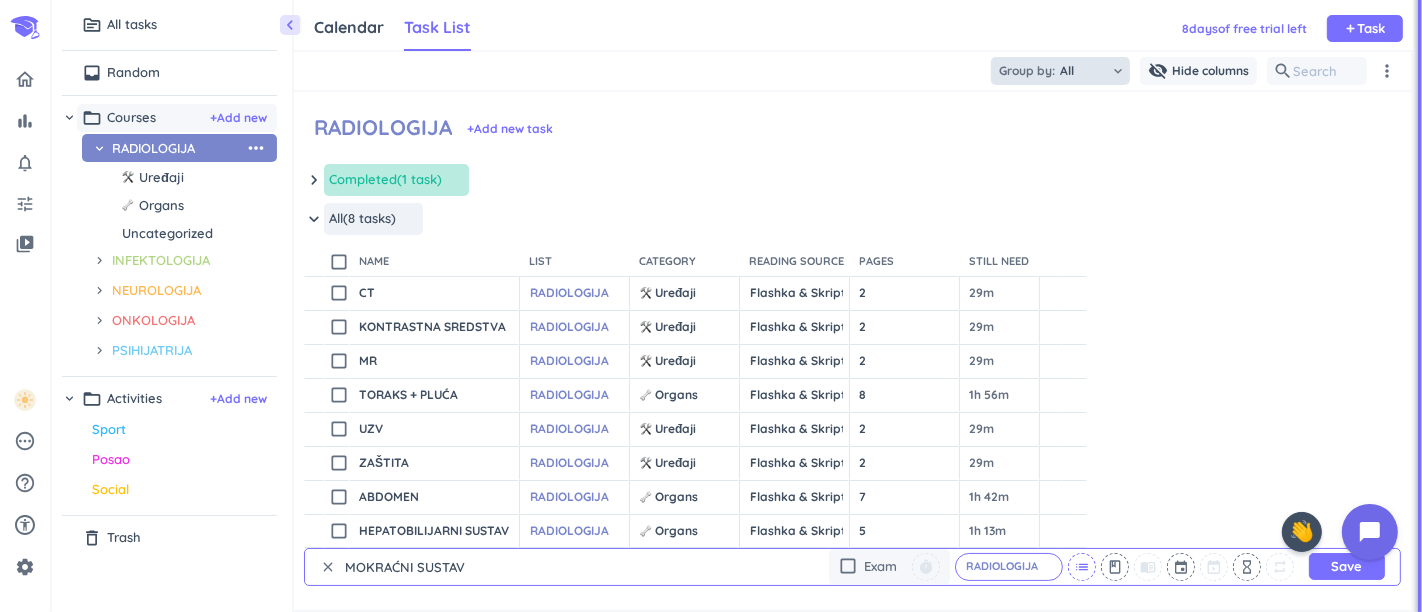 type on "MOKRAĆNI SUSTAV" 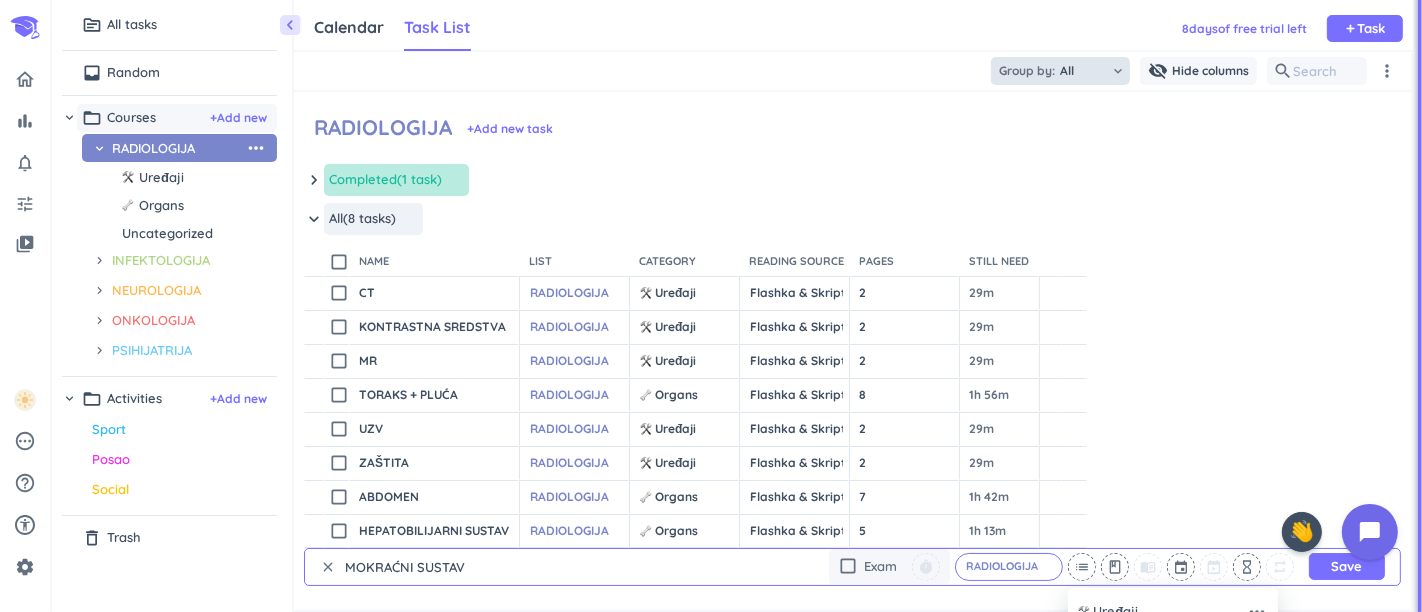 drag, startPoint x: 1405, startPoint y: 382, endPoint x: 1414, endPoint y: 492, distance: 110.36757 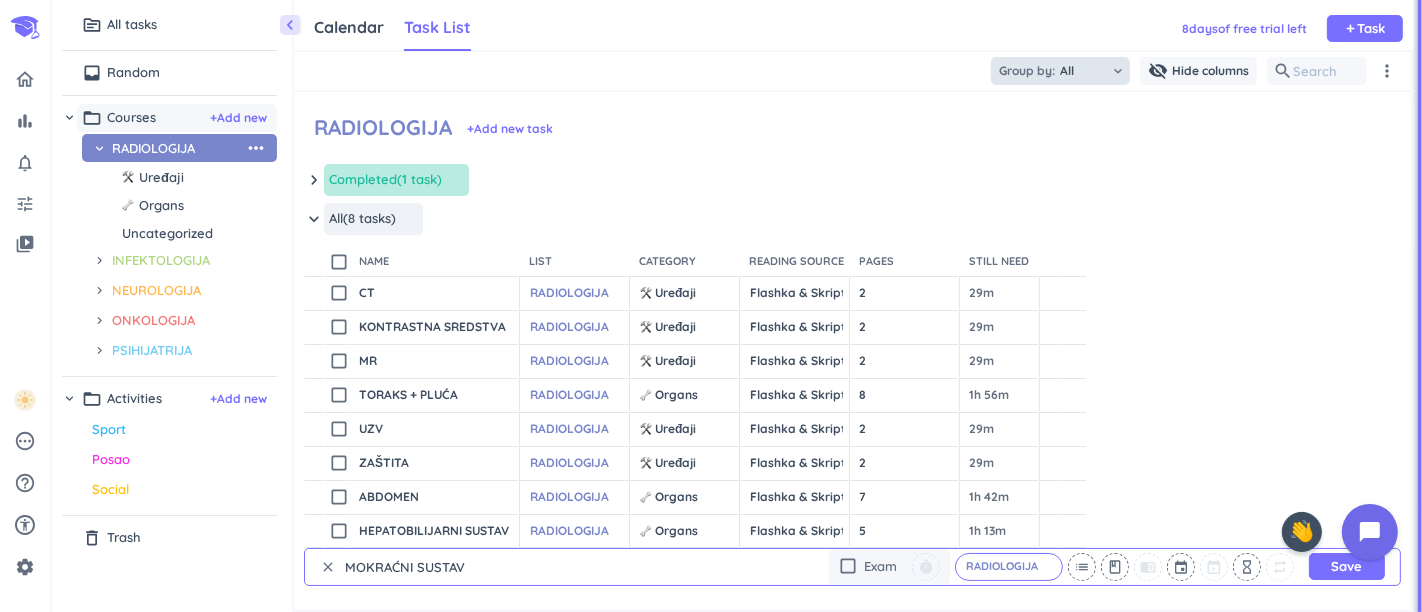 click on "content_copy check_box_outline_blank TORAKS + PLUĆA Open launch add_circle_outline RADIOLOGIJA cancel keyboard_arrow_down Organs cancel keyboard_arrow_down Flashka & Skripta  (14m 30s) cancel keyboard_arrow_down 8 1h 56m check_circle_outline delete_outline" at bounding box center [852, 395] 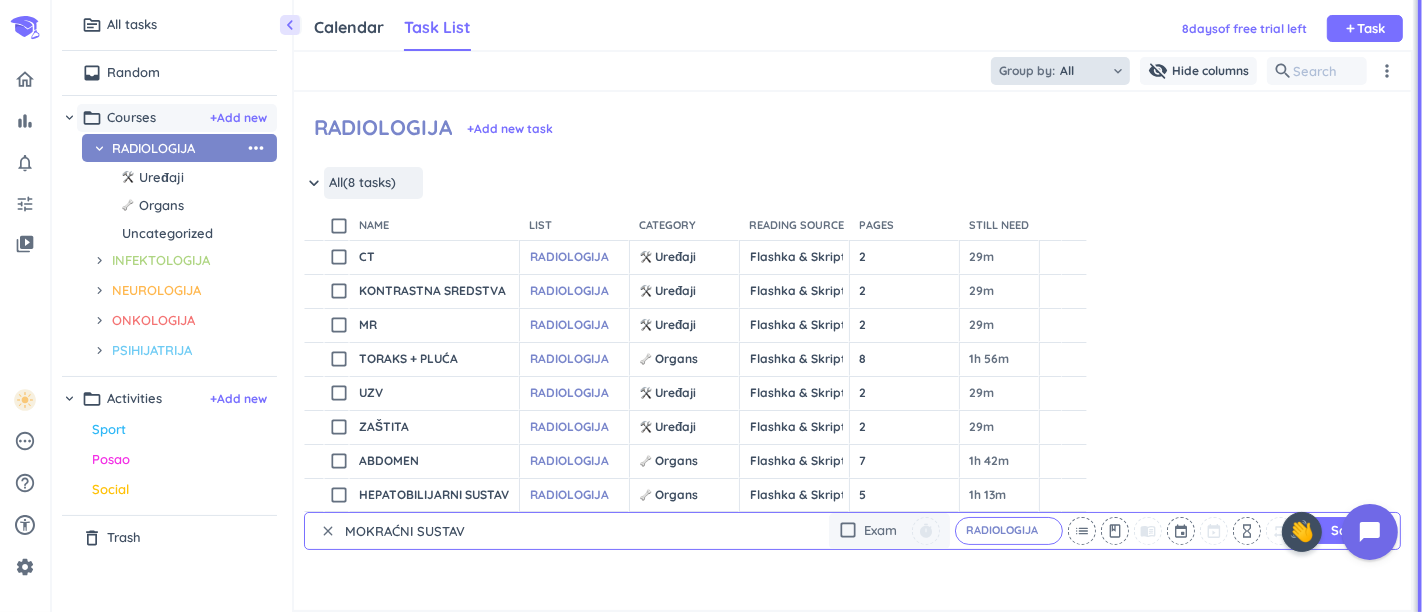 scroll, scrollTop: 114, scrollLeft: 0, axis: vertical 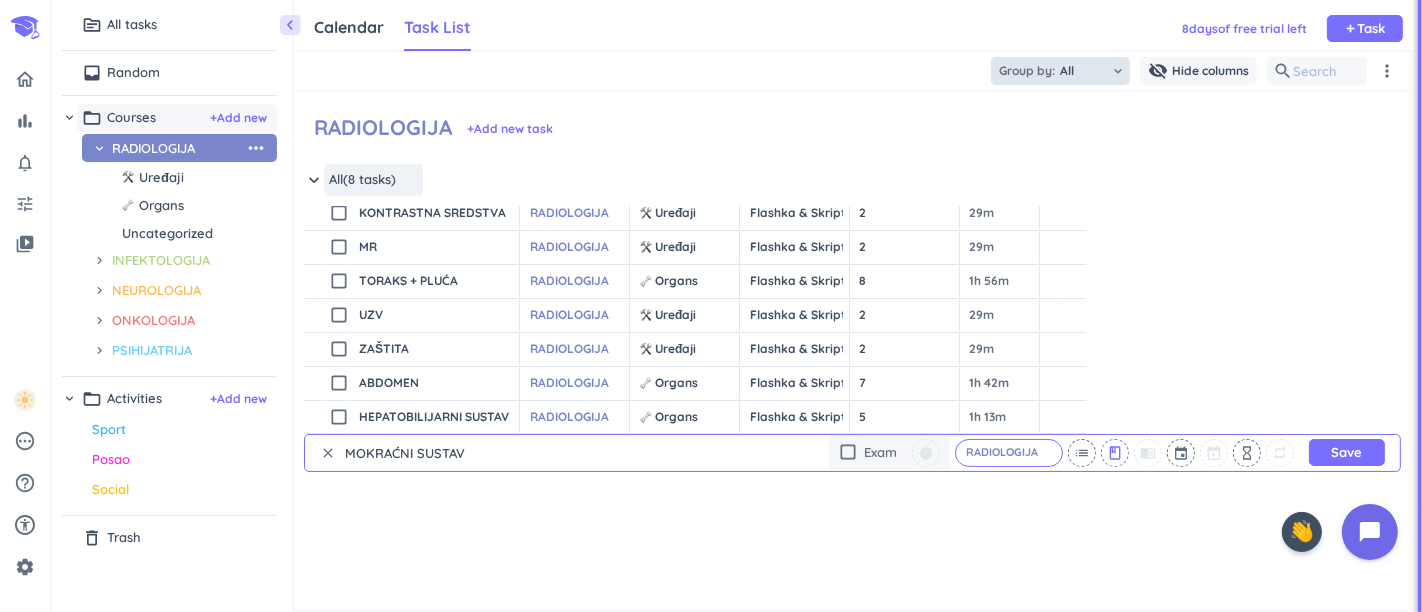 click on "class" at bounding box center [1115, 453] 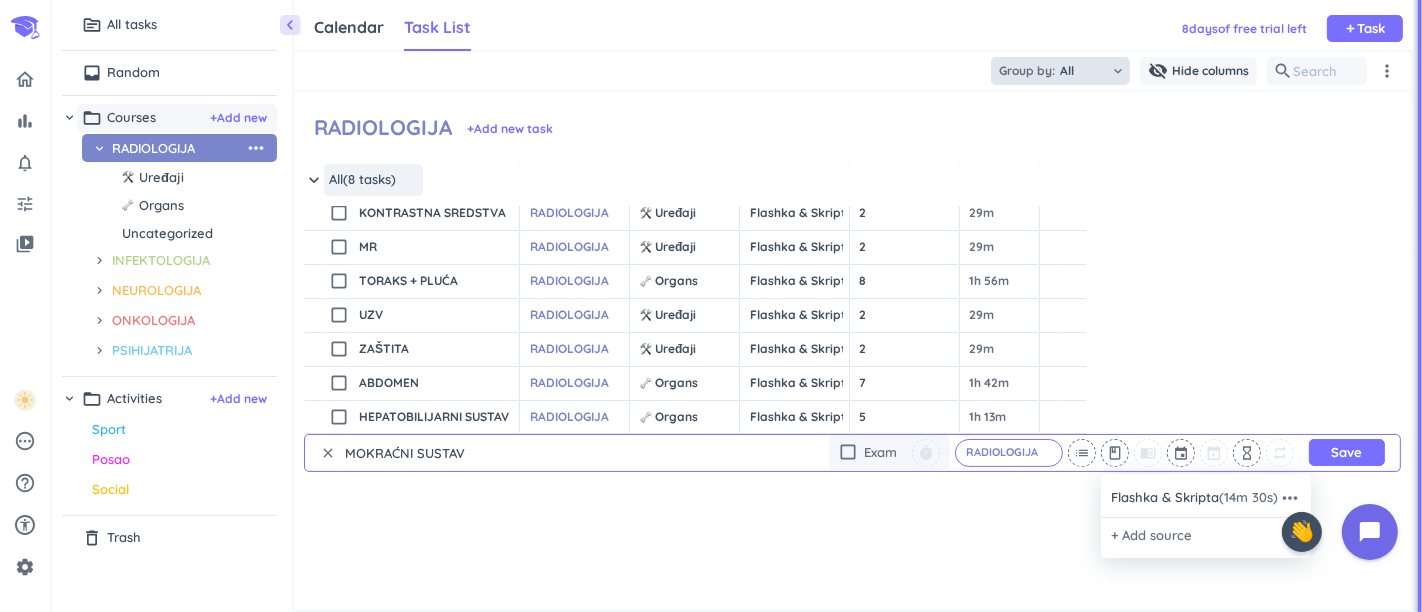 click at bounding box center [711, 306] 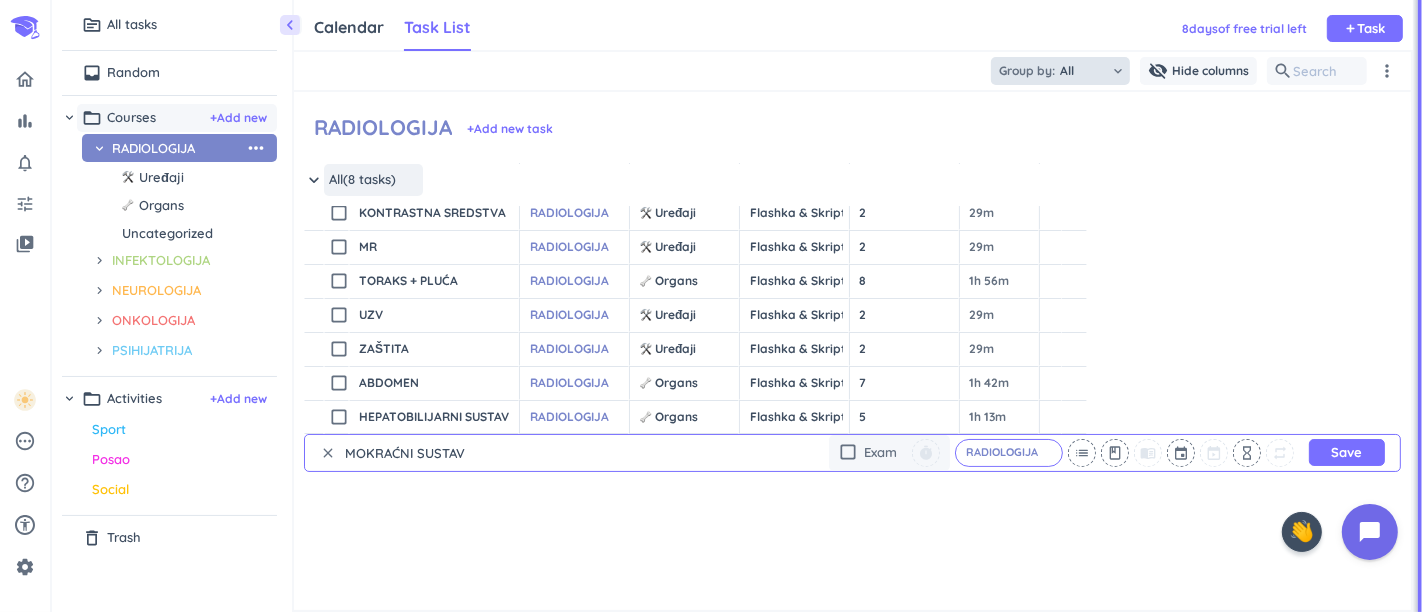 click on "list" at bounding box center [1082, 453] 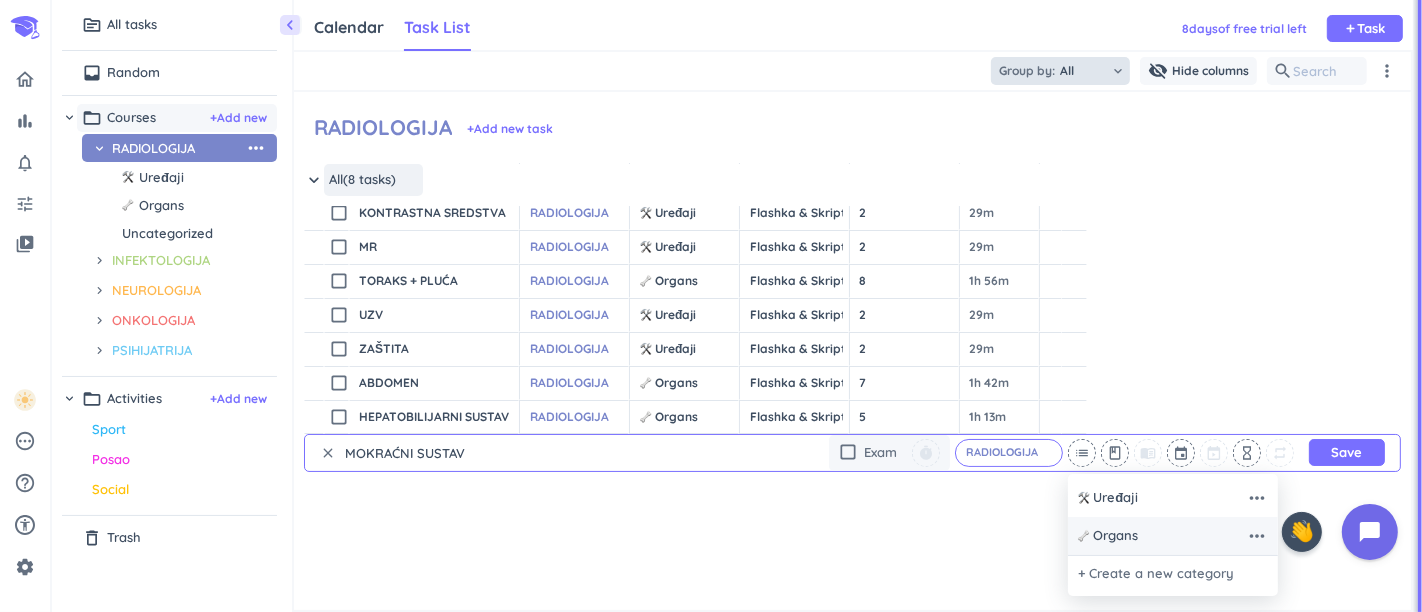 click on "Organs" at bounding box center [1115, 536] 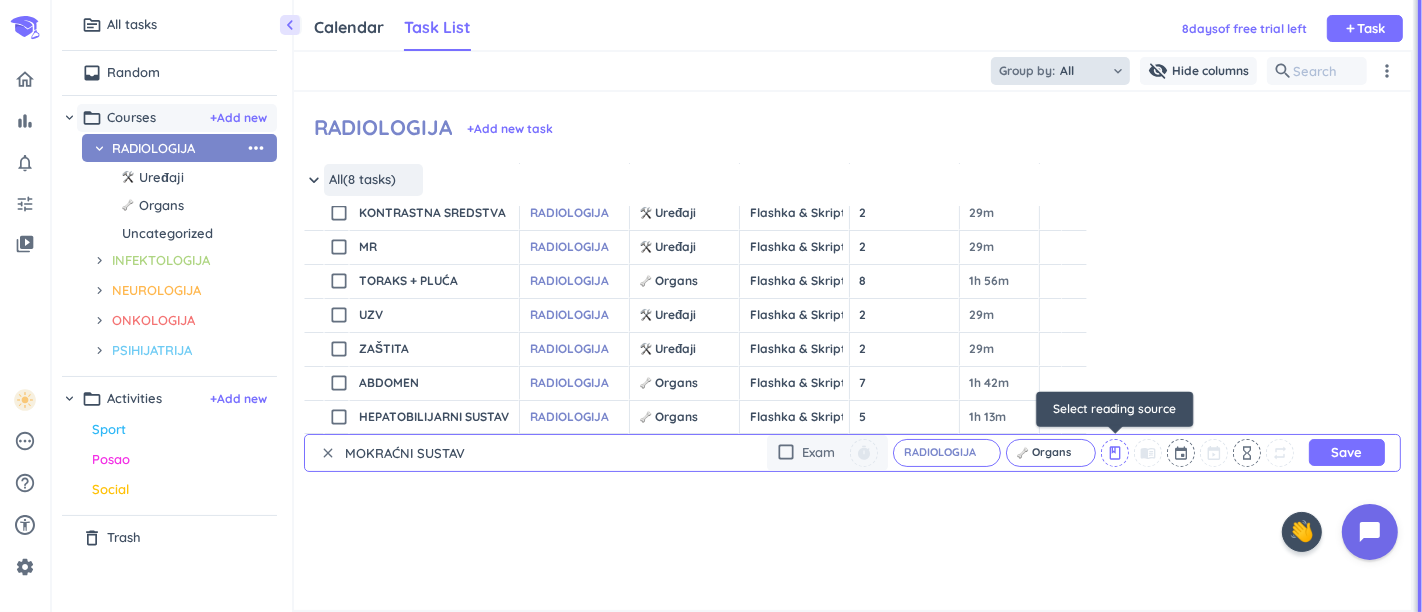click on "class" at bounding box center [1115, 453] 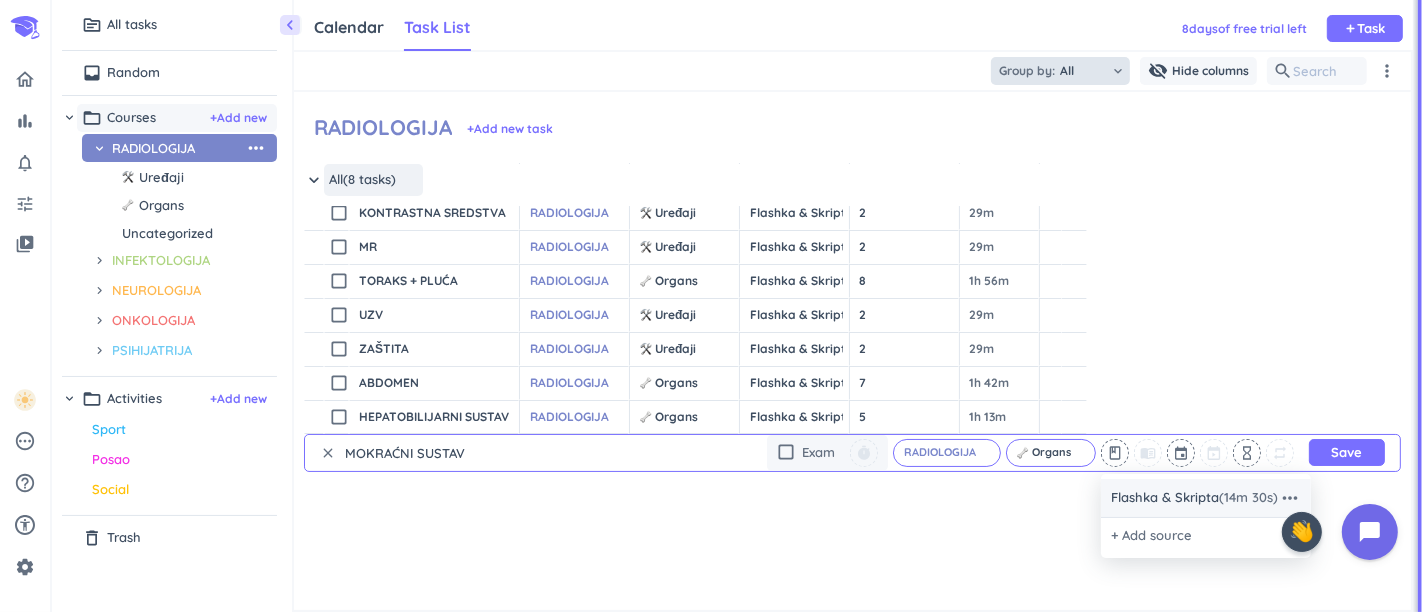 click on "Flashka & Skripta  (14m 30s)" at bounding box center [1194, 498] 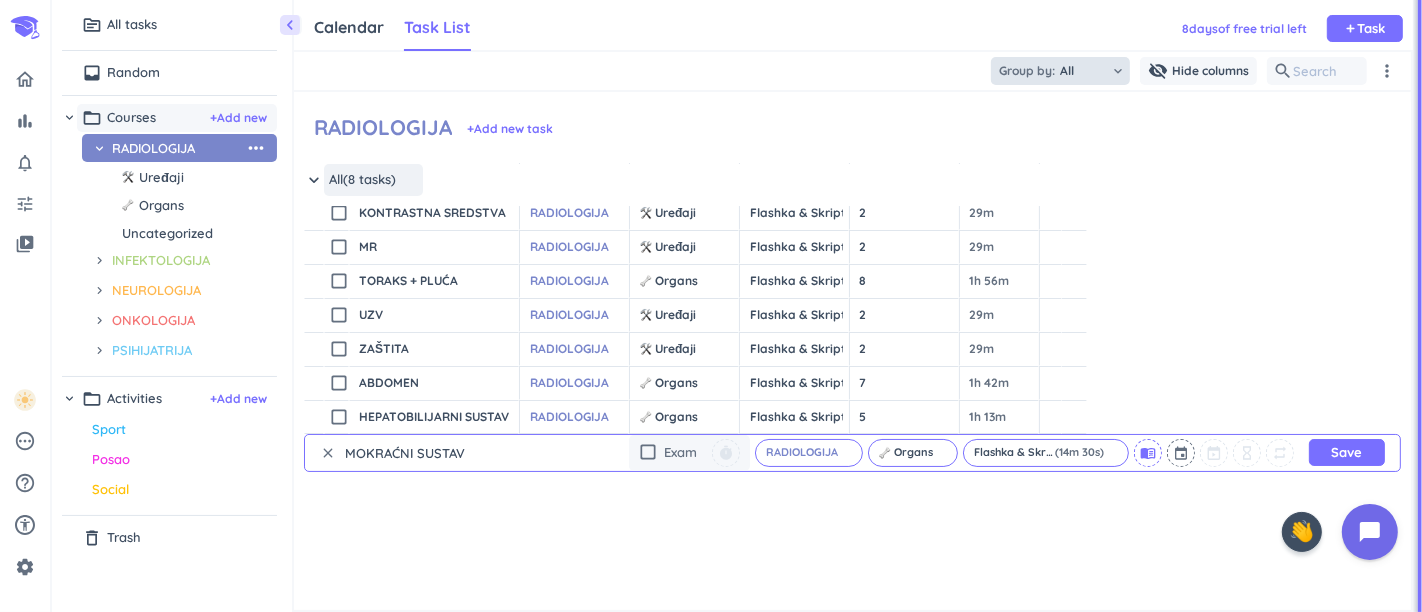 click on "menu_book" at bounding box center [1148, 453] 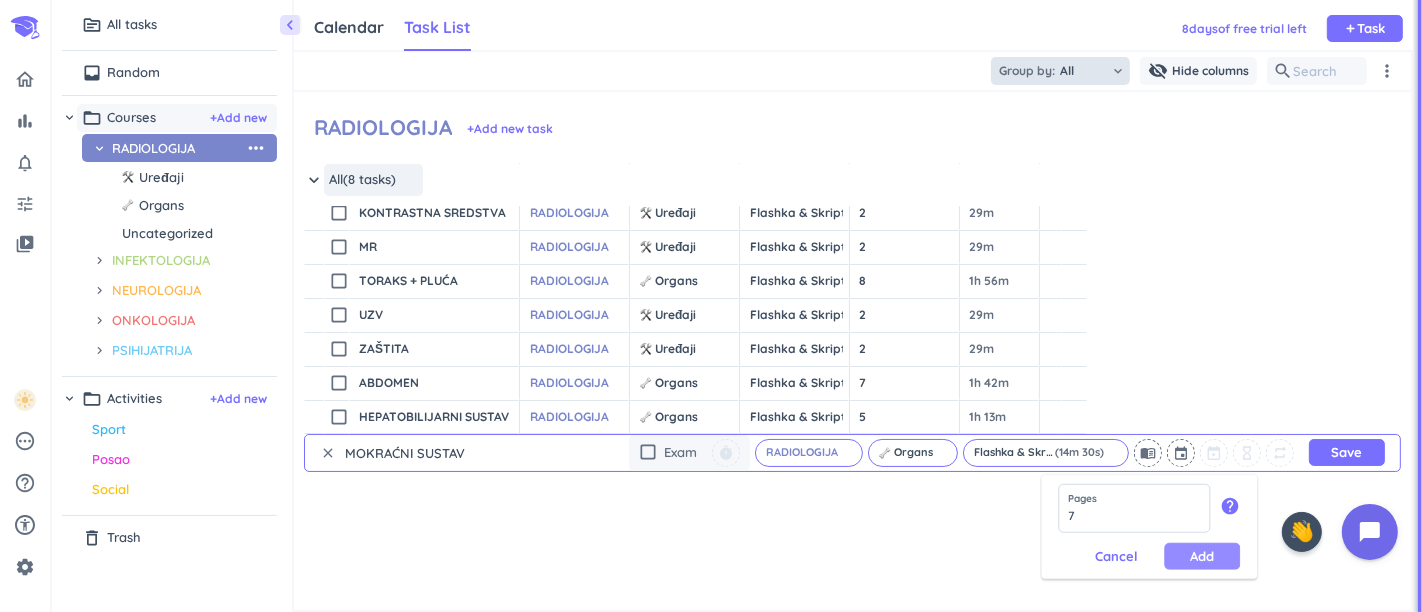 type on "7" 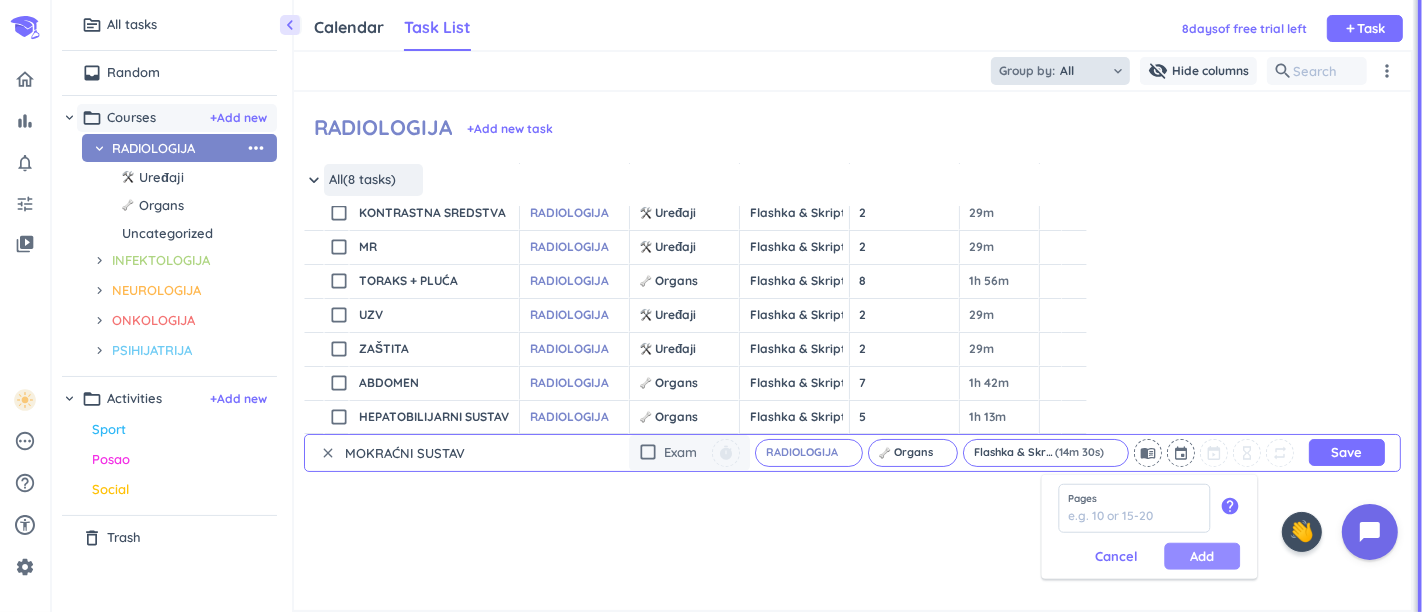 click on "Add" at bounding box center (1202, 556) 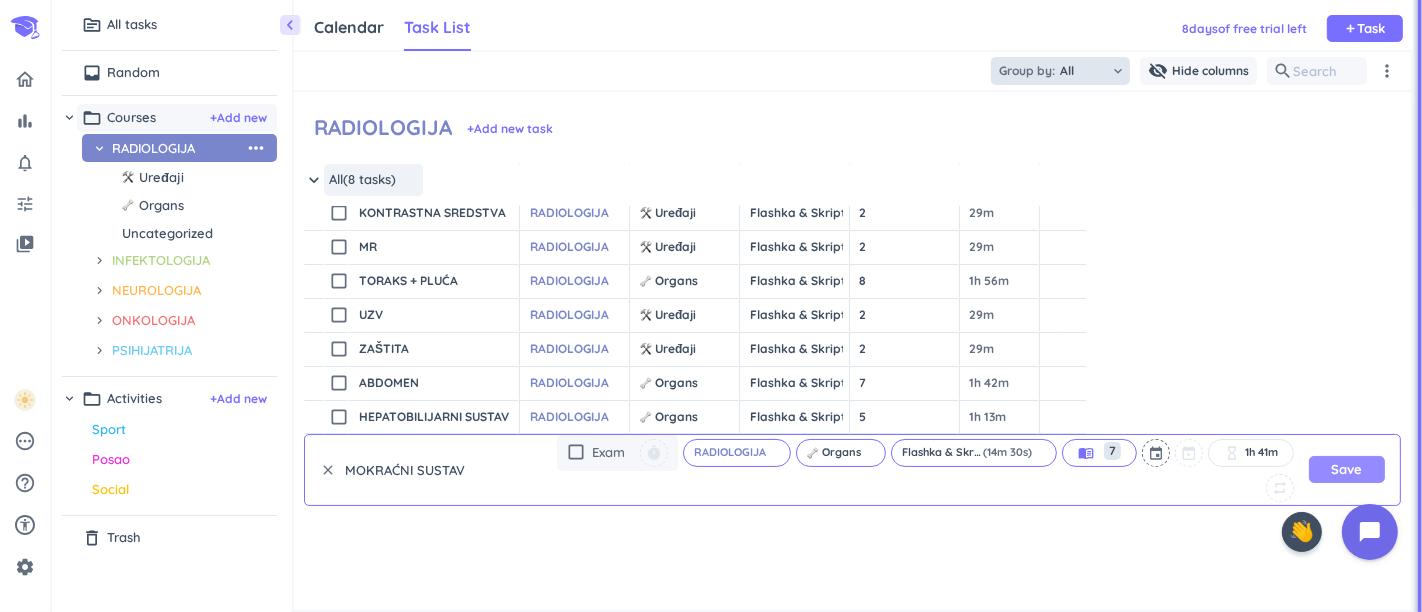 click on "Save" at bounding box center [1347, 469] 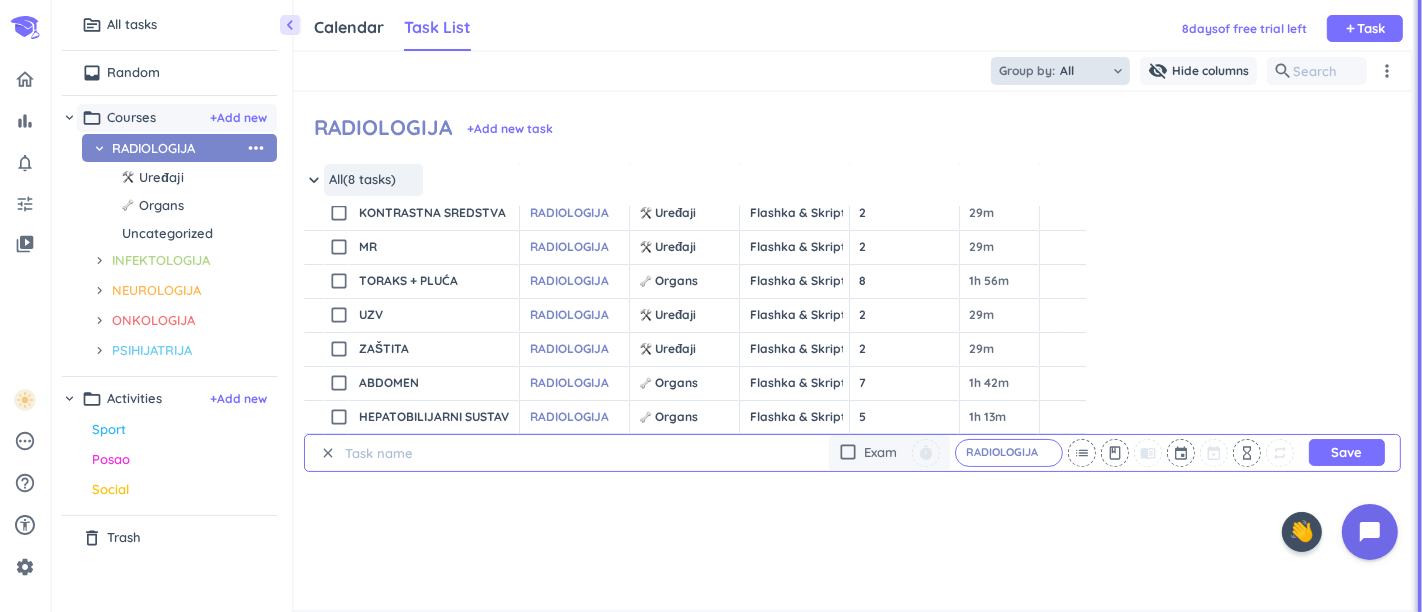 scroll, scrollTop: 0, scrollLeft: 0, axis: both 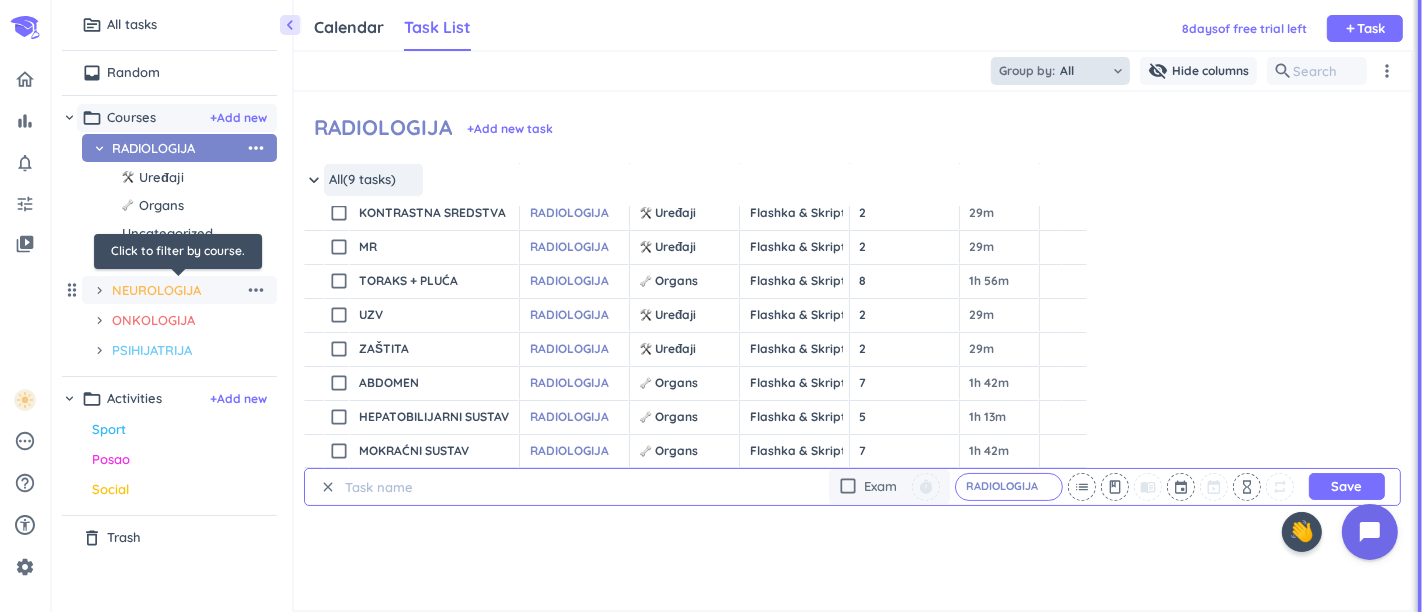 click on "NEUROLOGIJA" at bounding box center [178, 290] 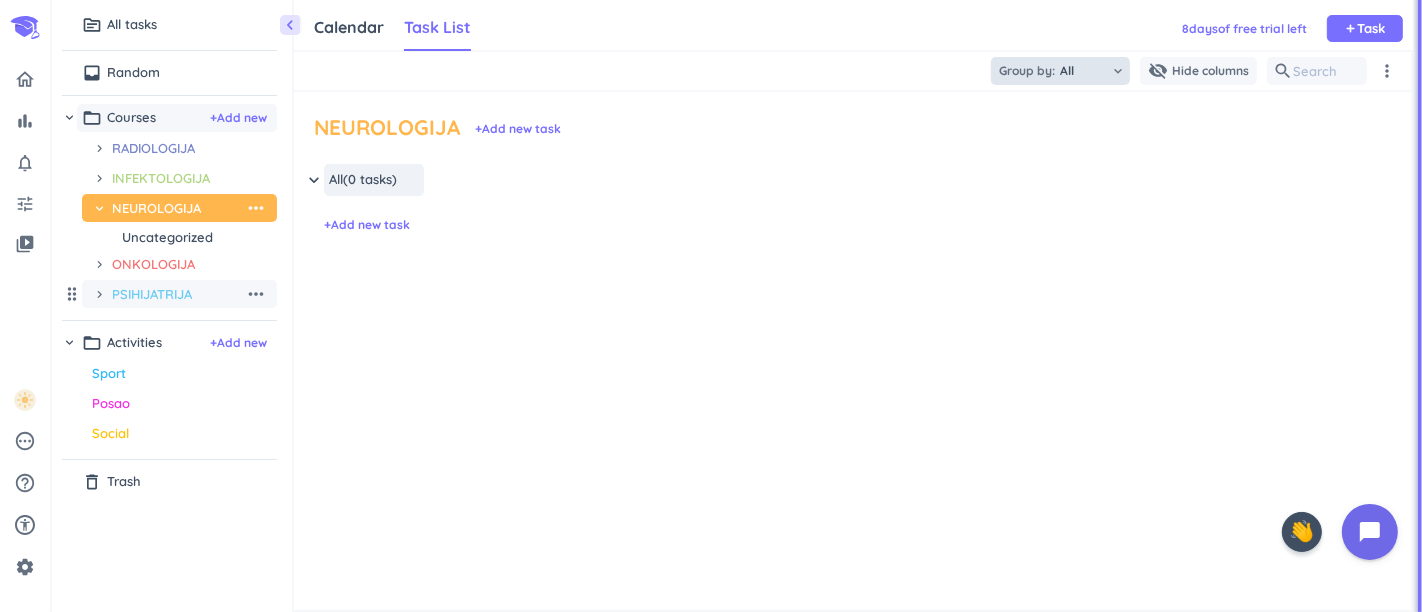scroll, scrollTop: 8, scrollLeft: 8, axis: both 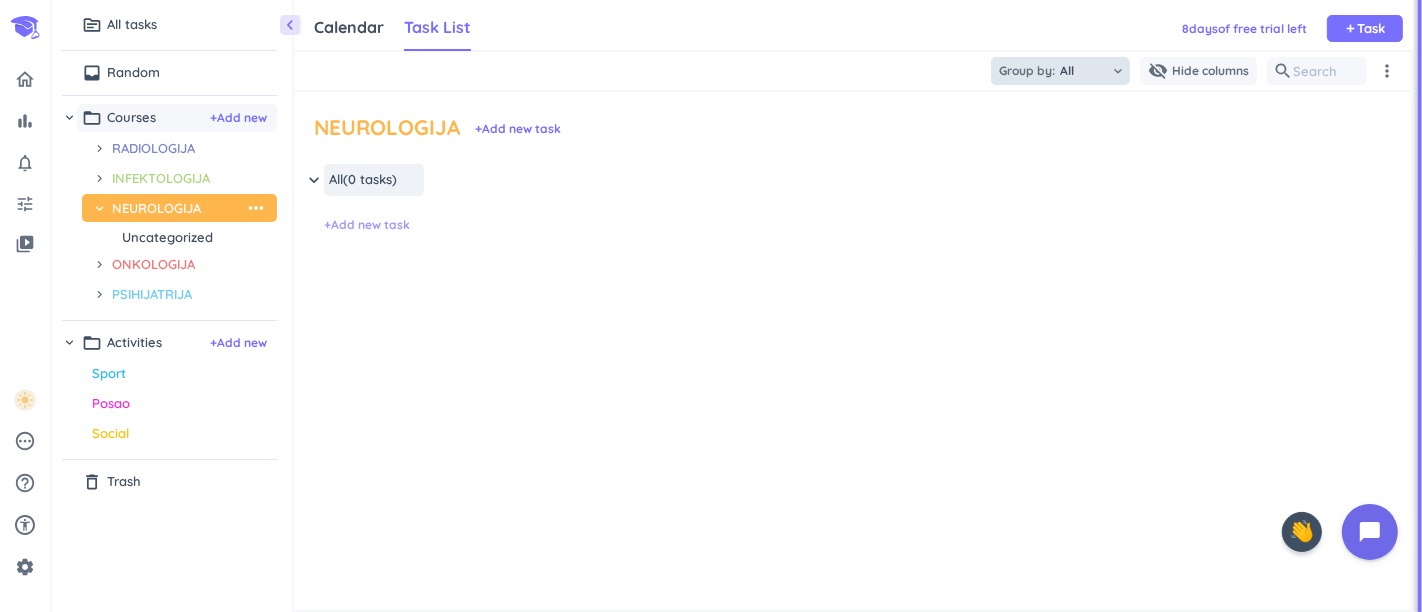 click on "+  Add new task" at bounding box center (367, 225) 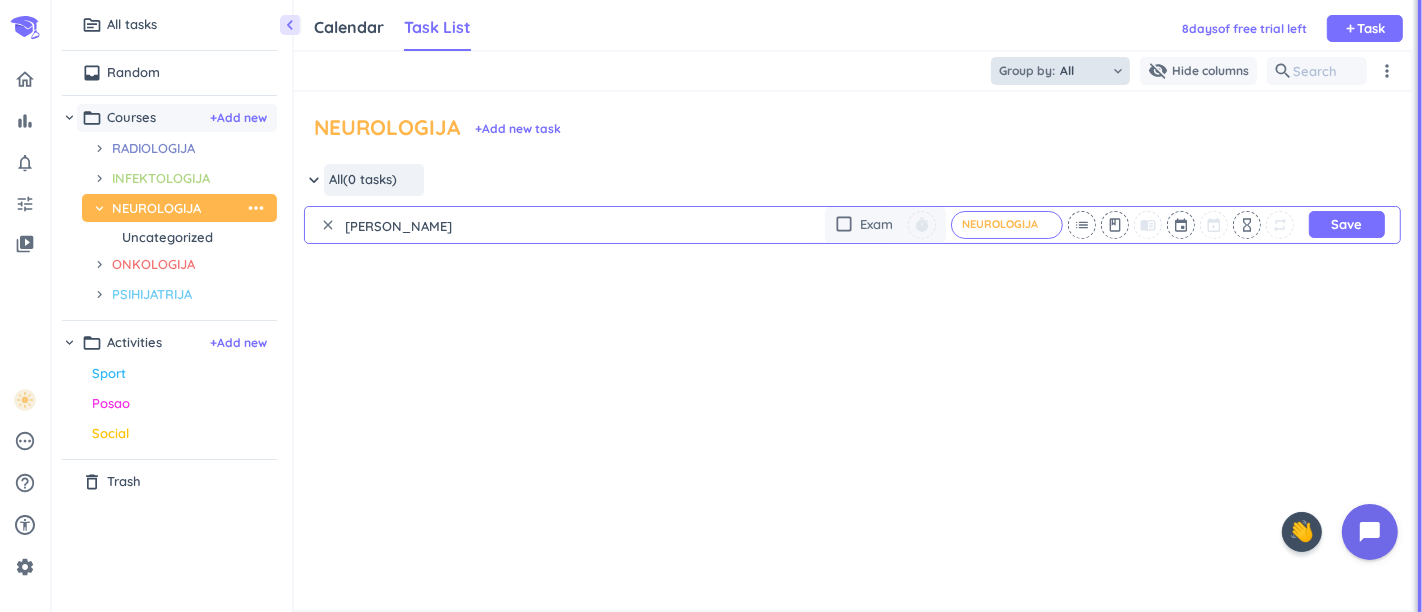 scroll, scrollTop: 0, scrollLeft: 0, axis: both 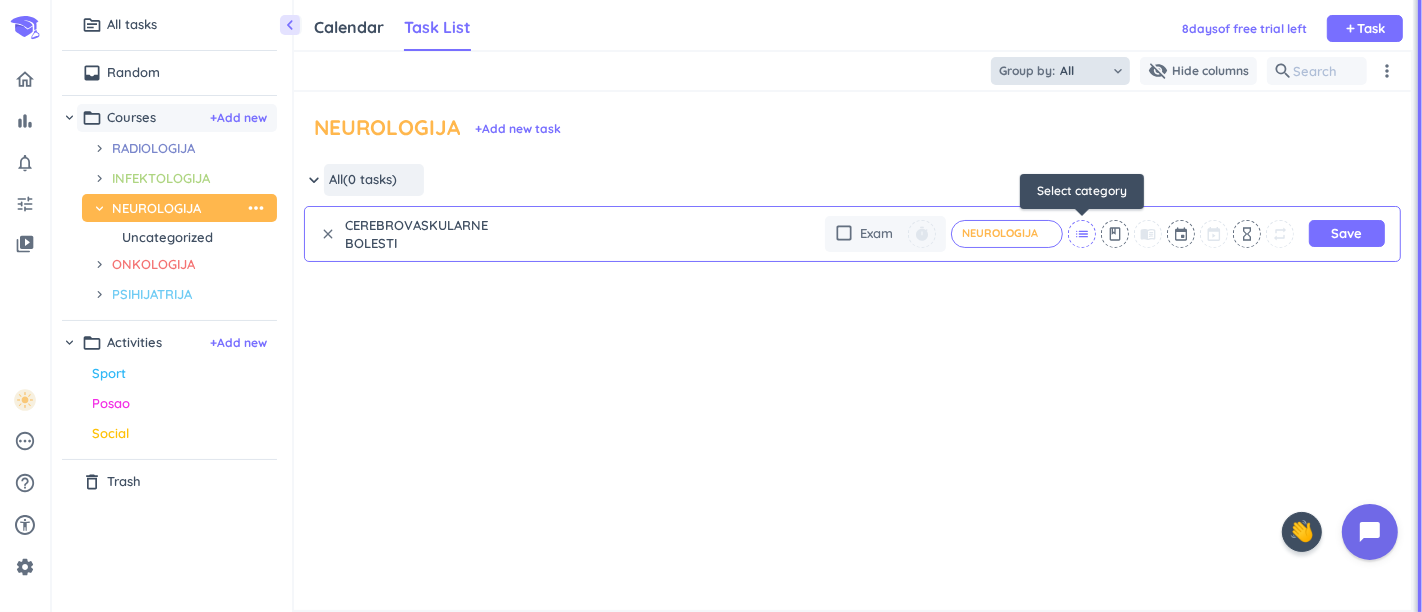 type on "CEREBROVASKULARNE BOLESTI" 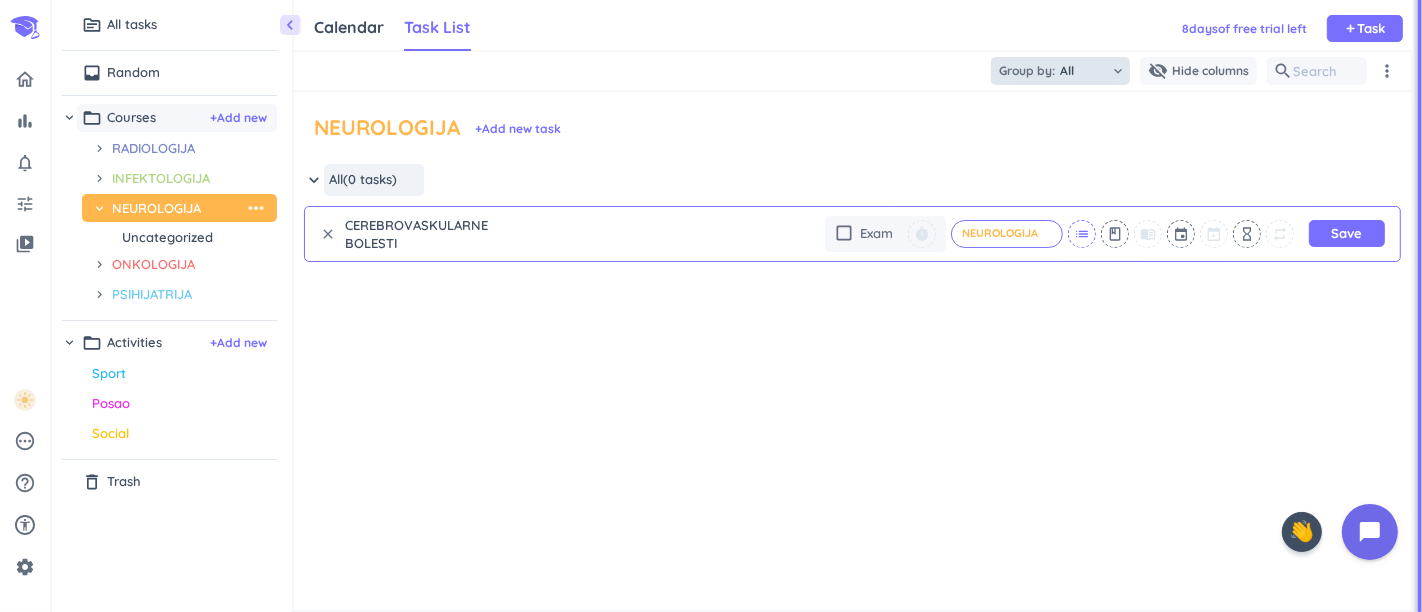 click on "list" at bounding box center (1082, 234) 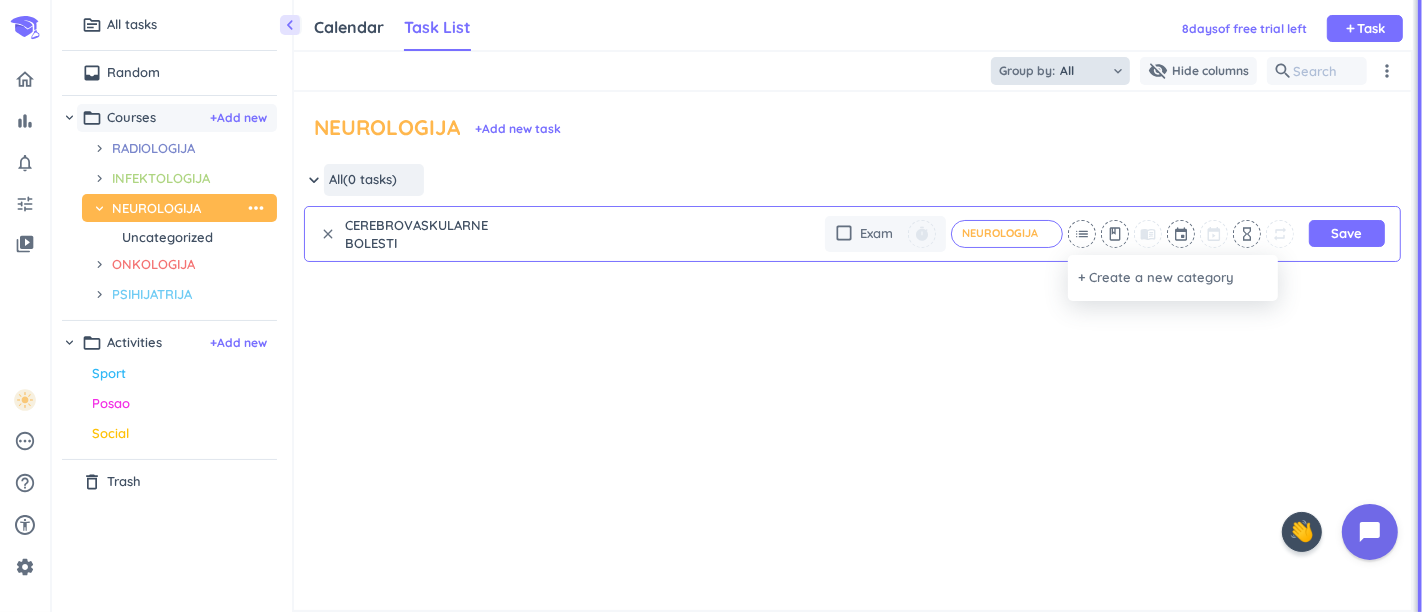 click at bounding box center (711, 306) 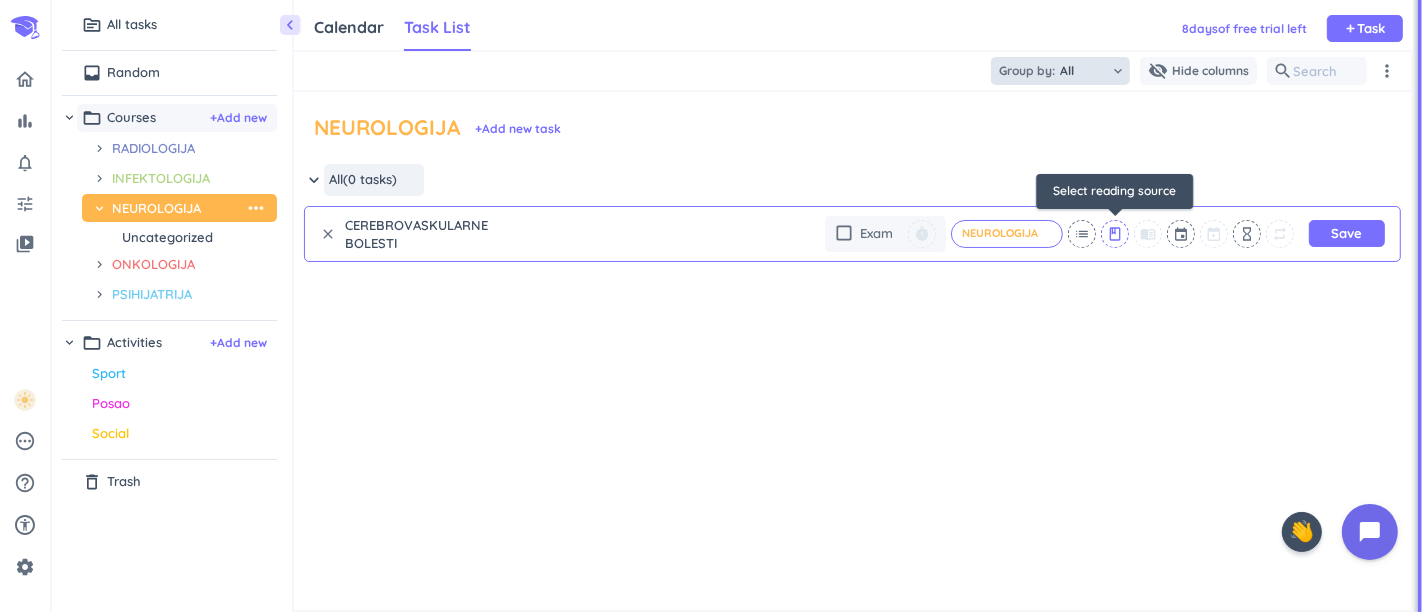 click on "class" at bounding box center (1115, 234) 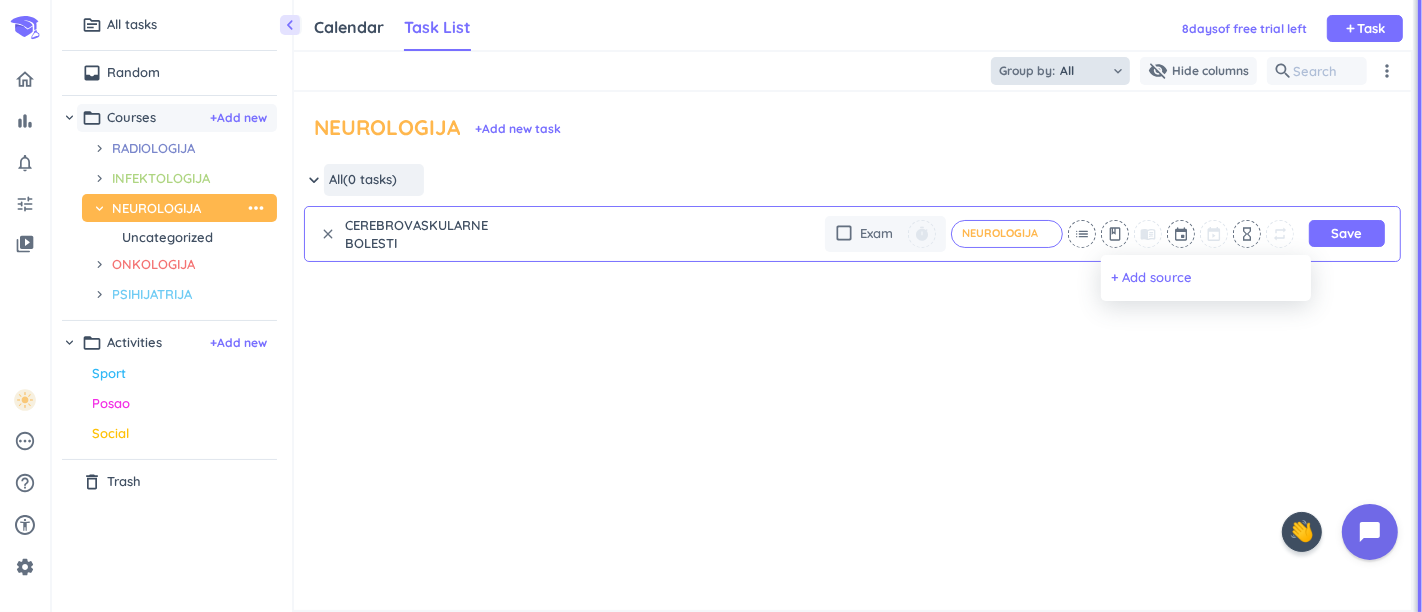 click on "+ Add source" at bounding box center (1151, 278) 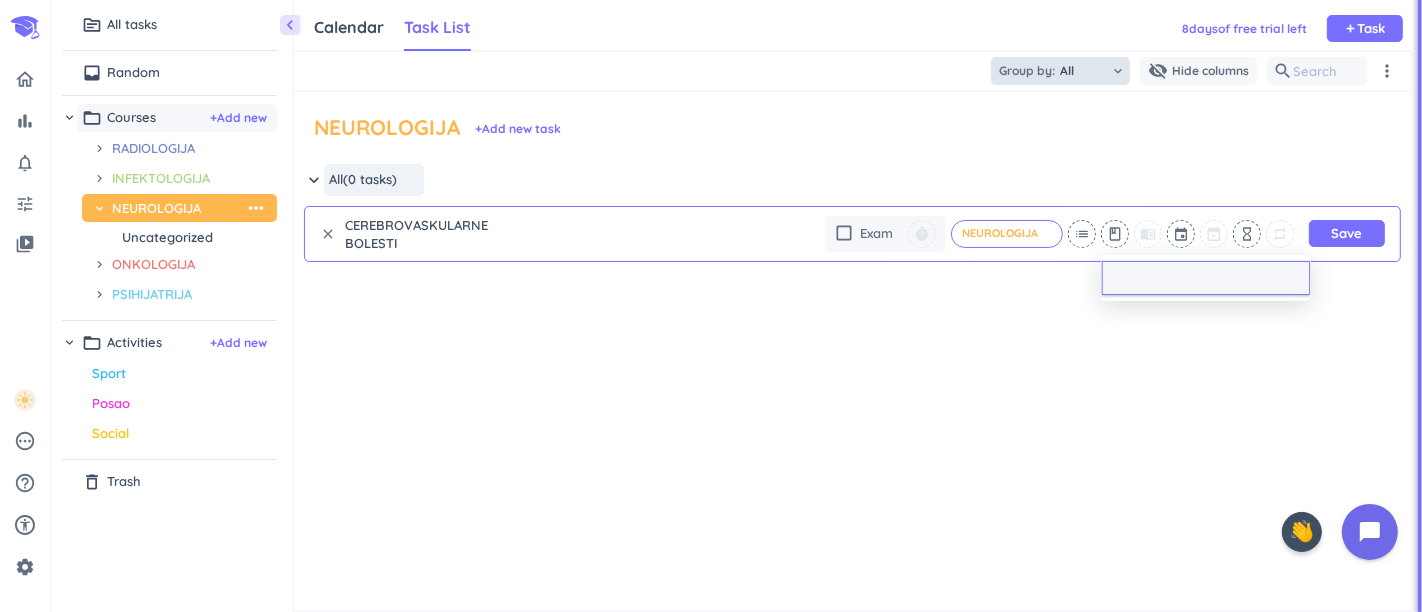 type on "k" 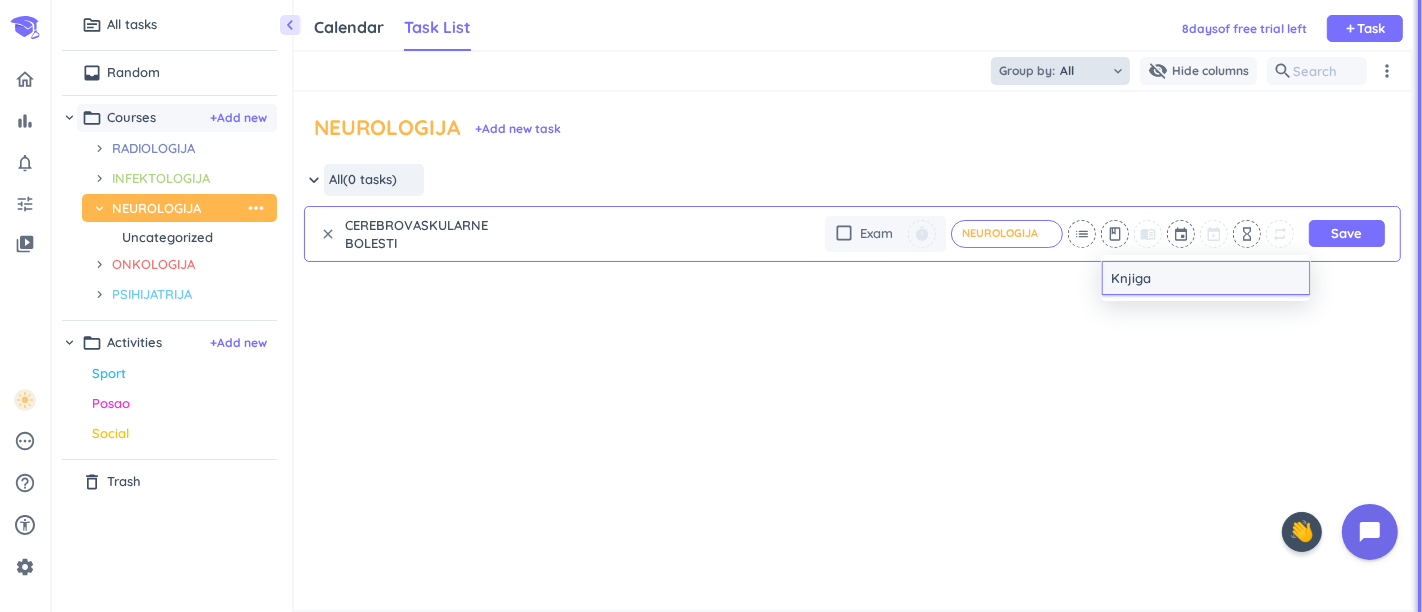 click on "Knjiga" at bounding box center [1206, 278] 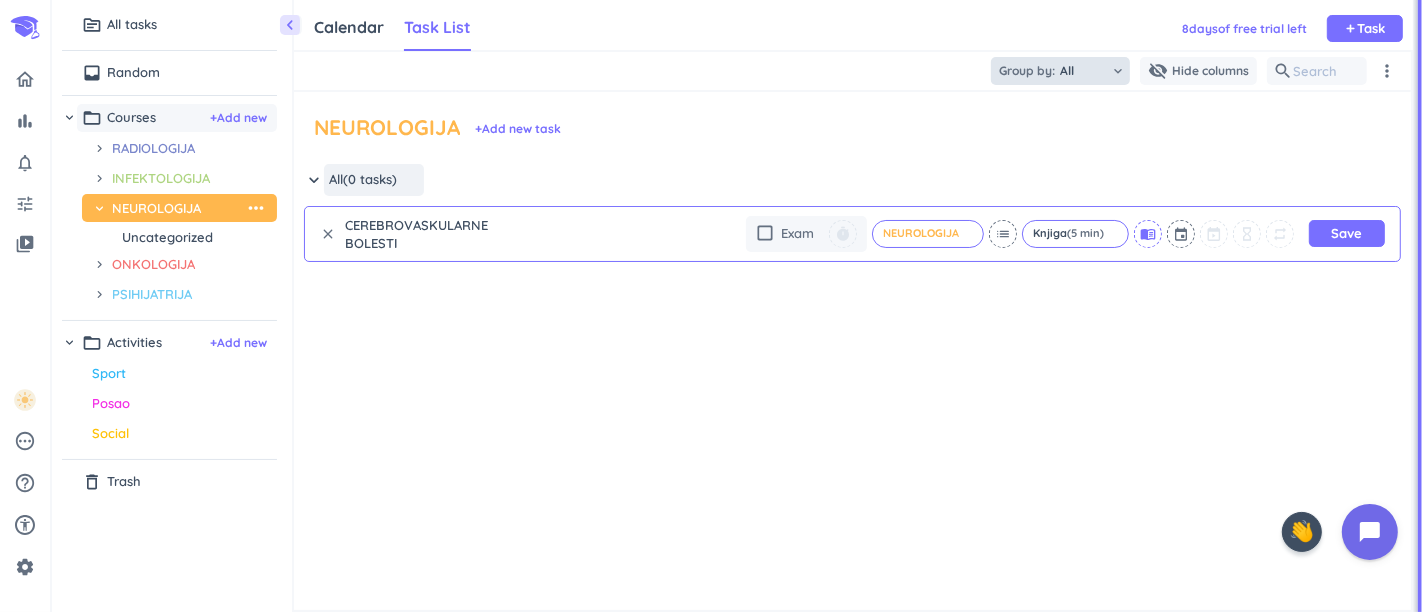 click on "menu_book" at bounding box center [1148, 234] 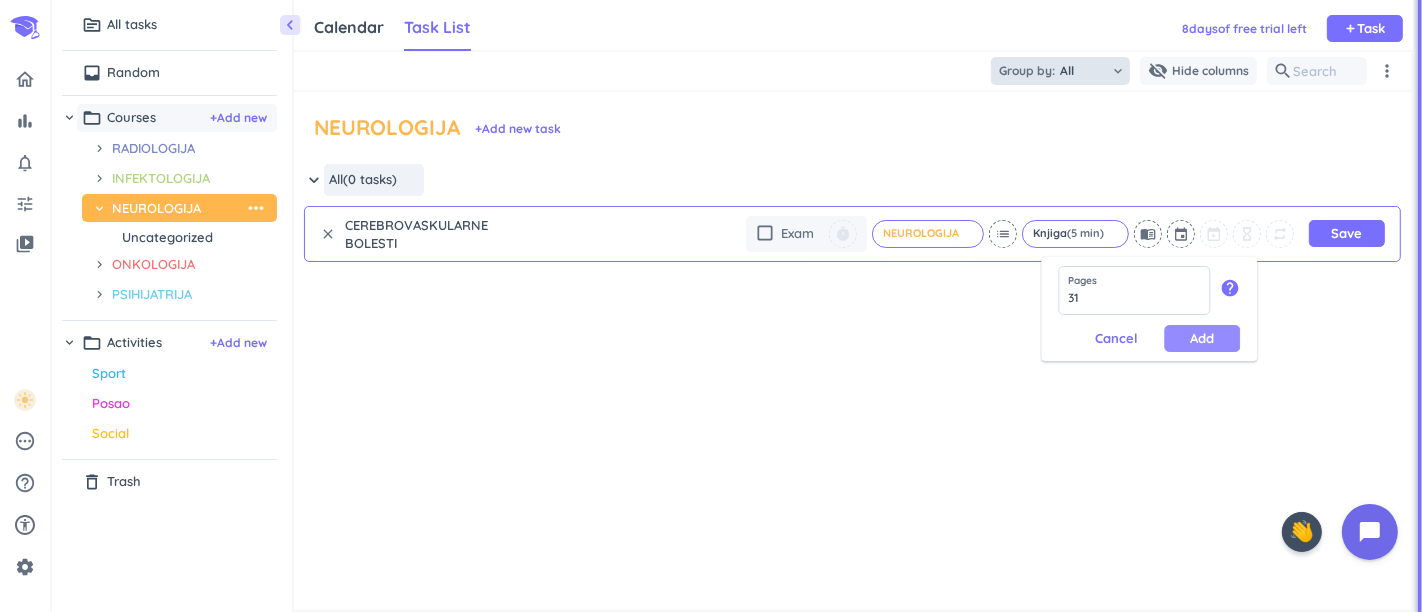 type on "31" 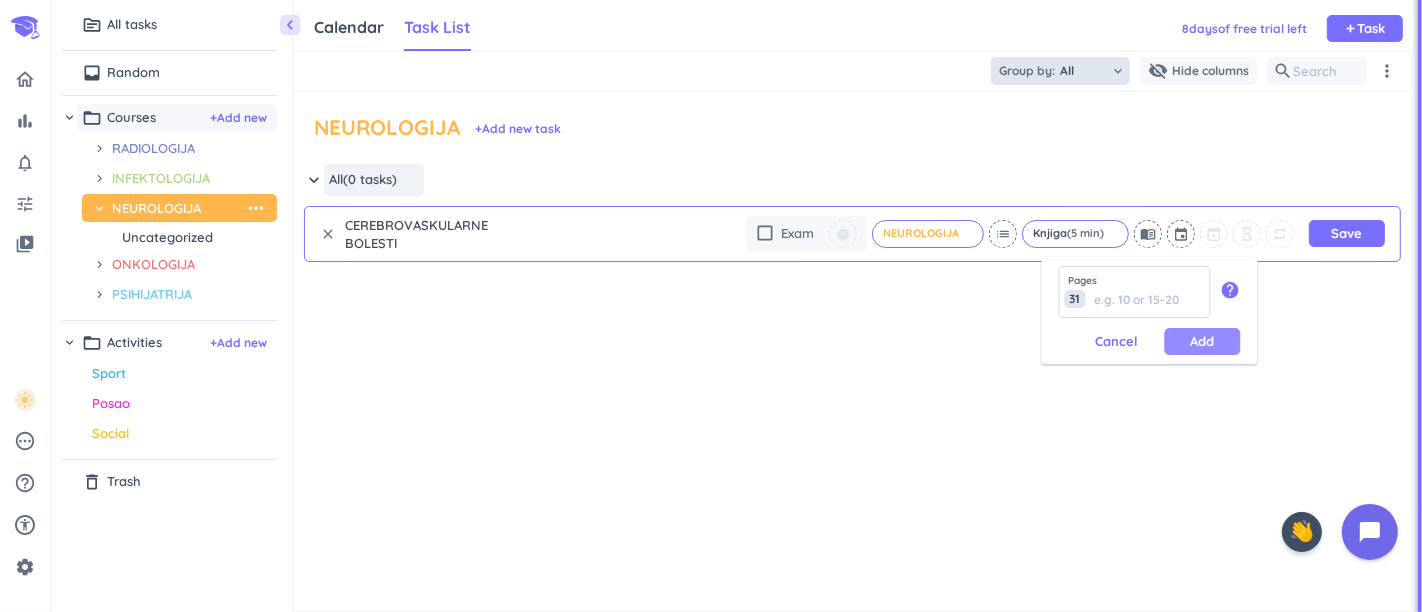 click on "Add" at bounding box center (1202, 341) 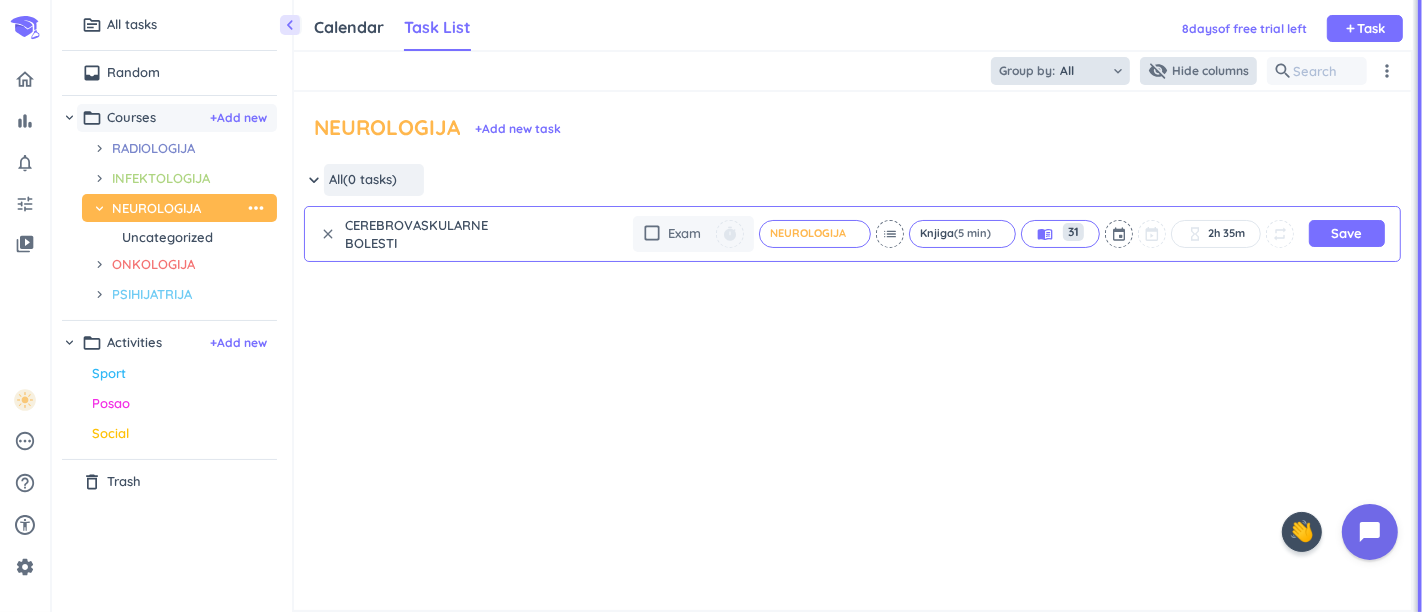 click on "Hide columns" at bounding box center [1210, 71] 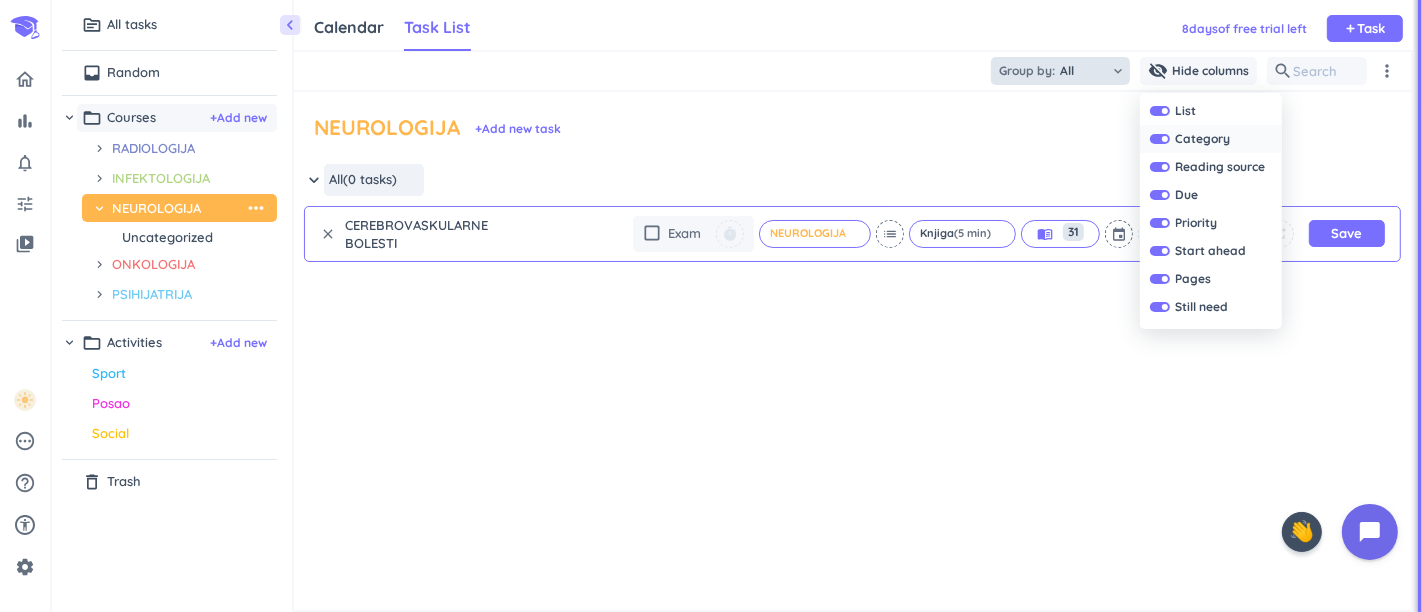 click on "Category" at bounding box center [1211, 139] 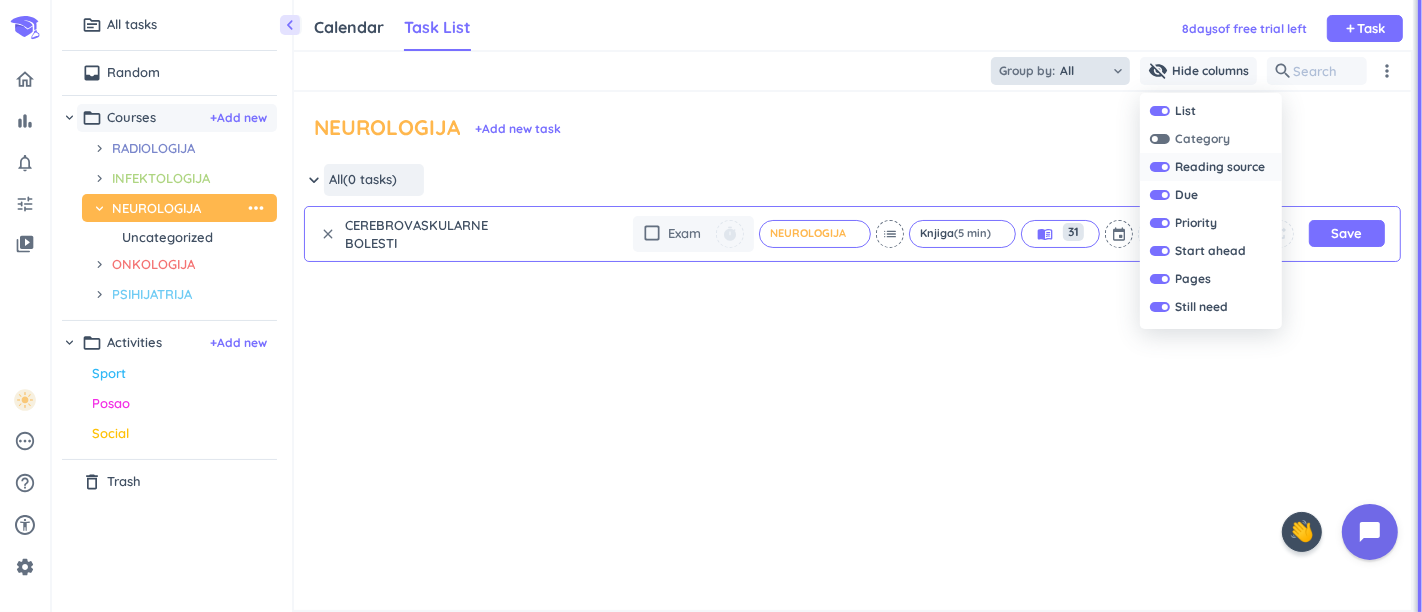click at bounding box center [1160, 167] 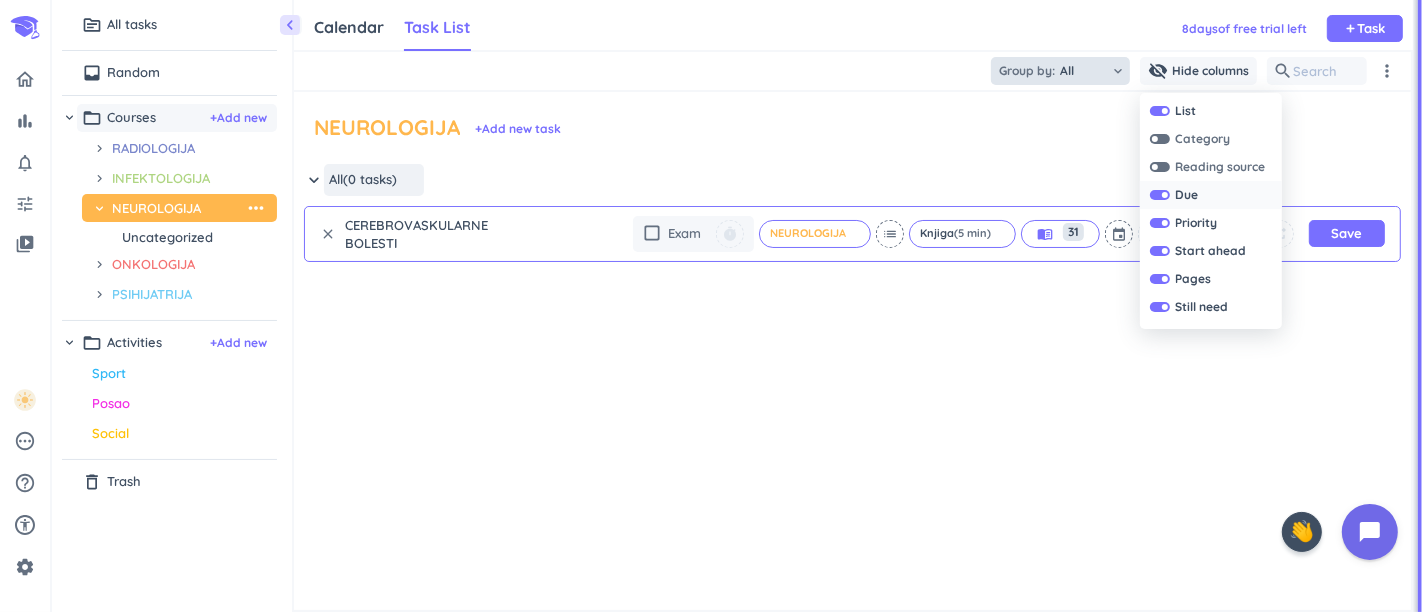 click at bounding box center (1160, 195) 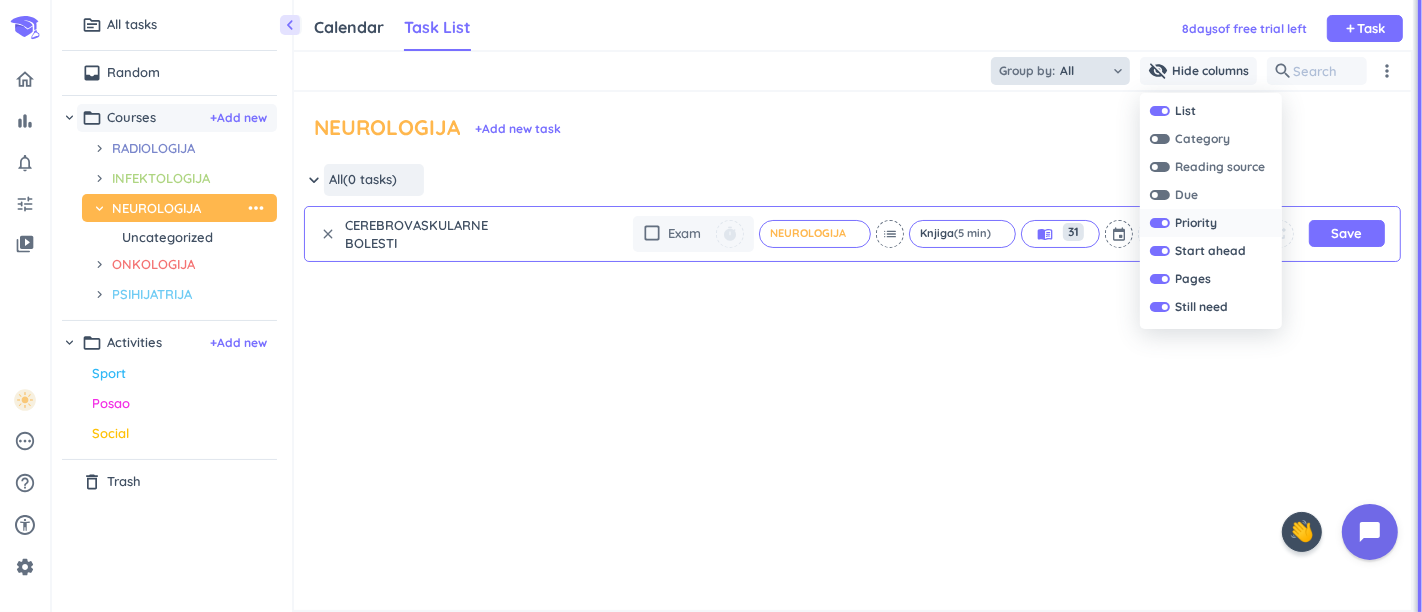 click at bounding box center [1160, 223] 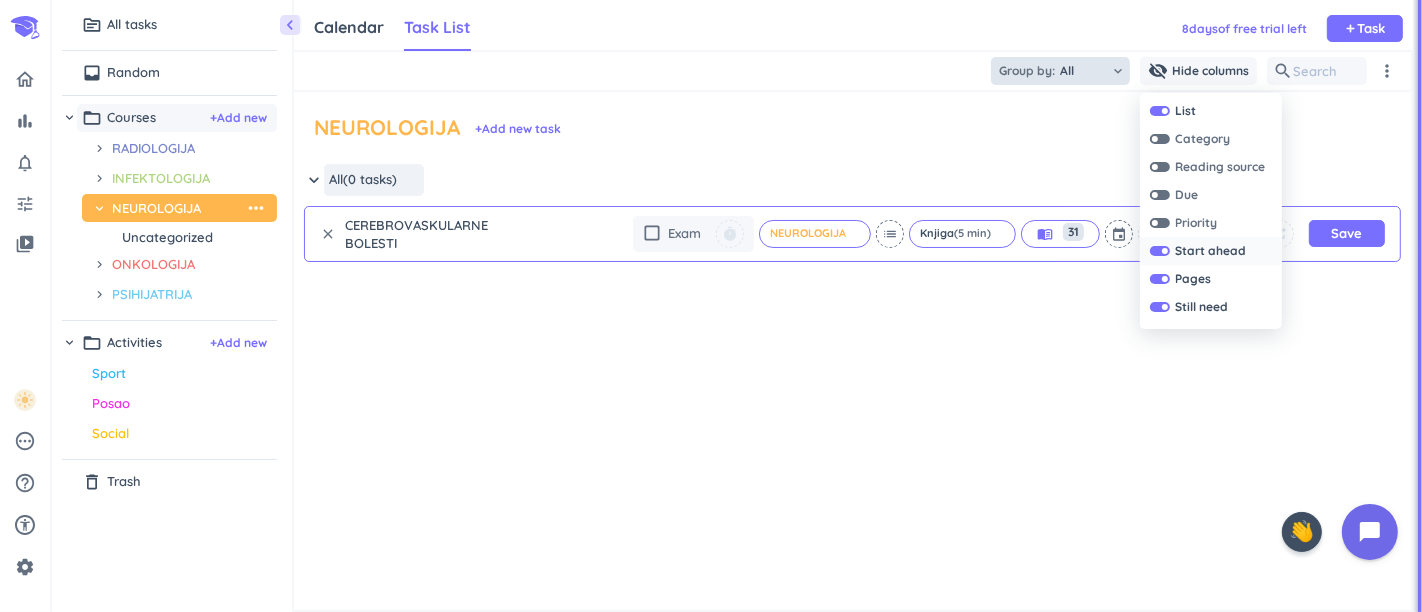 click at bounding box center (1160, 251) 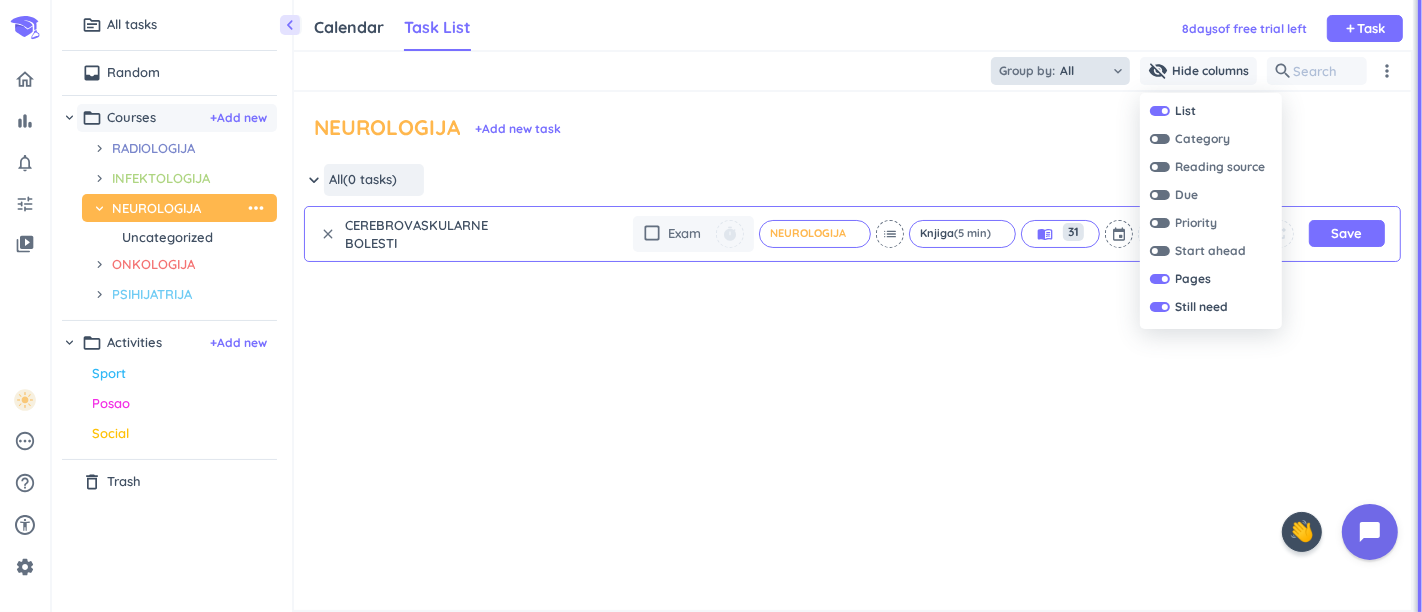 click at bounding box center (711, 306) 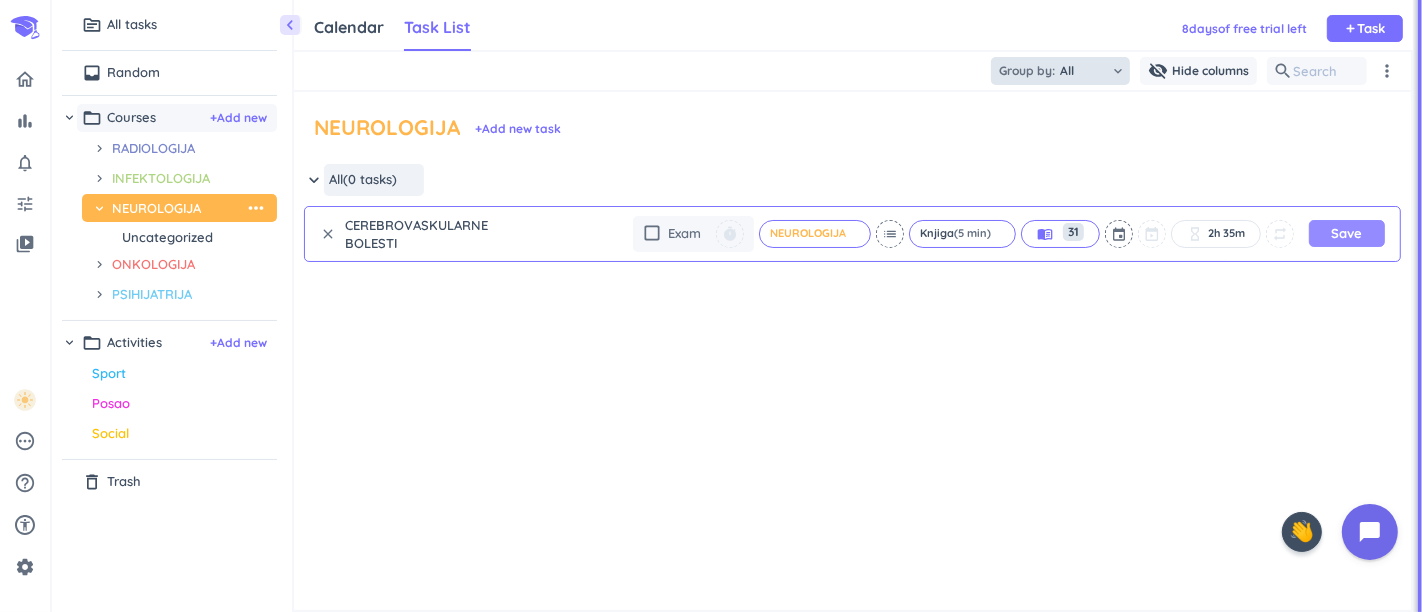 click on "Save" at bounding box center (1347, 233) 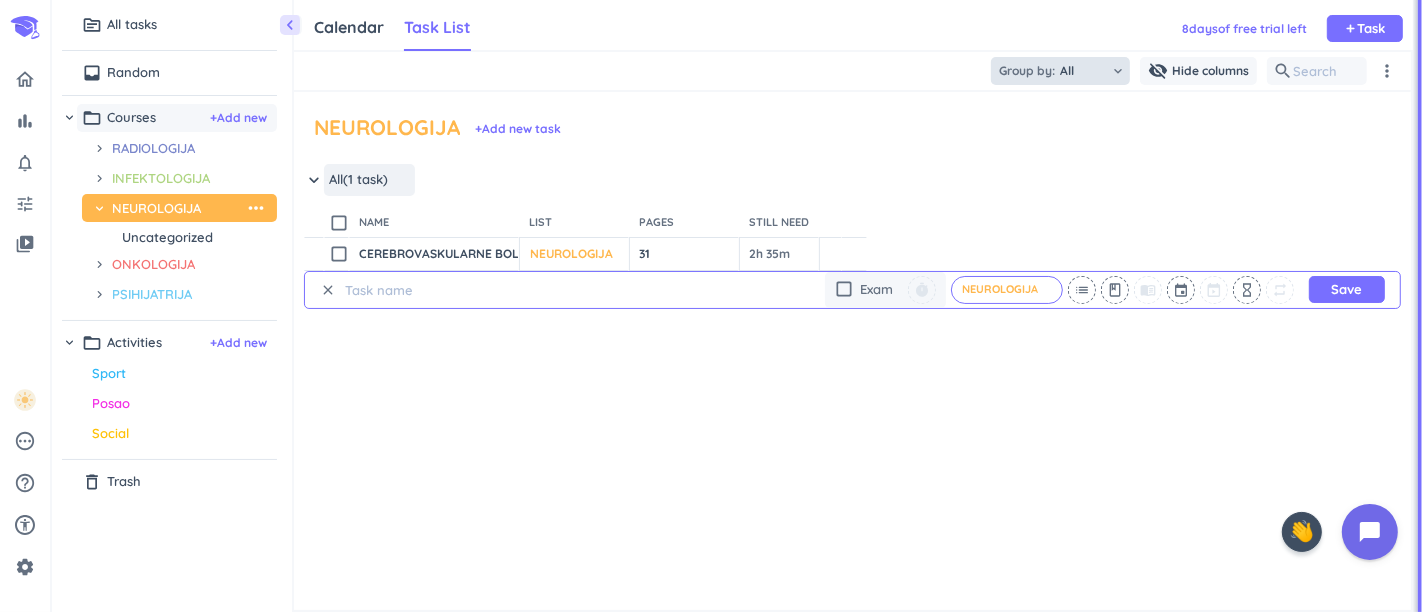 scroll, scrollTop: 0, scrollLeft: 0, axis: both 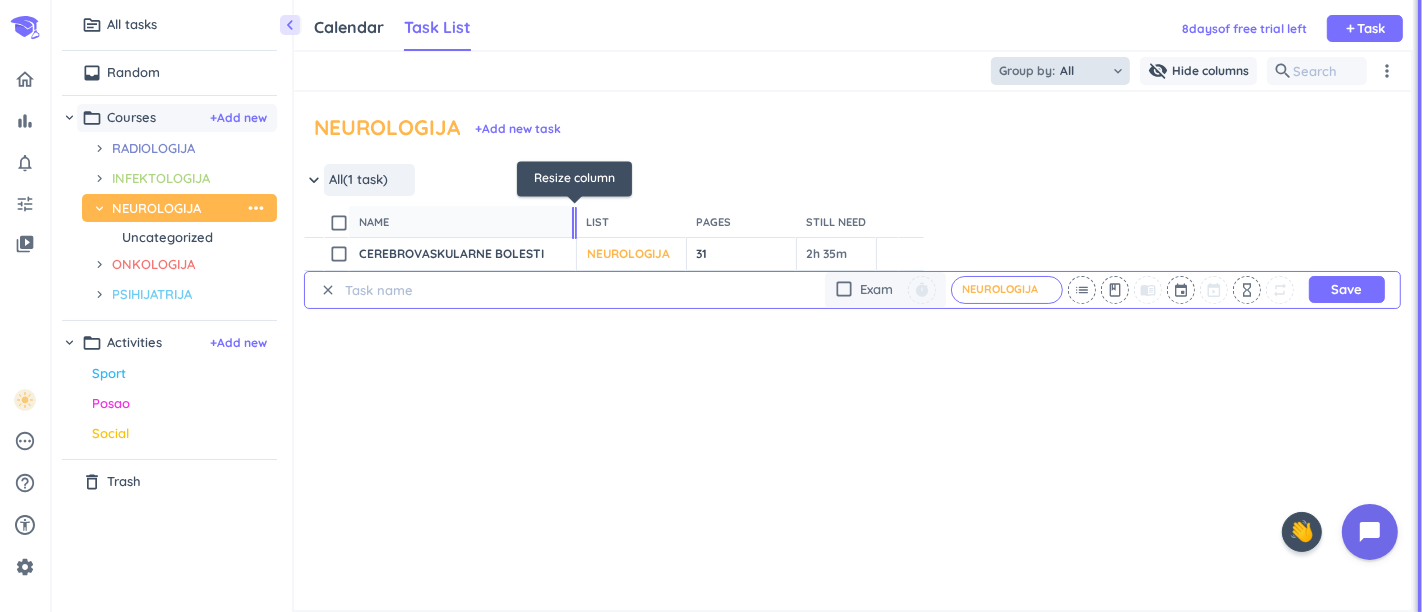 drag, startPoint x: 517, startPoint y: 215, endPoint x: 574, endPoint y: 214, distance: 57.00877 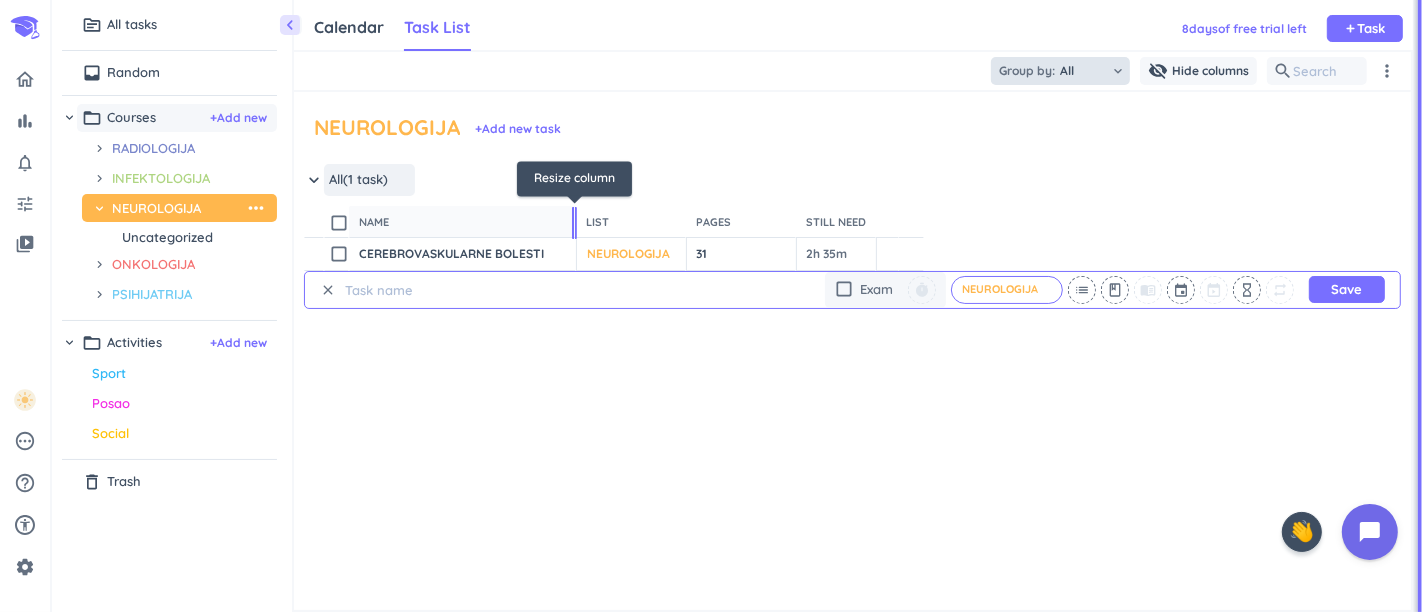 click at bounding box center [574, 223] 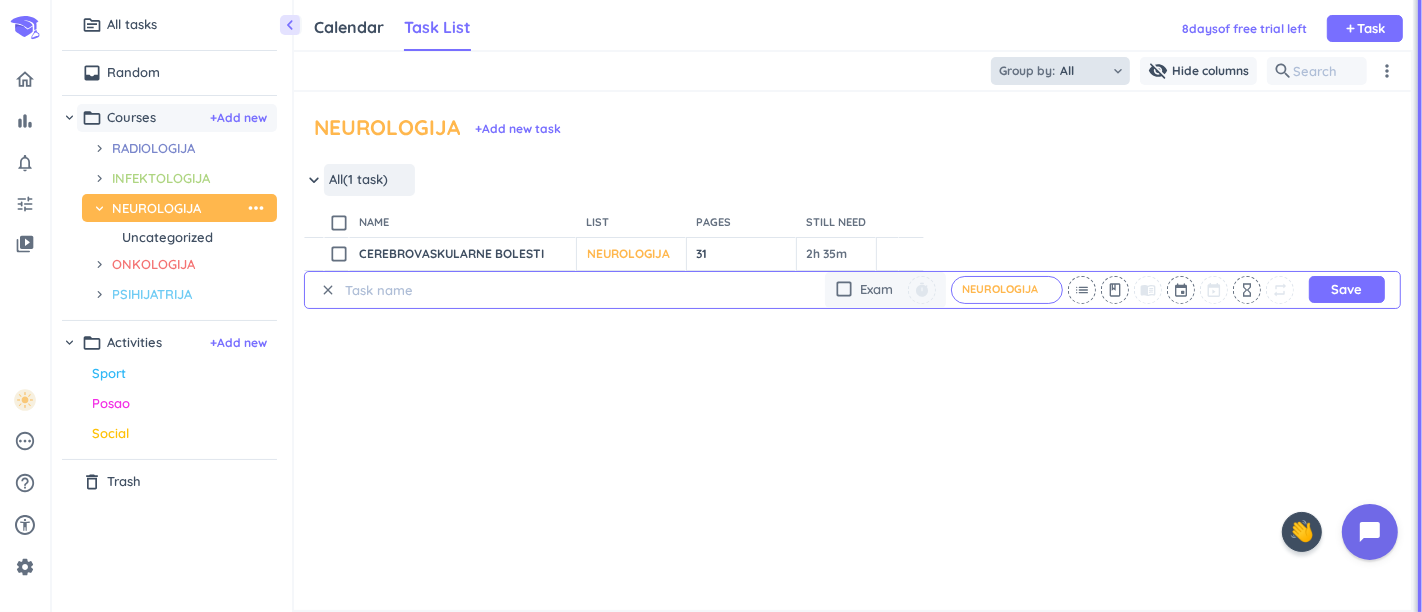 click on "content_copy check_box_outline_blank CEREBROVASKULARNE BOLESTI Open launch add_circle_outline NEUROLOGIJA cancel keyboard_arrow_down 31 2h 35m check_circle_outline delete_outline clear check_box_outline_blank Exam timer NEUROLOGIJA cancel list class menu_book event hourglass_empty repeat Save" at bounding box center [852, 374] 